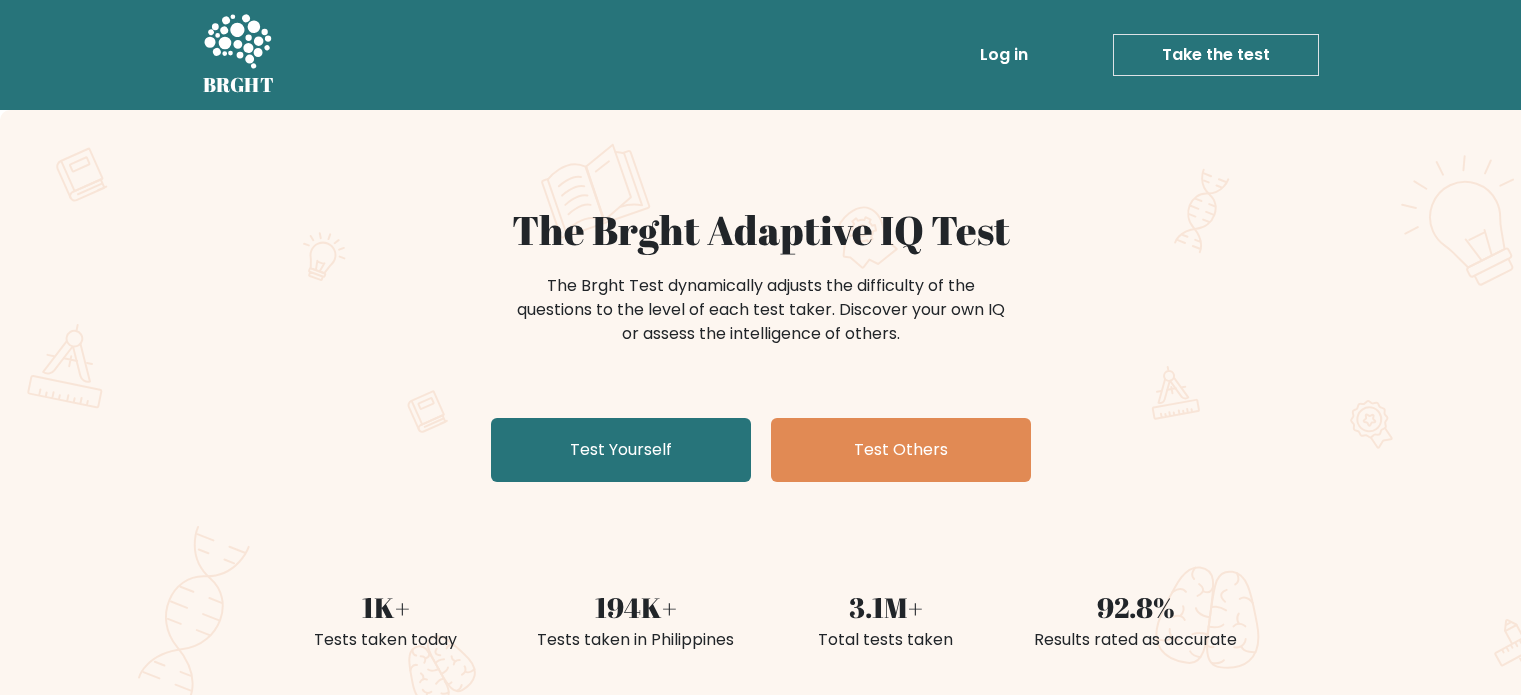 scroll, scrollTop: 0, scrollLeft: 0, axis: both 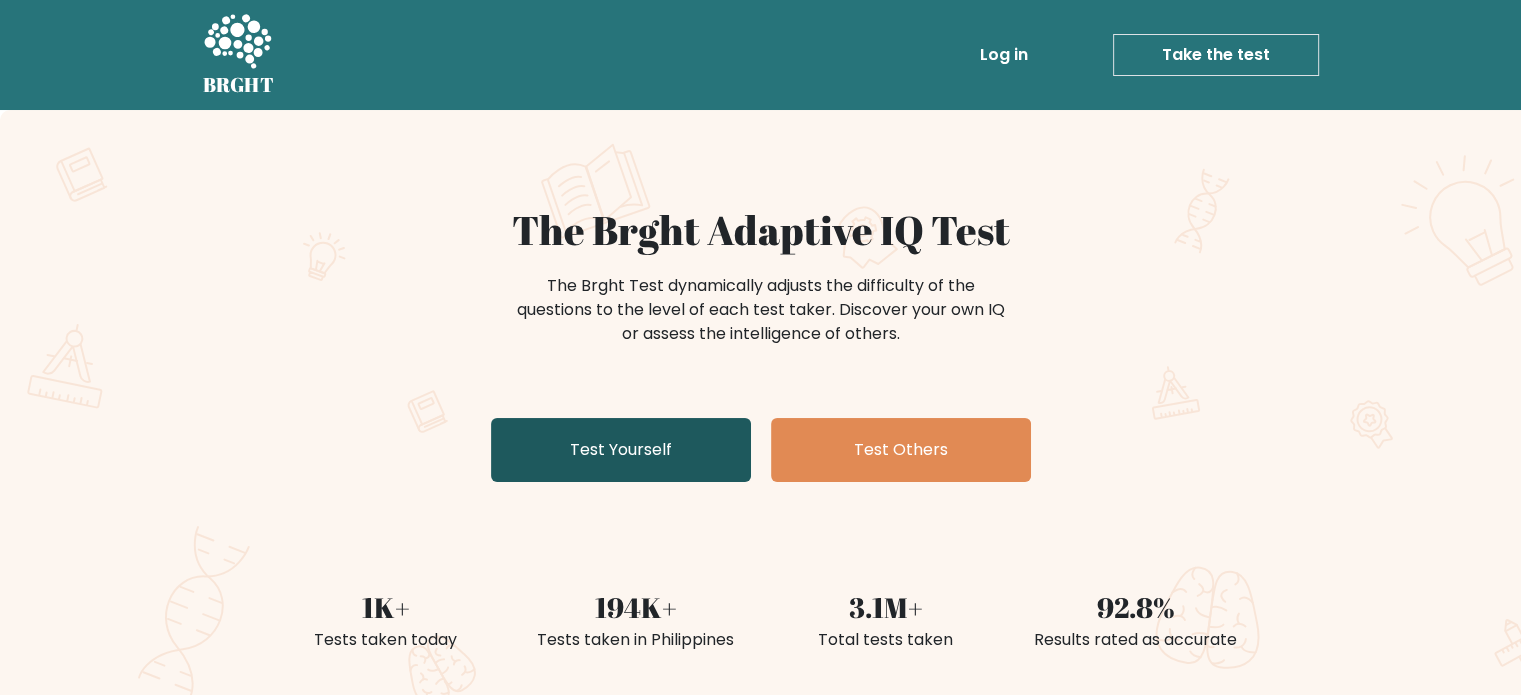 click on "Test Yourself" at bounding box center (621, 450) 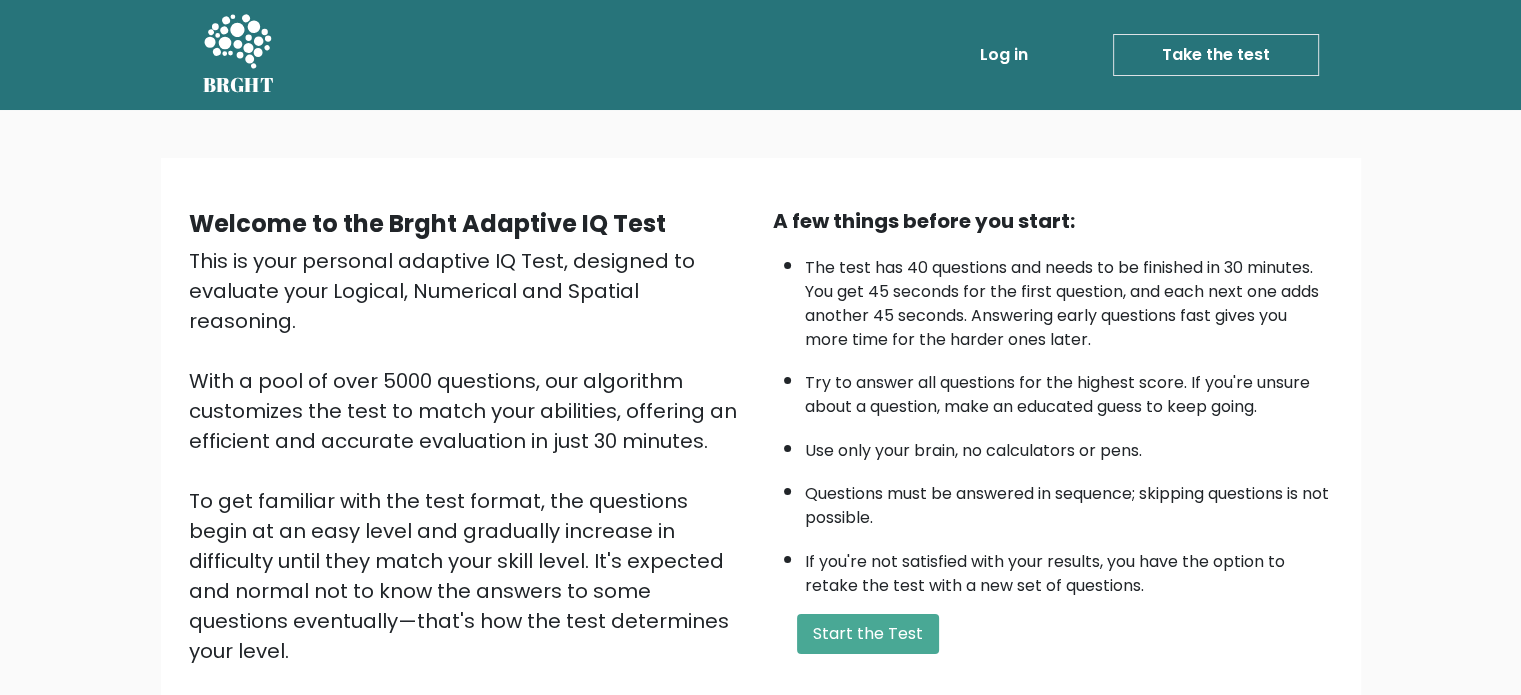 scroll, scrollTop: 134, scrollLeft: 0, axis: vertical 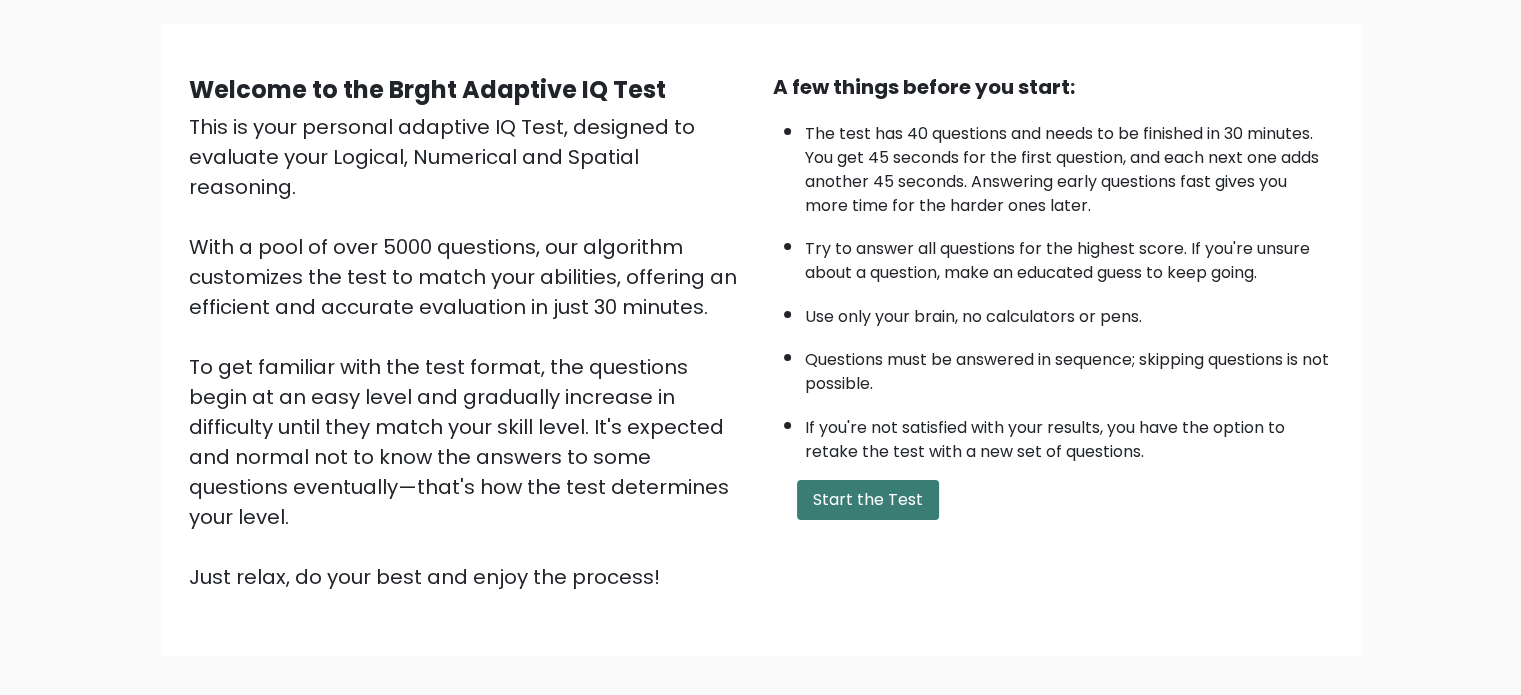 click on "Start the Test" at bounding box center (868, 500) 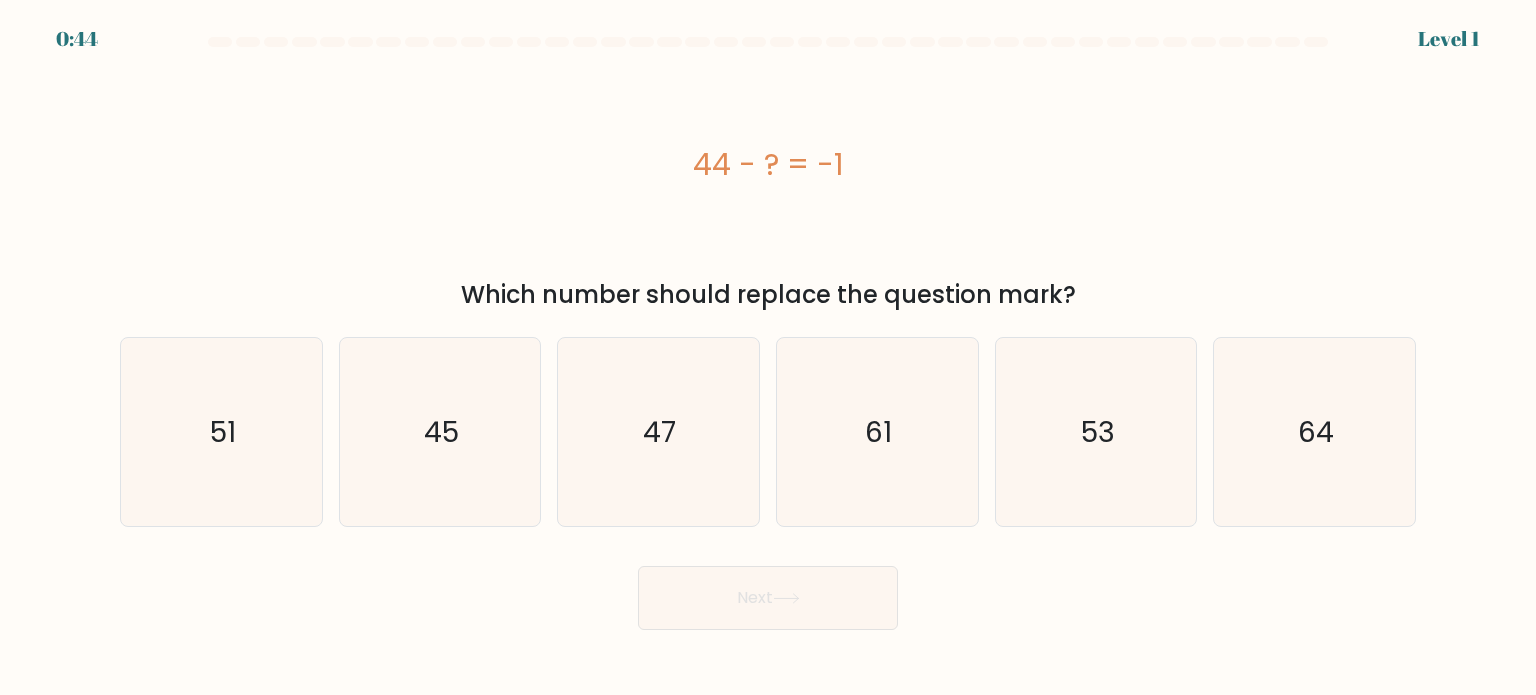 scroll, scrollTop: 0, scrollLeft: 0, axis: both 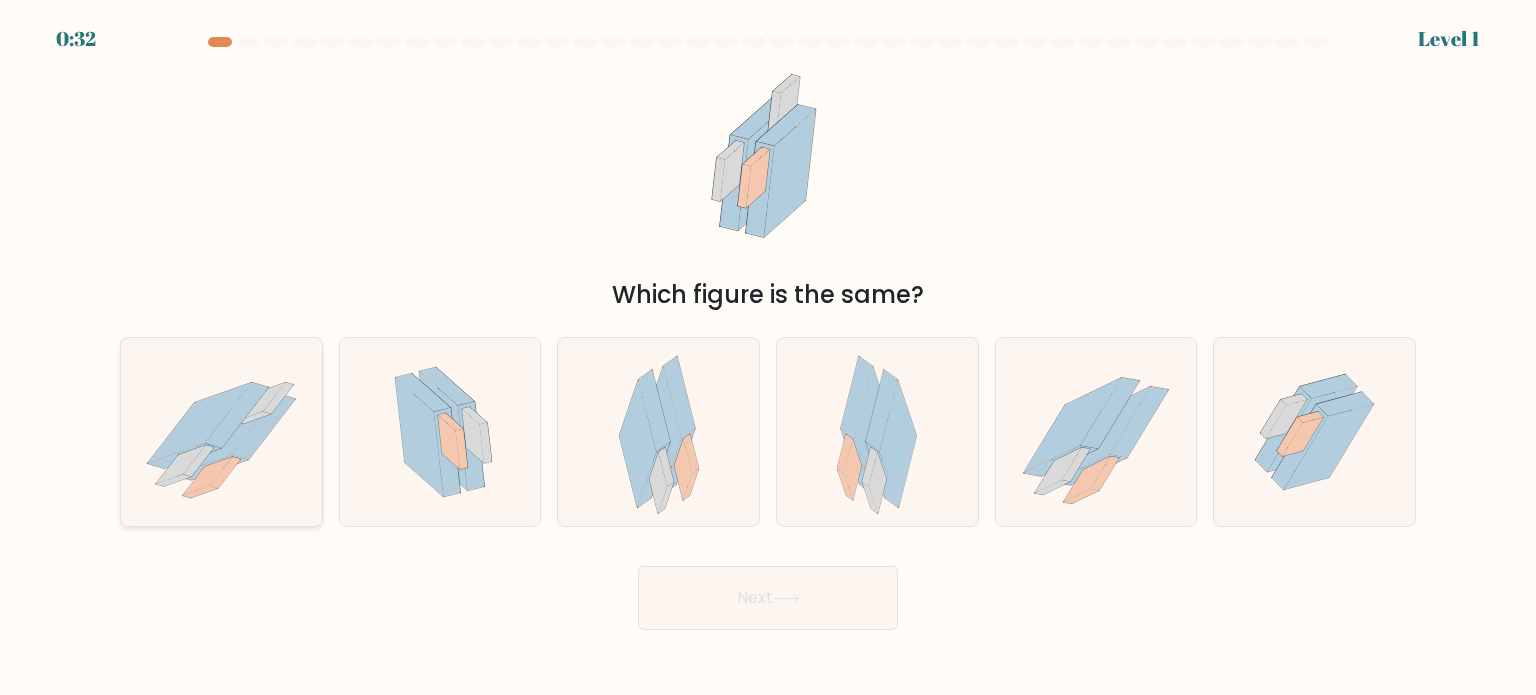 click at bounding box center (263, 427) 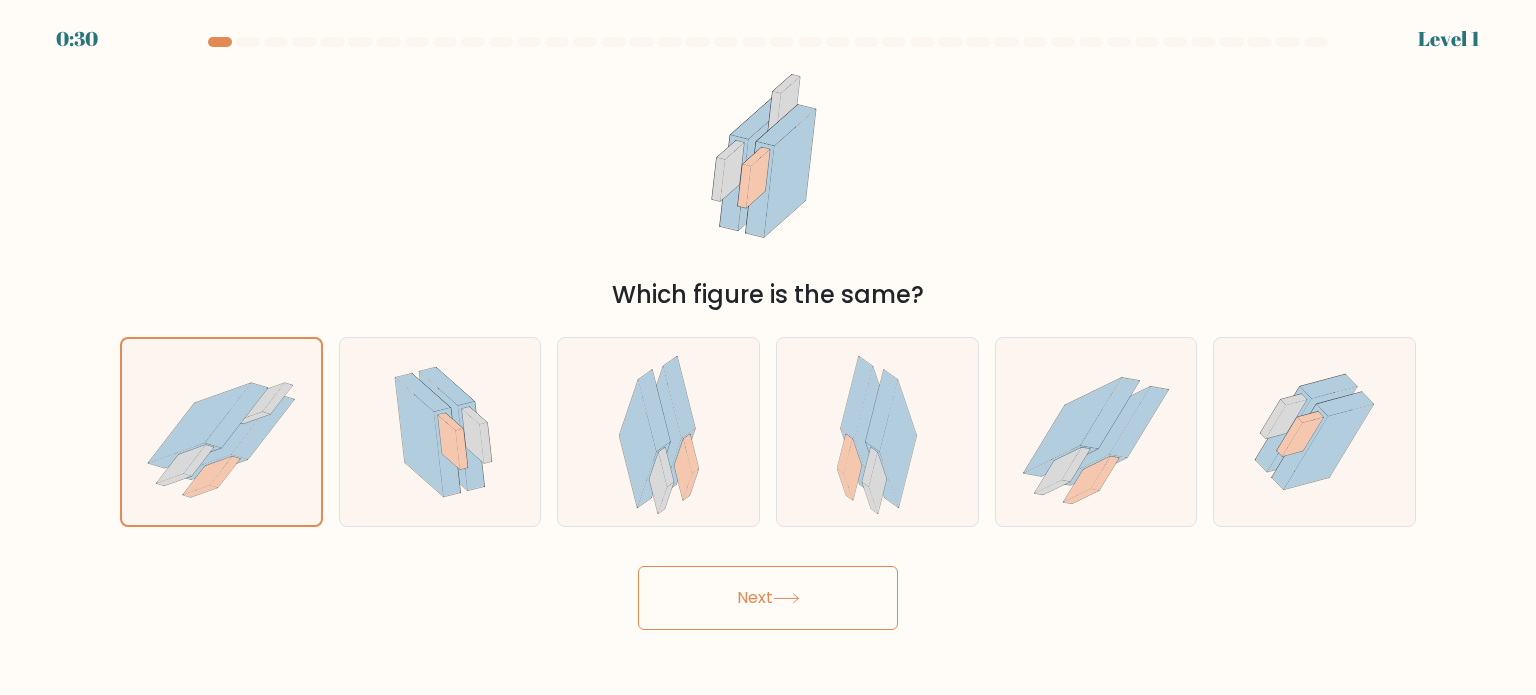 click on "Next" at bounding box center [768, 598] 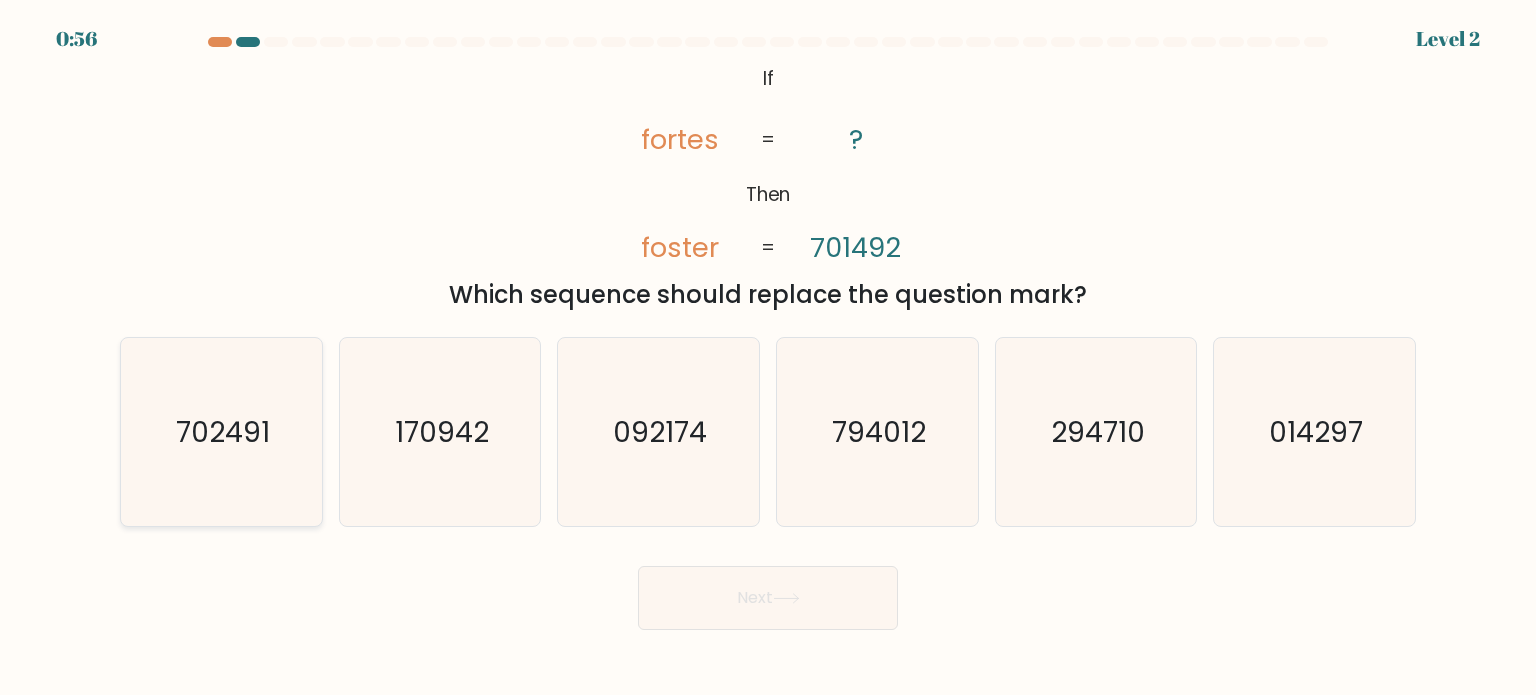 click on "702491" at bounding box center (223, 431) 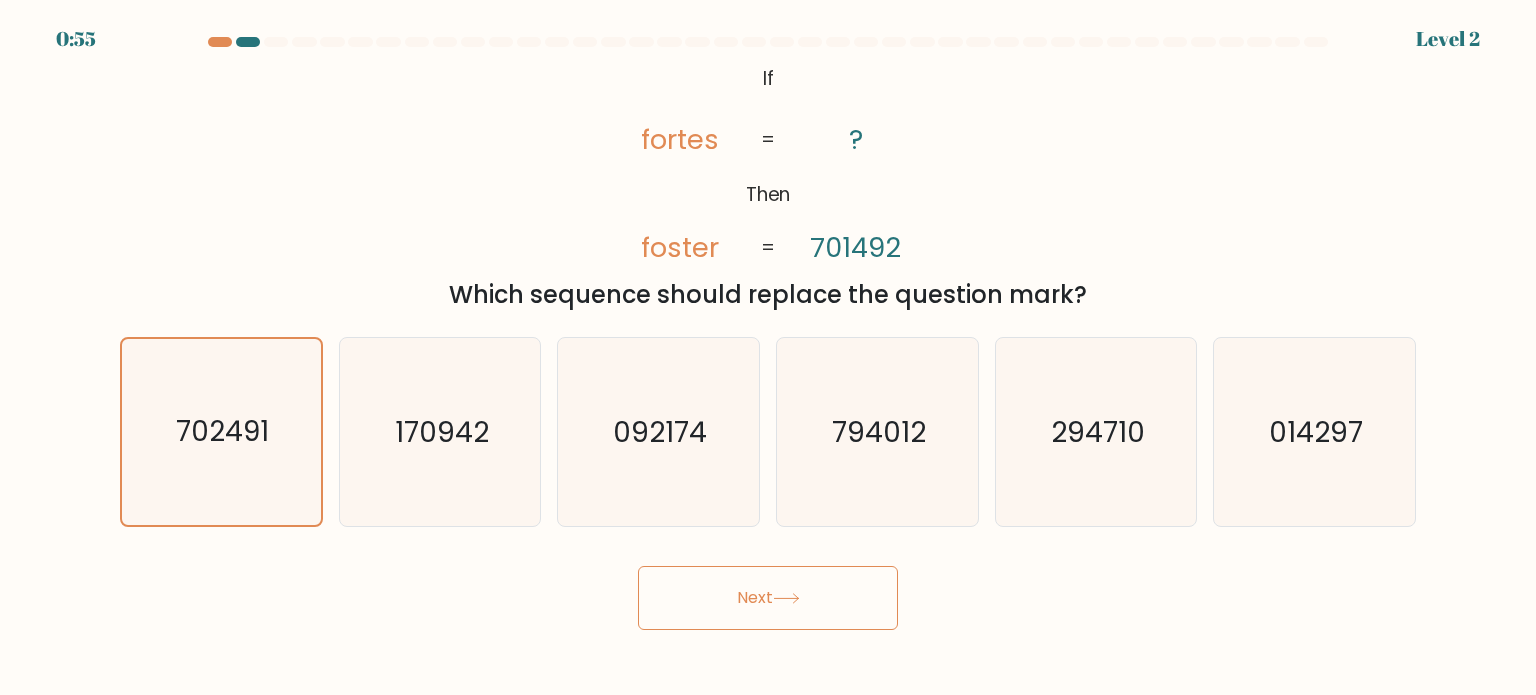 click on "Next" at bounding box center [768, 598] 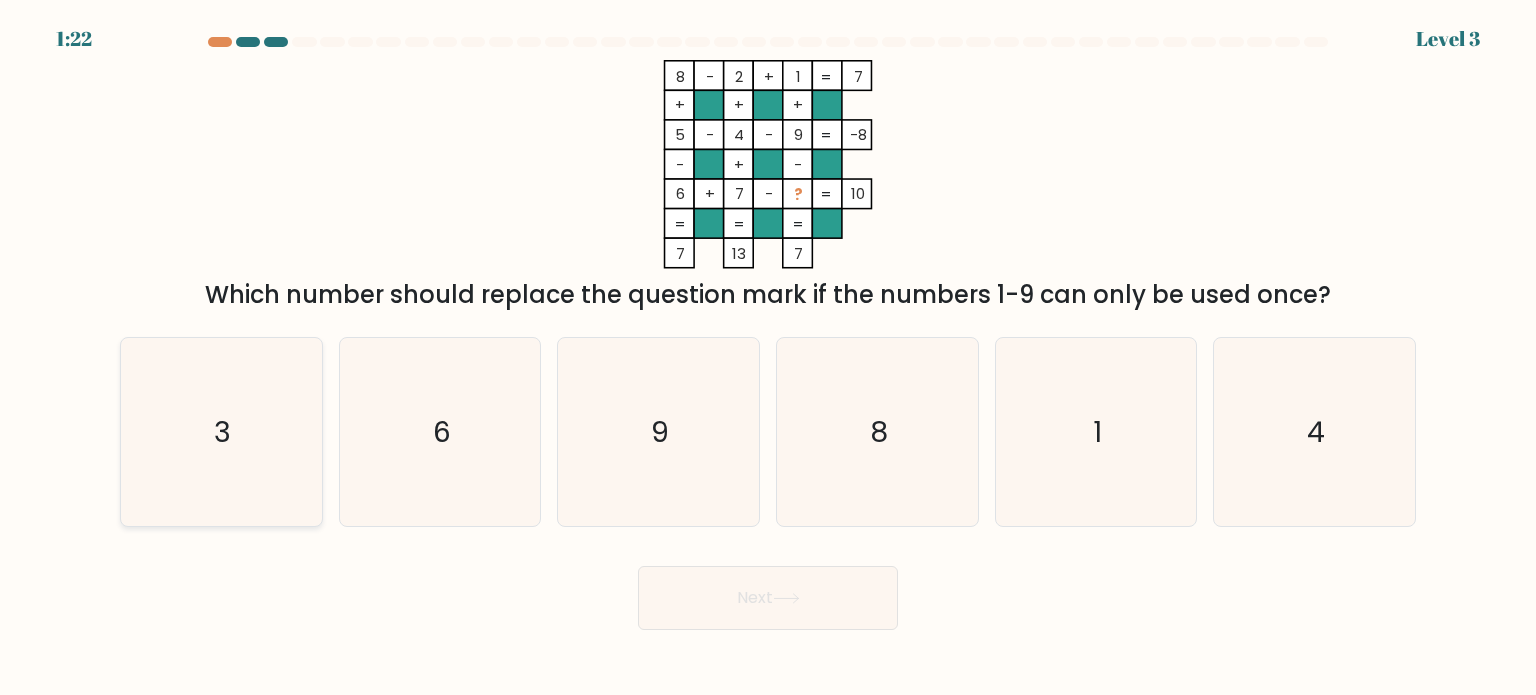 click on "3" at bounding box center (221, 432) 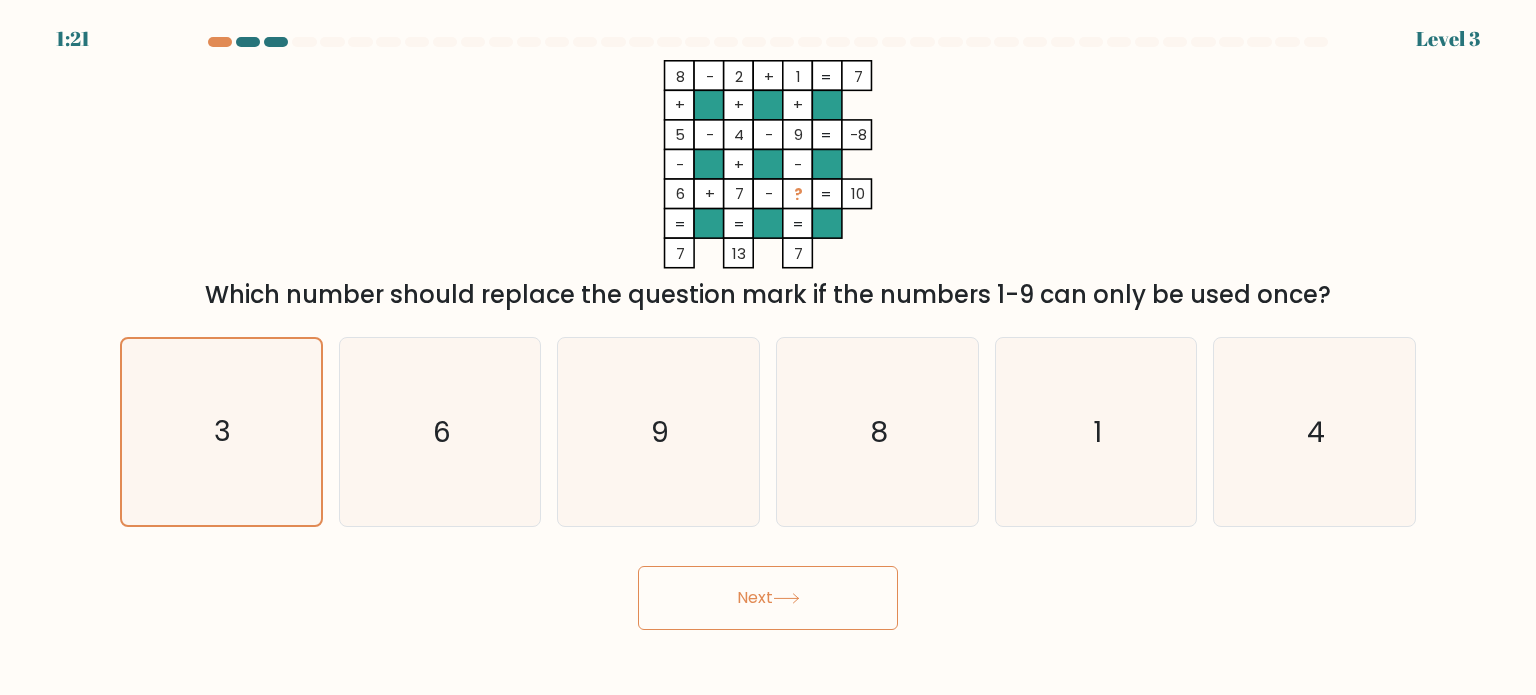 click on "Next" at bounding box center [768, 598] 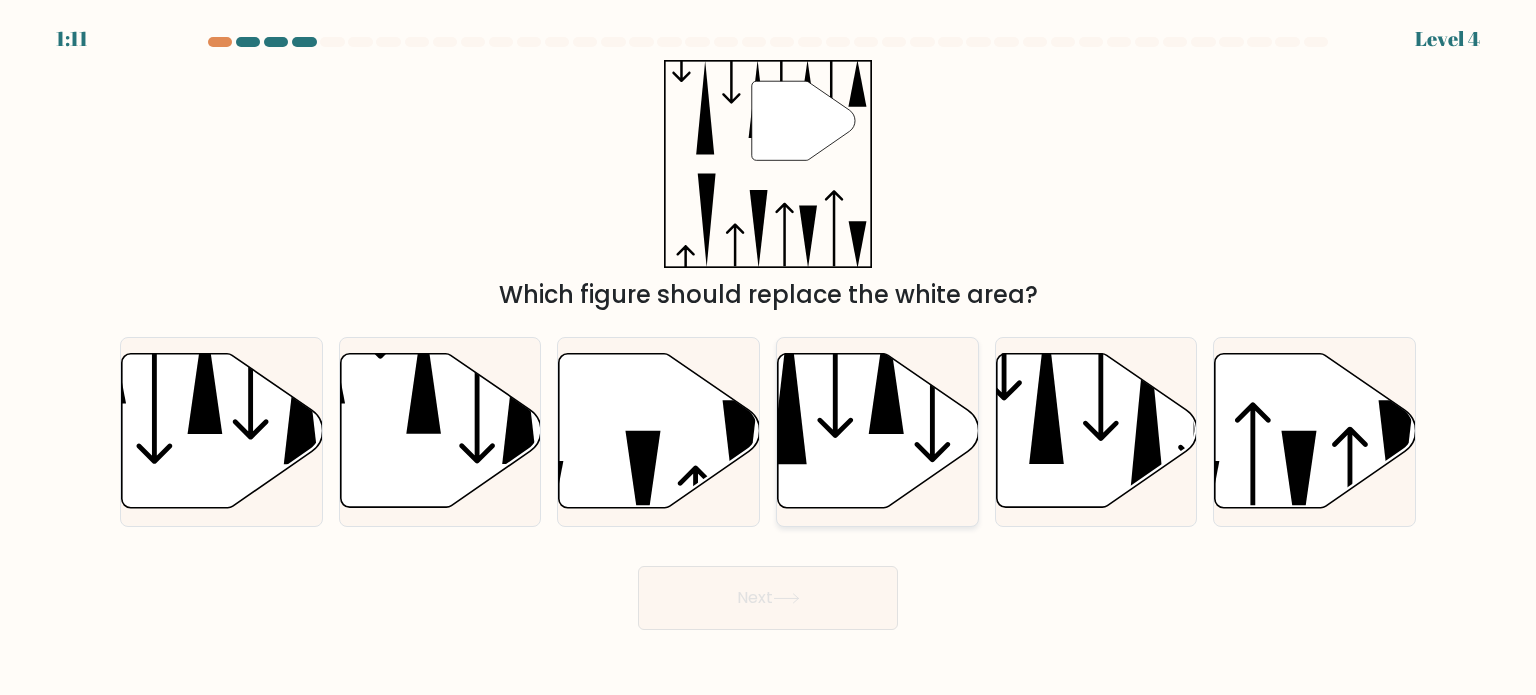 click at bounding box center (878, 431) 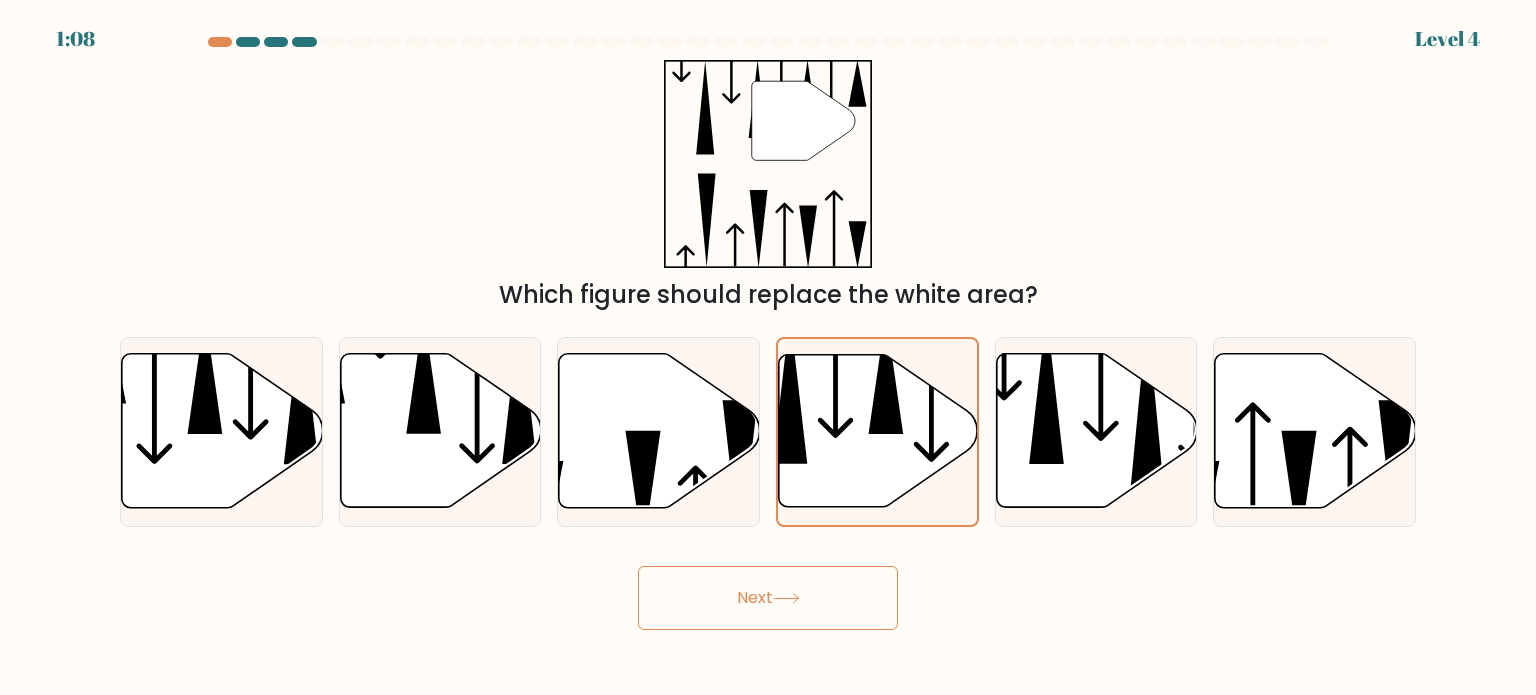 click on "Next" at bounding box center [768, 598] 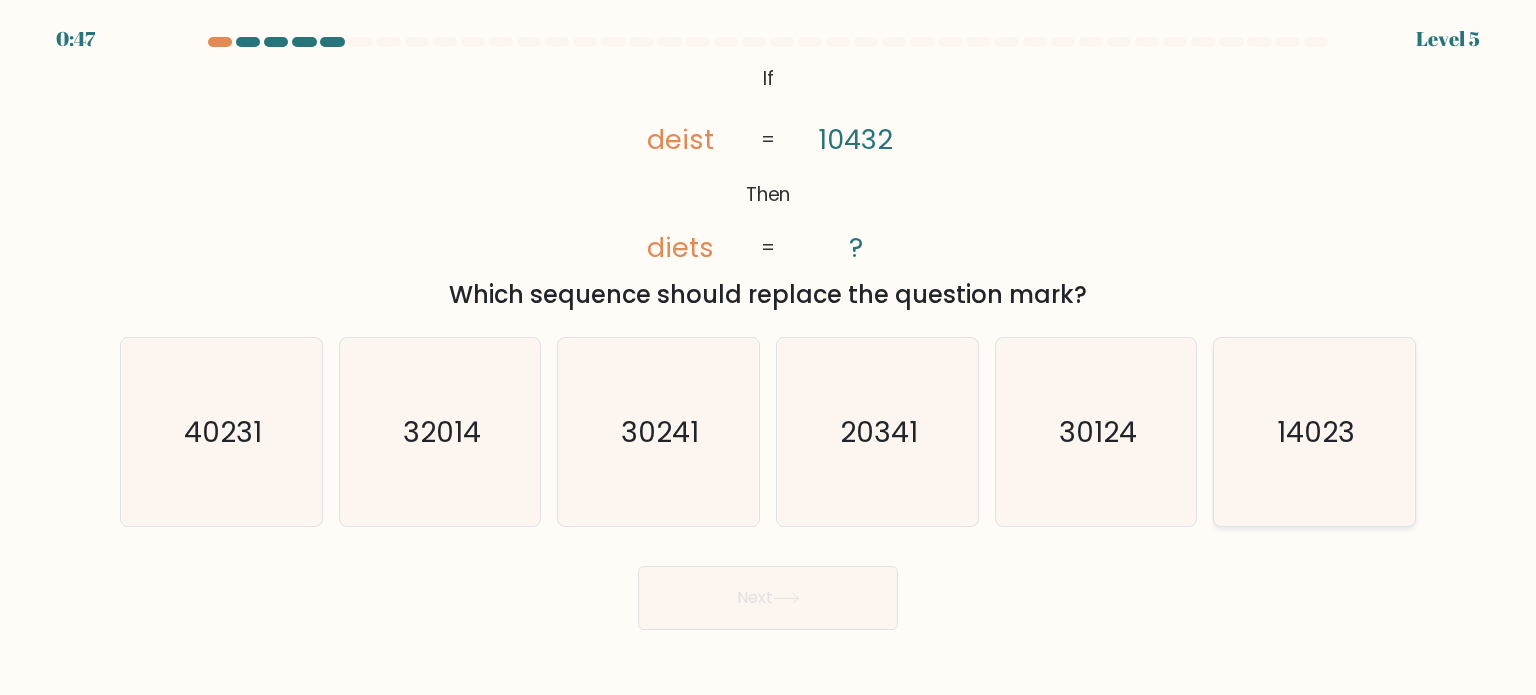 click on "14023" at bounding box center [1314, 432] 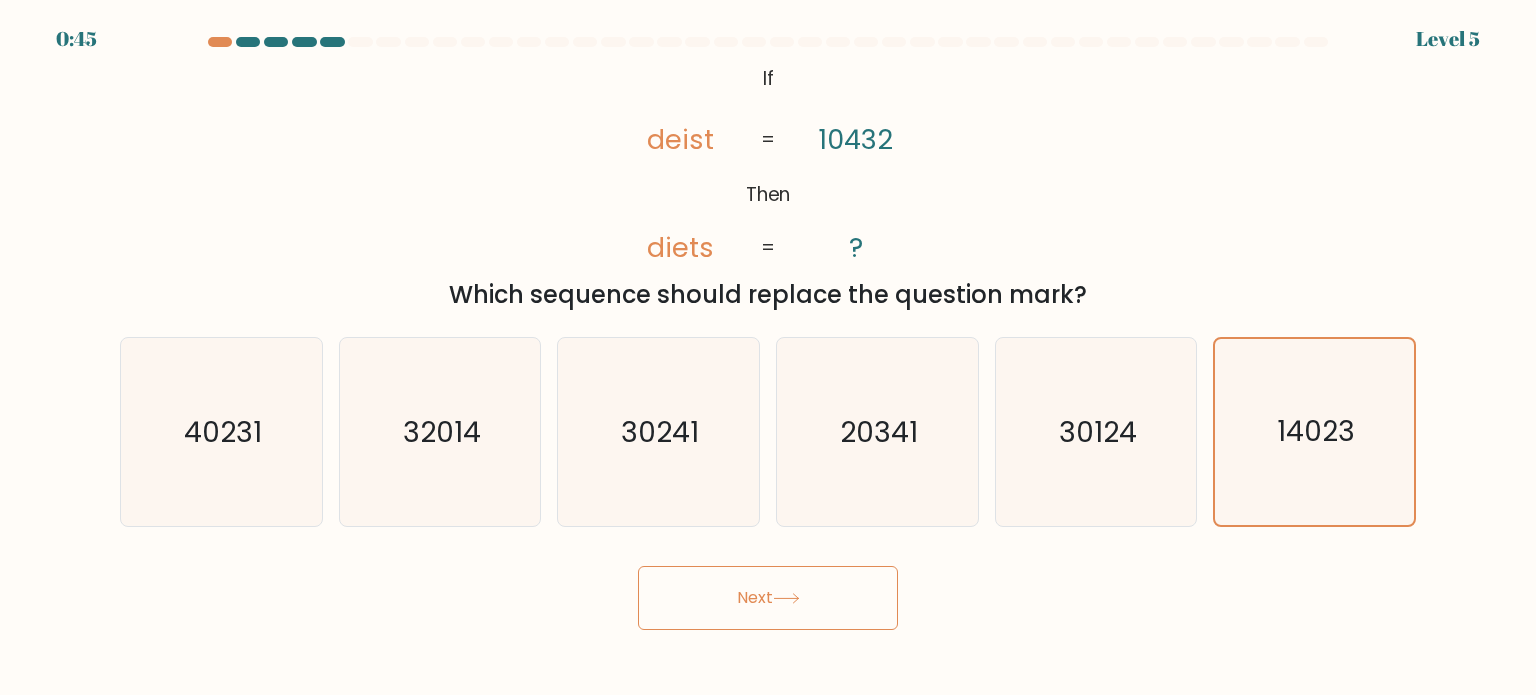 click on "Next" at bounding box center [768, 598] 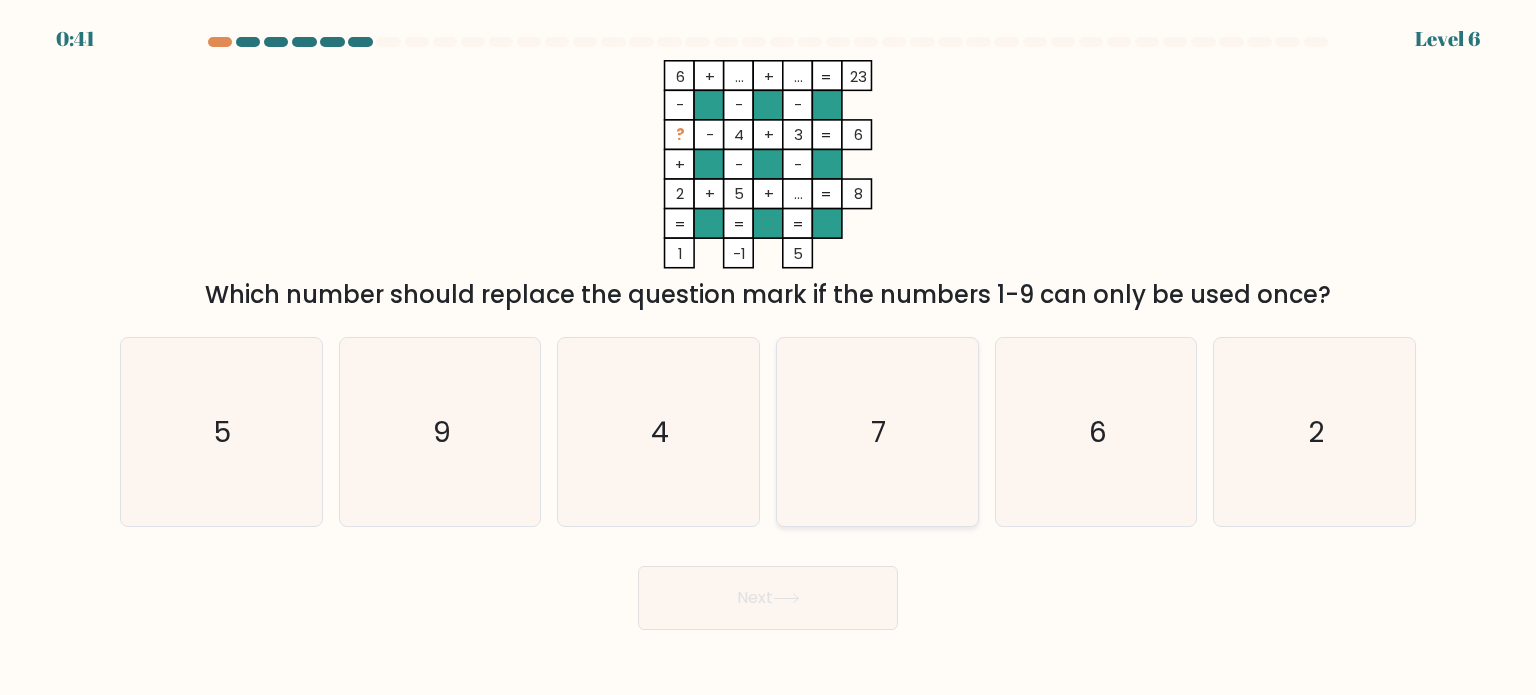 click on "7" at bounding box center [877, 432] 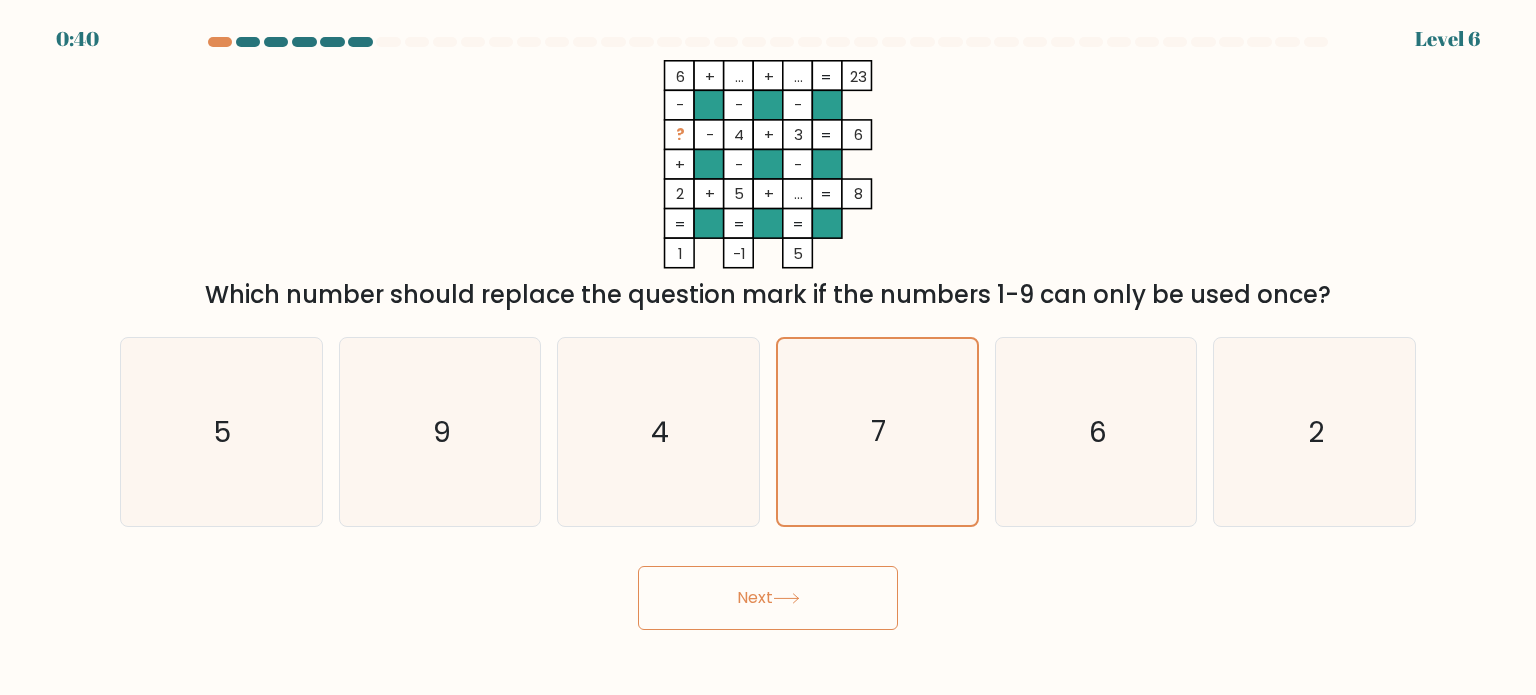 click on "Next" at bounding box center (768, 598) 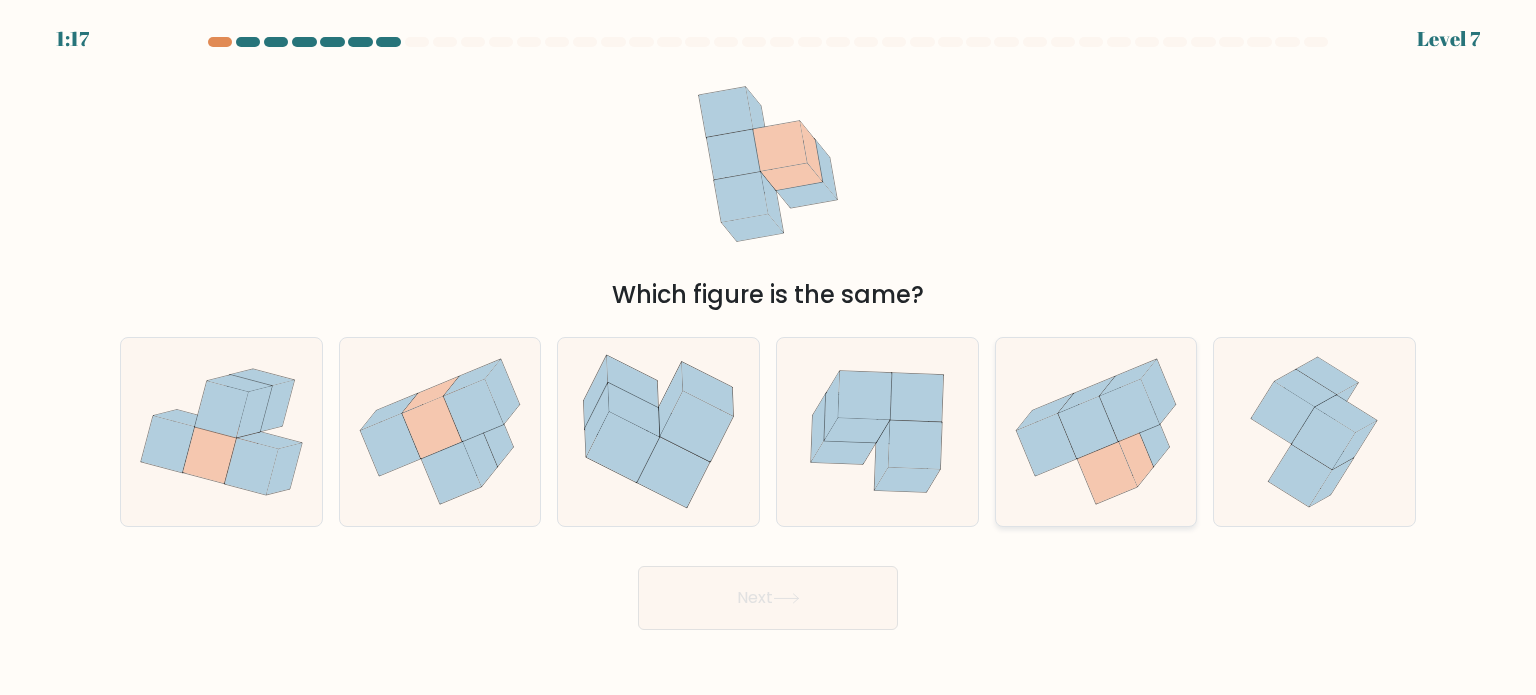 click at bounding box center (1096, 432) 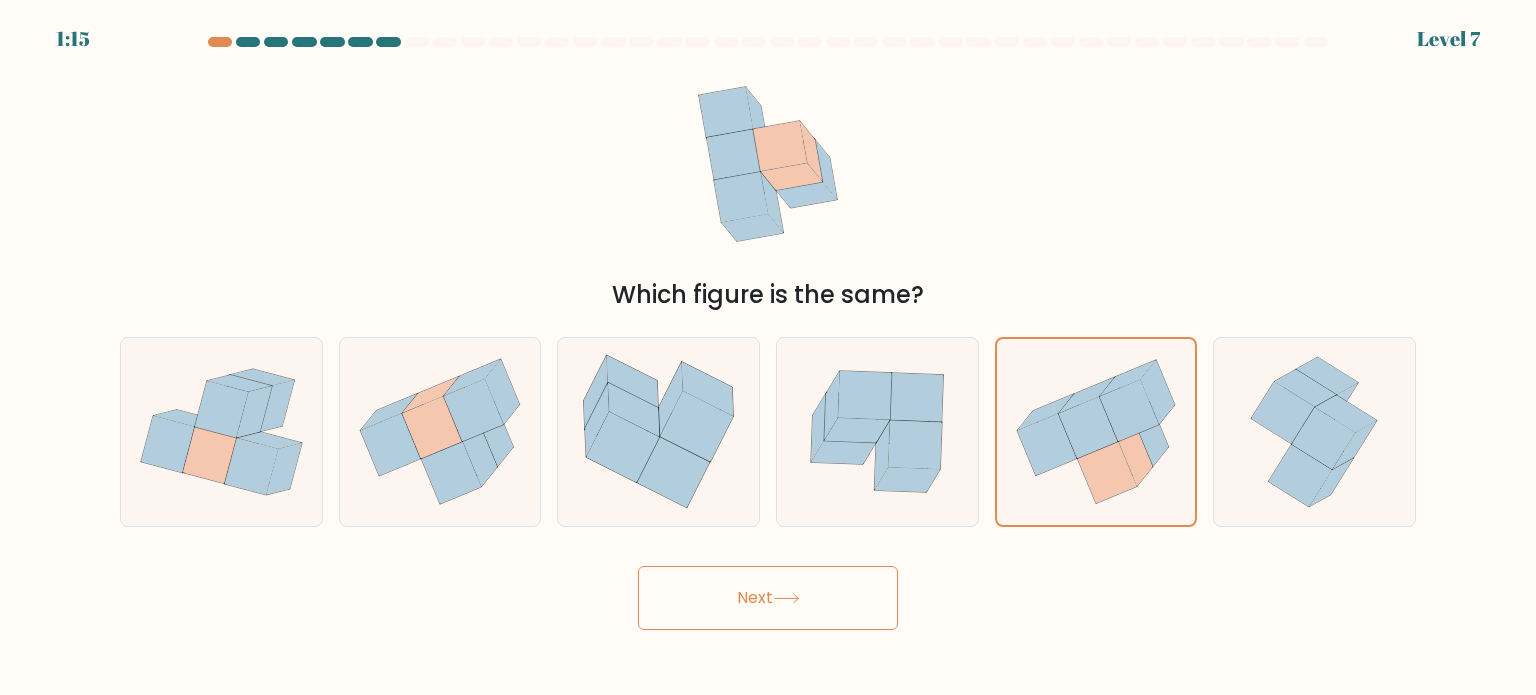 click on "Next" at bounding box center (768, 598) 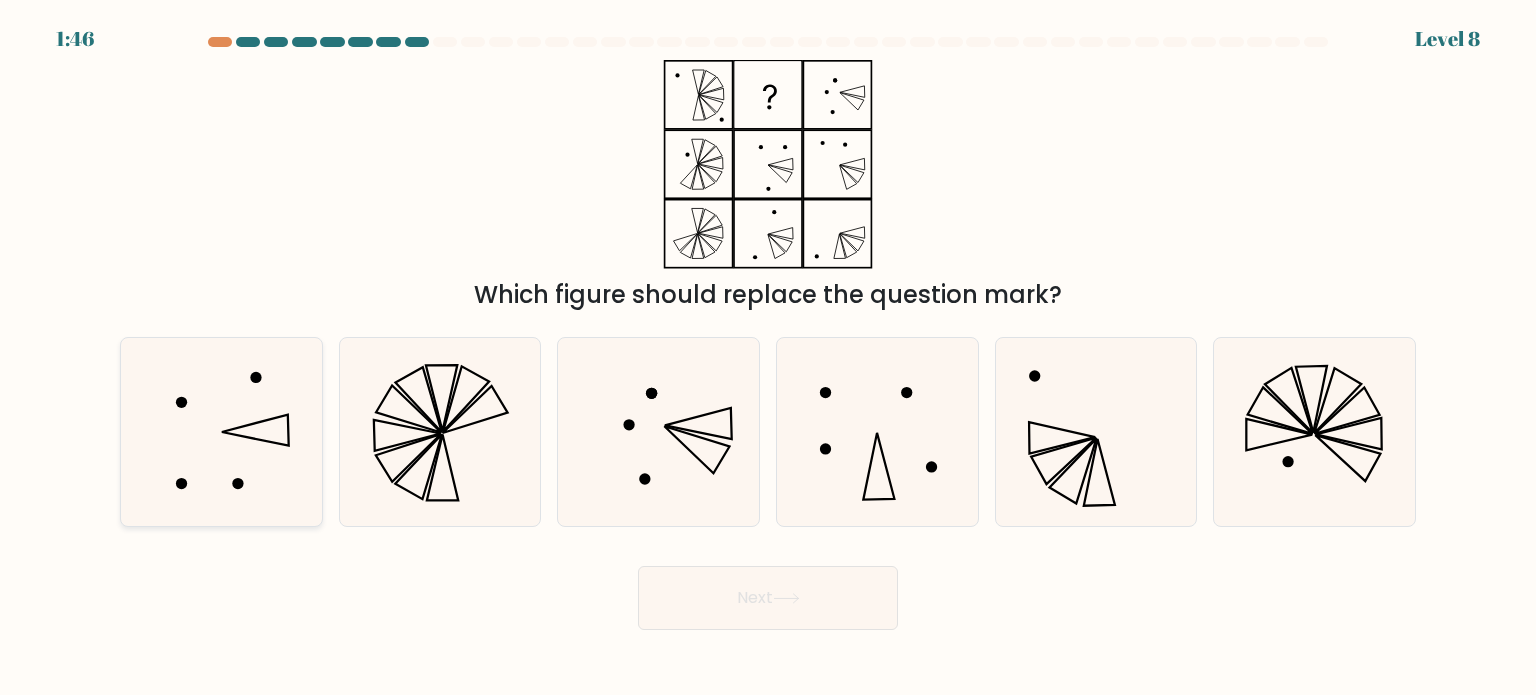 click at bounding box center (221, 432) 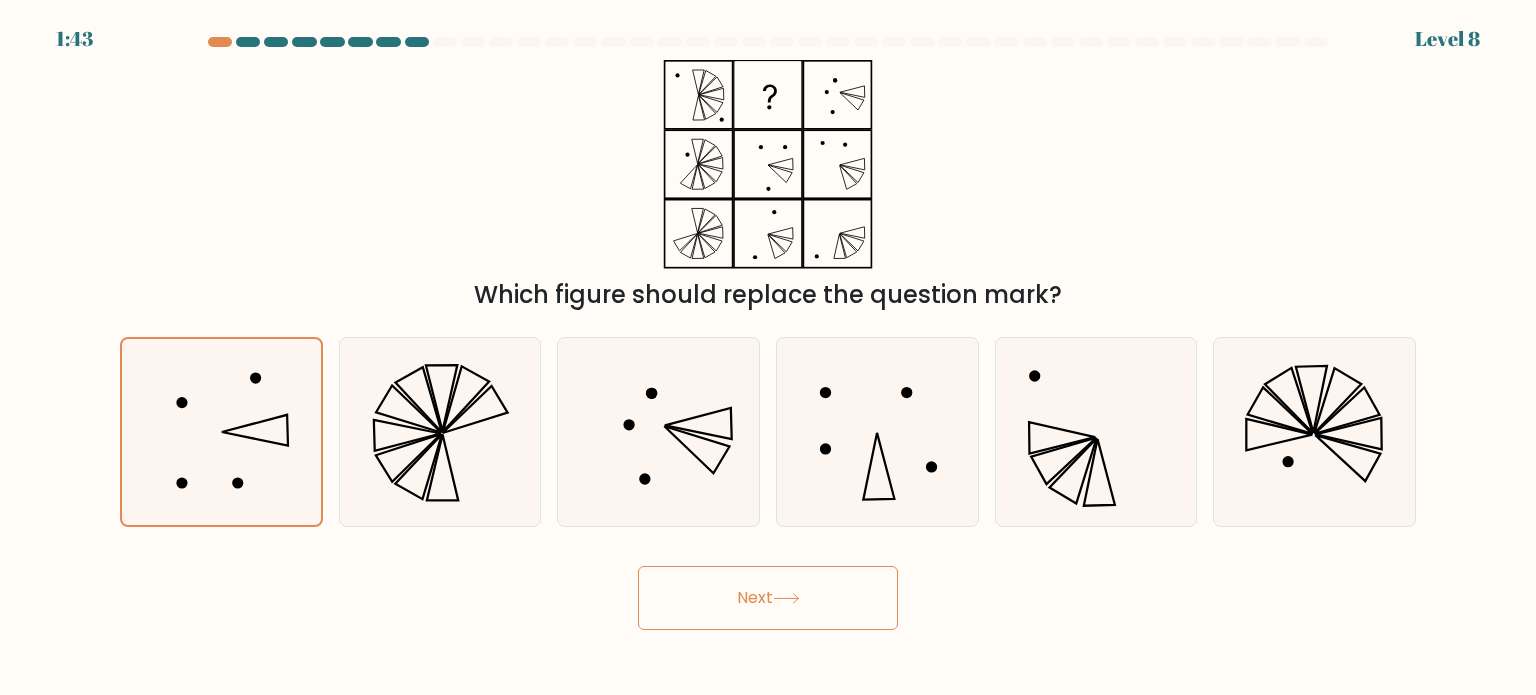 click on "Next" at bounding box center (768, 598) 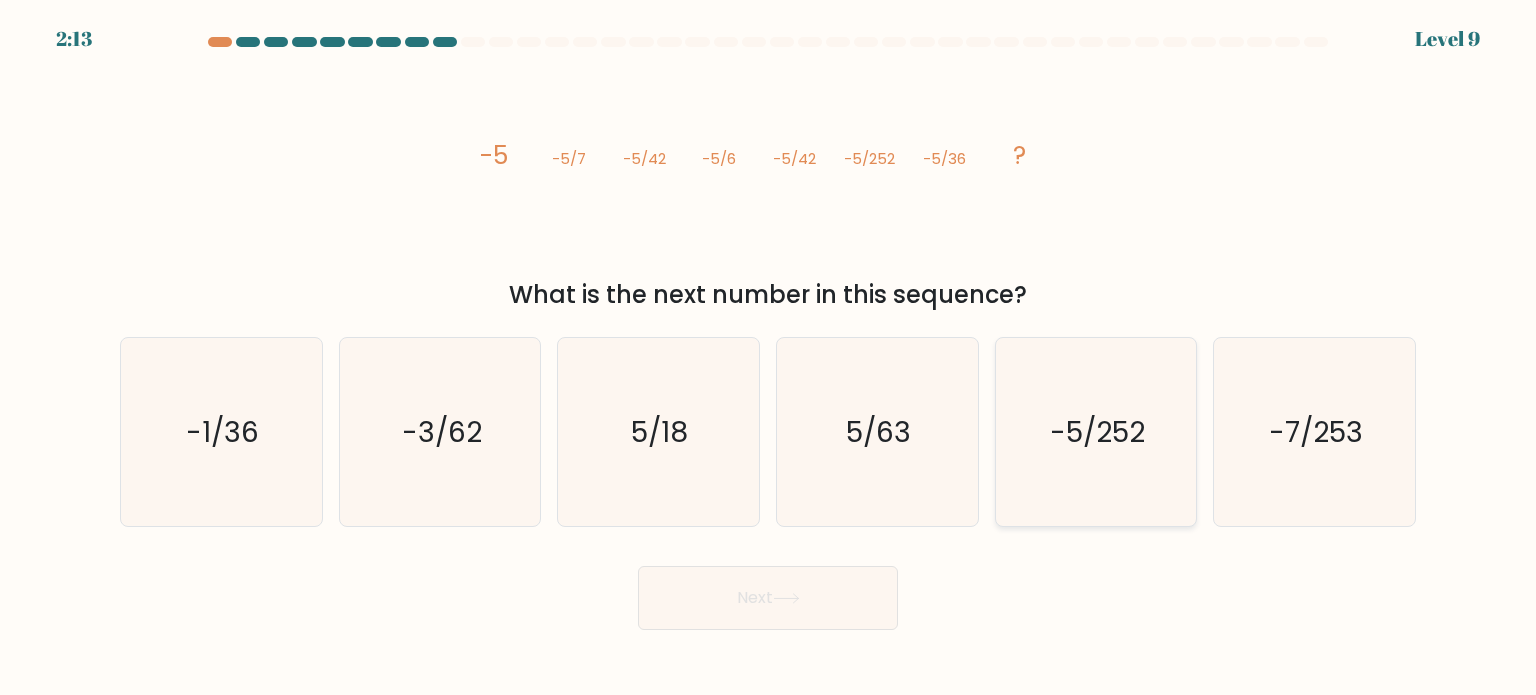 click on "-5/252" at bounding box center [1096, 432] 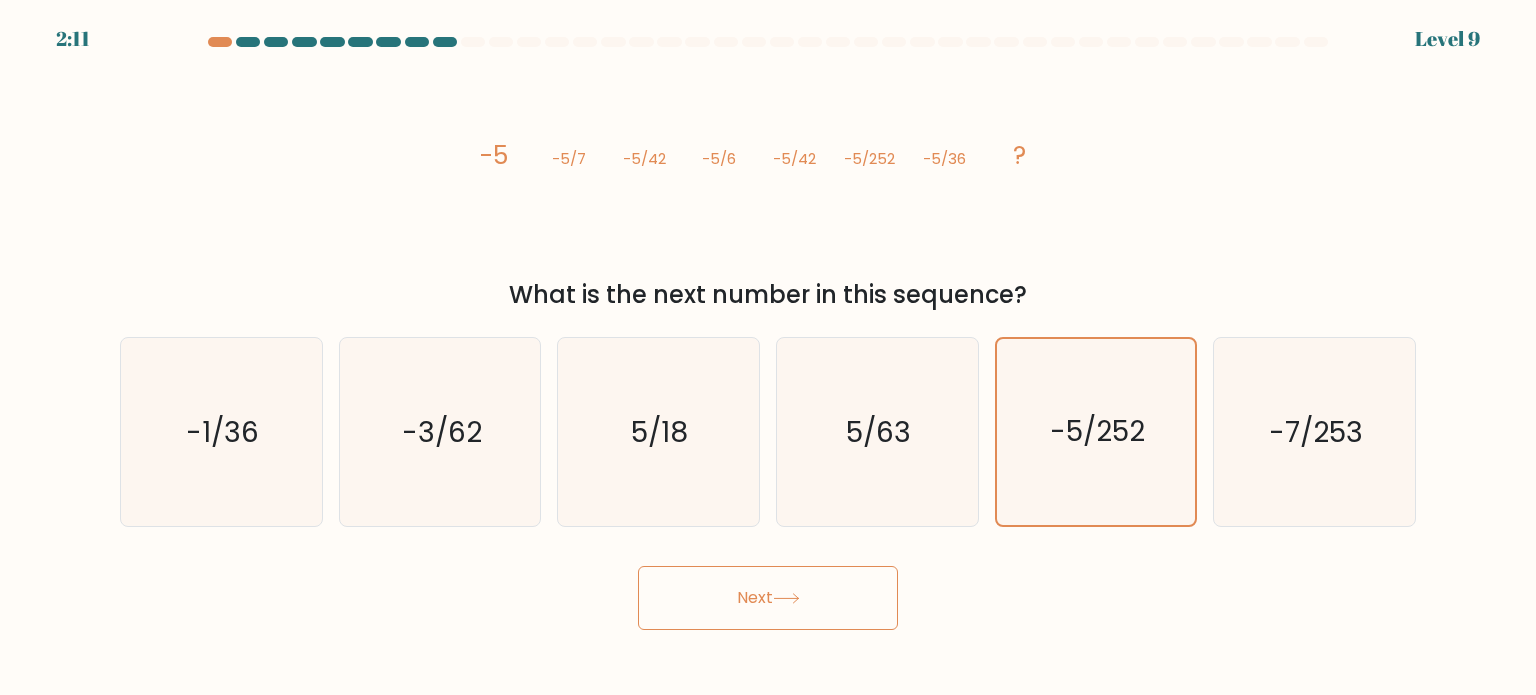 click on "Next" at bounding box center (768, 598) 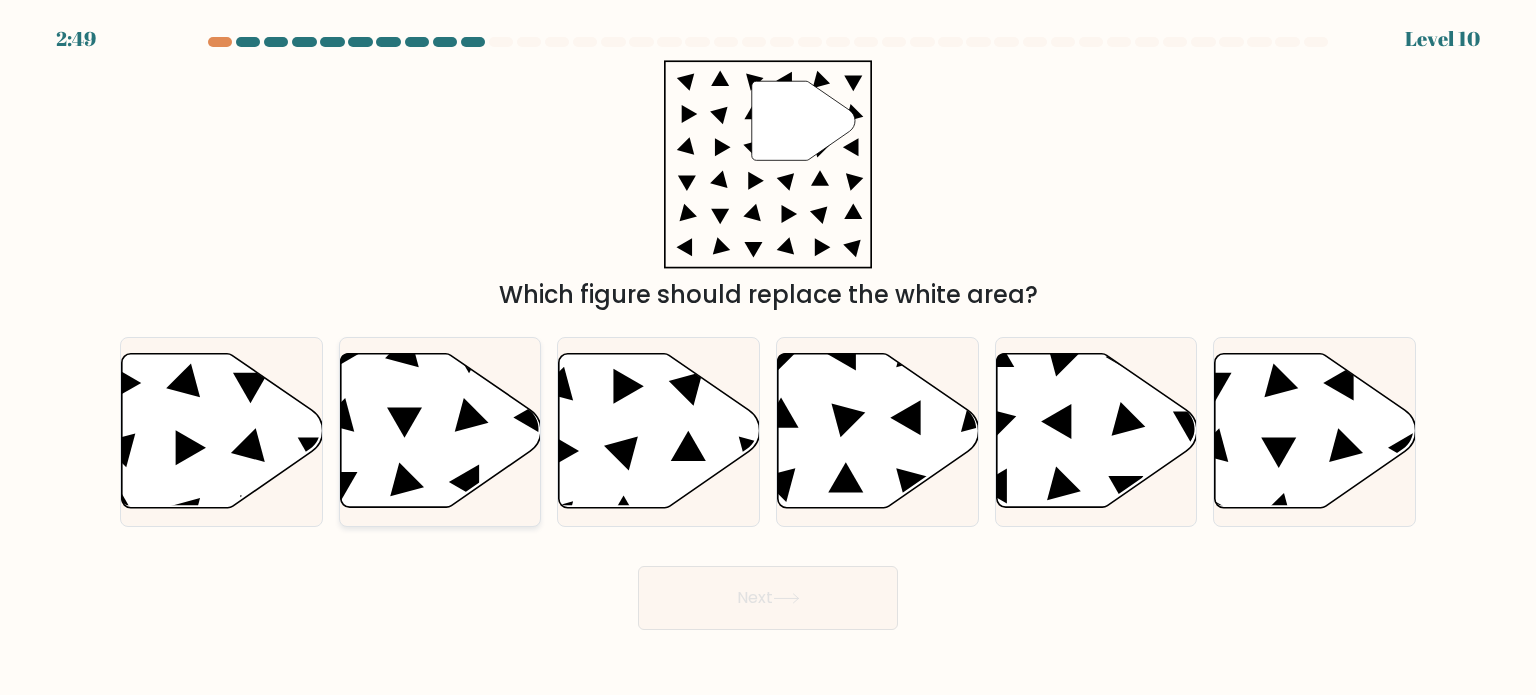 click at bounding box center (404, 423) 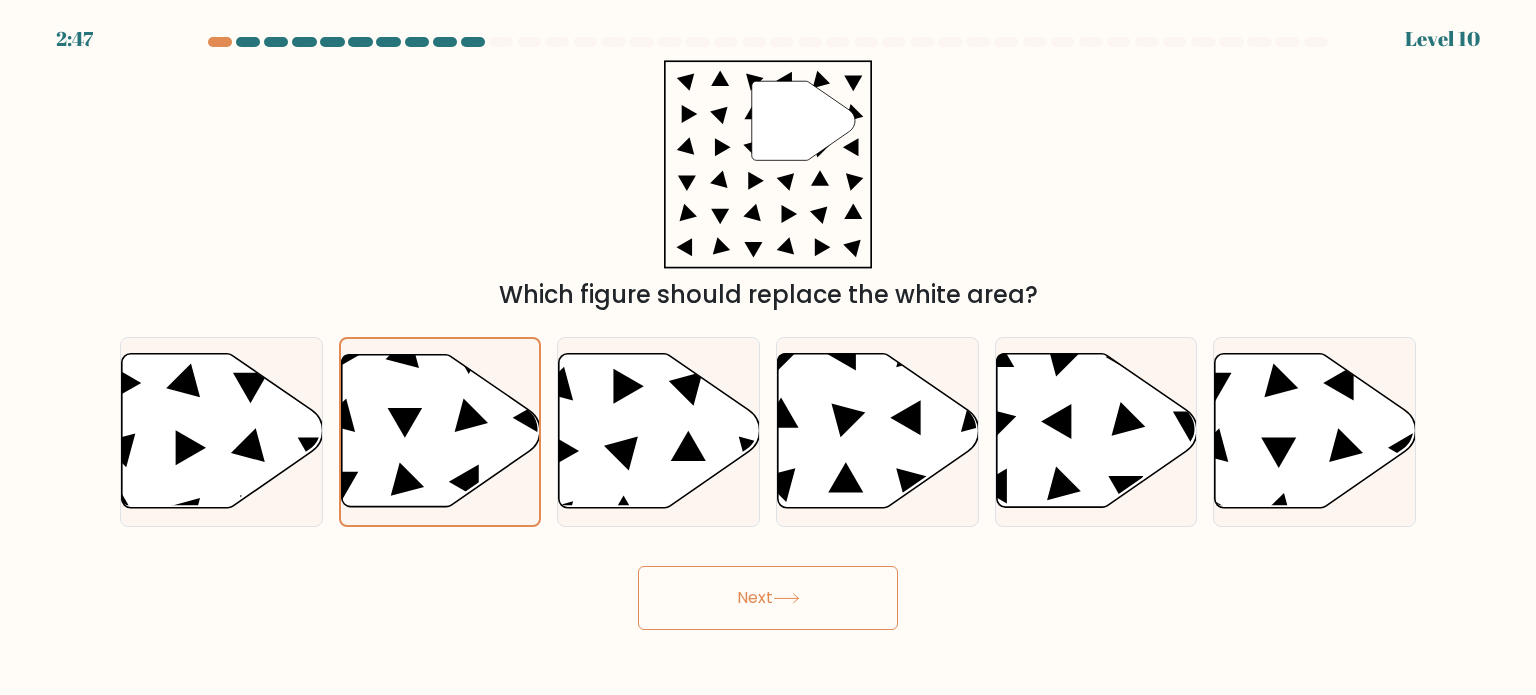 click on "Next" at bounding box center (768, 598) 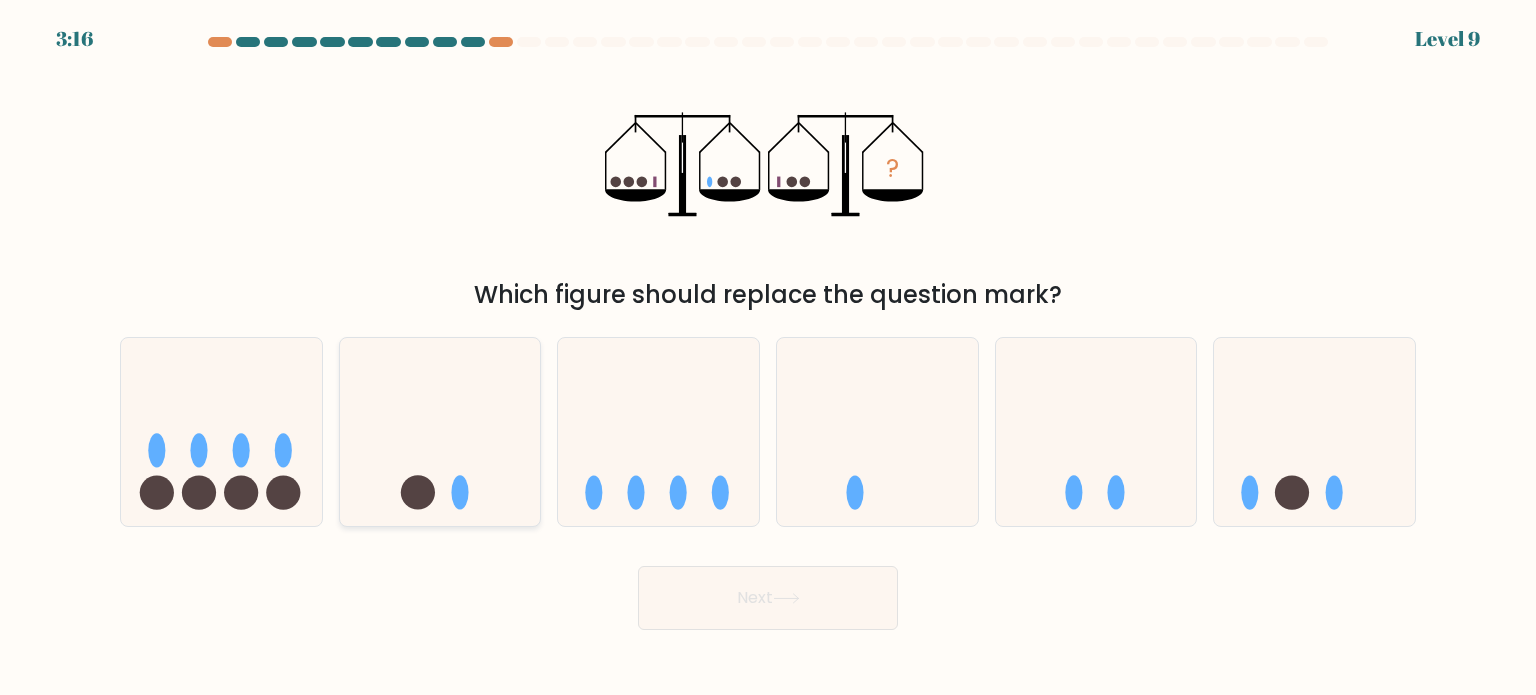 click at bounding box center (440, 432) 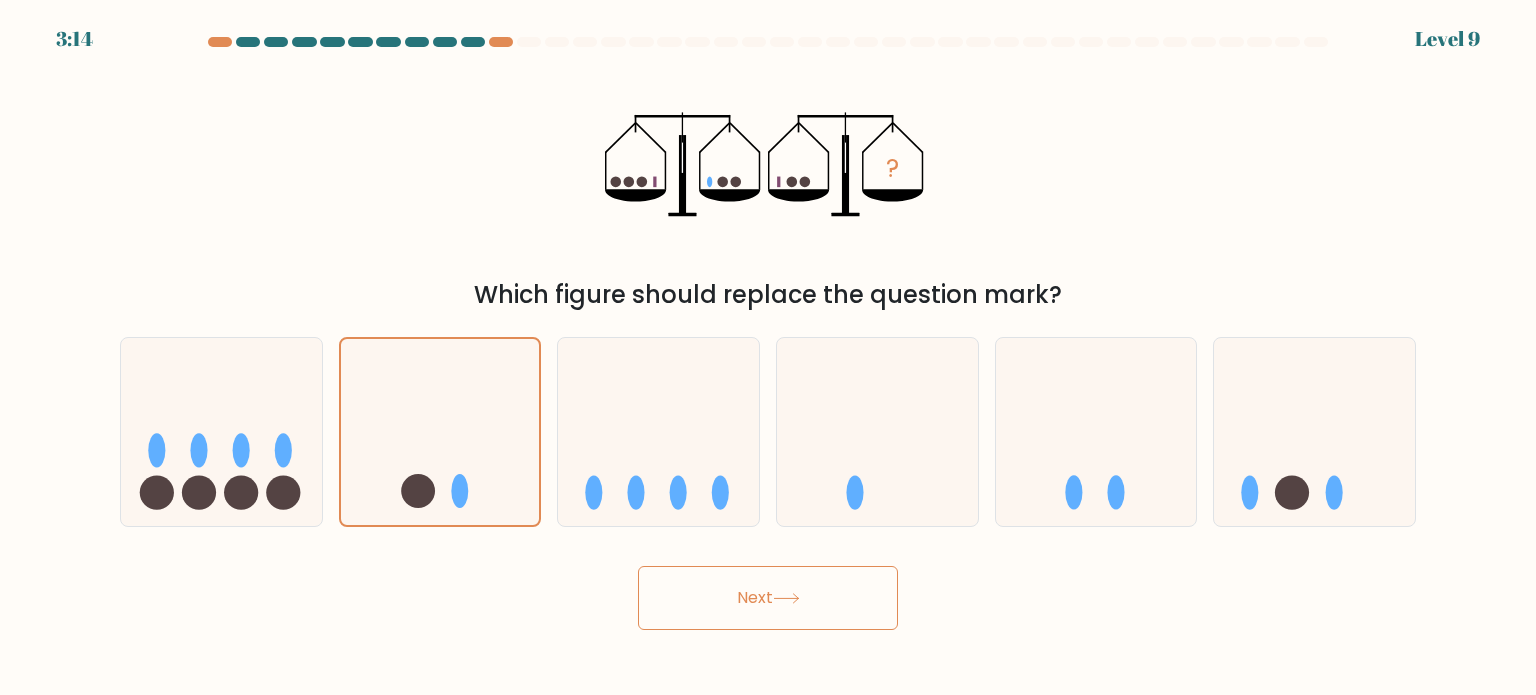 click on "Next" at bounding box center (768, 598) 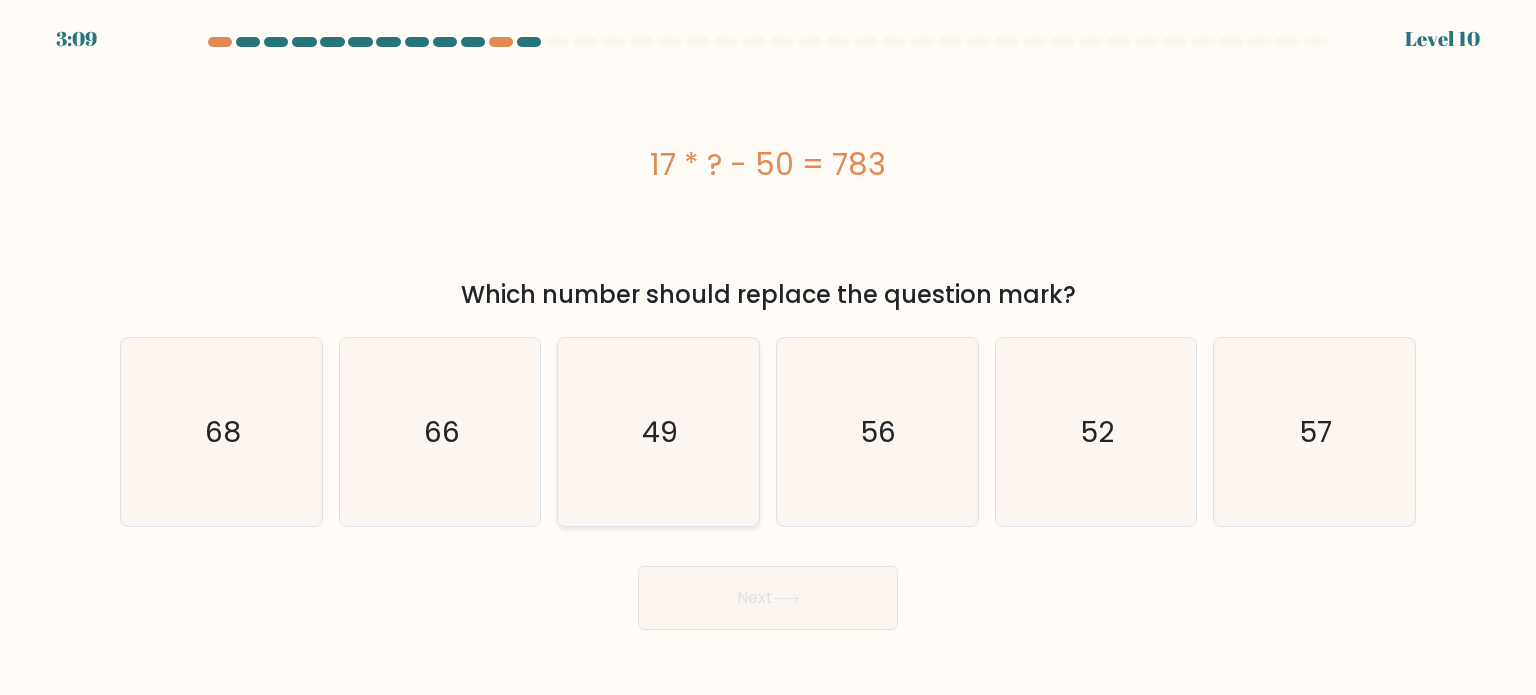 click on "49" at bounding box center [658, 432] 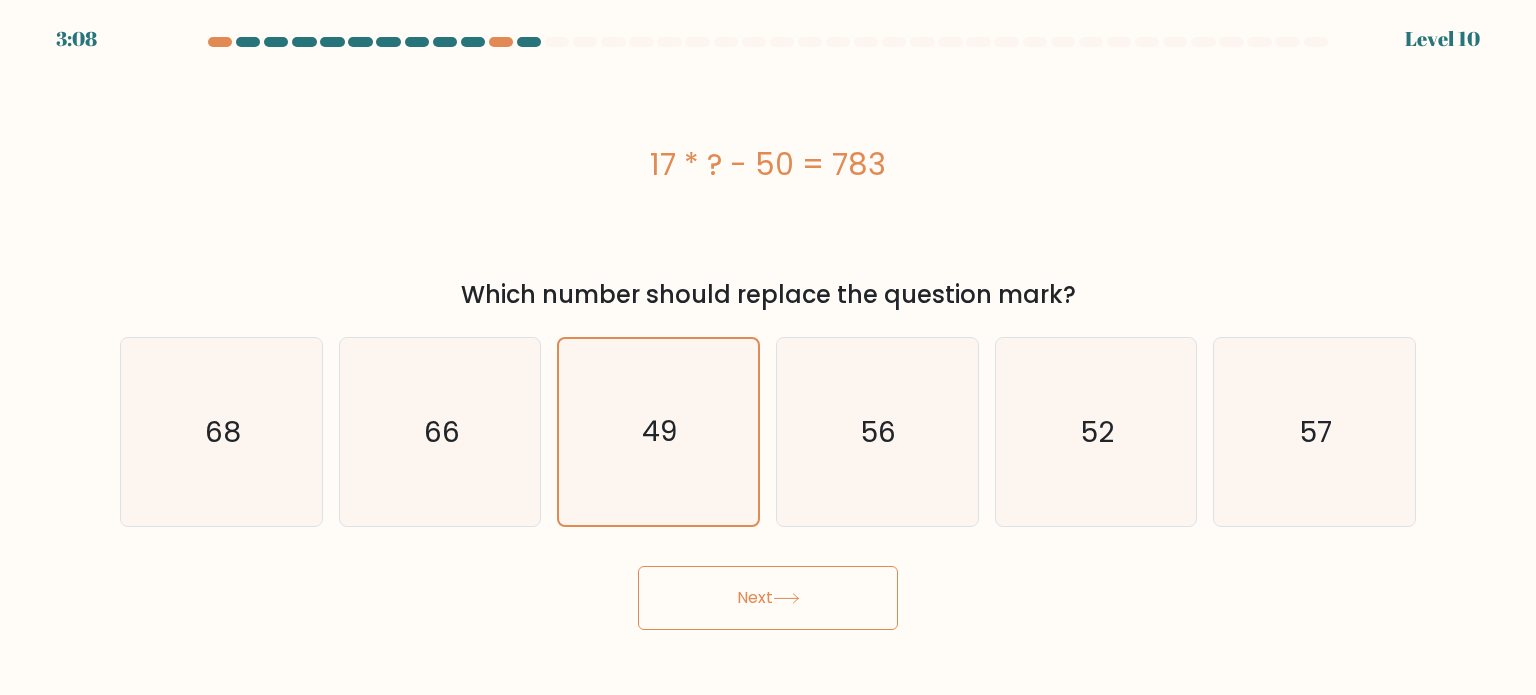 click on "3:08
Level 10" at bounding box center [768, 347] 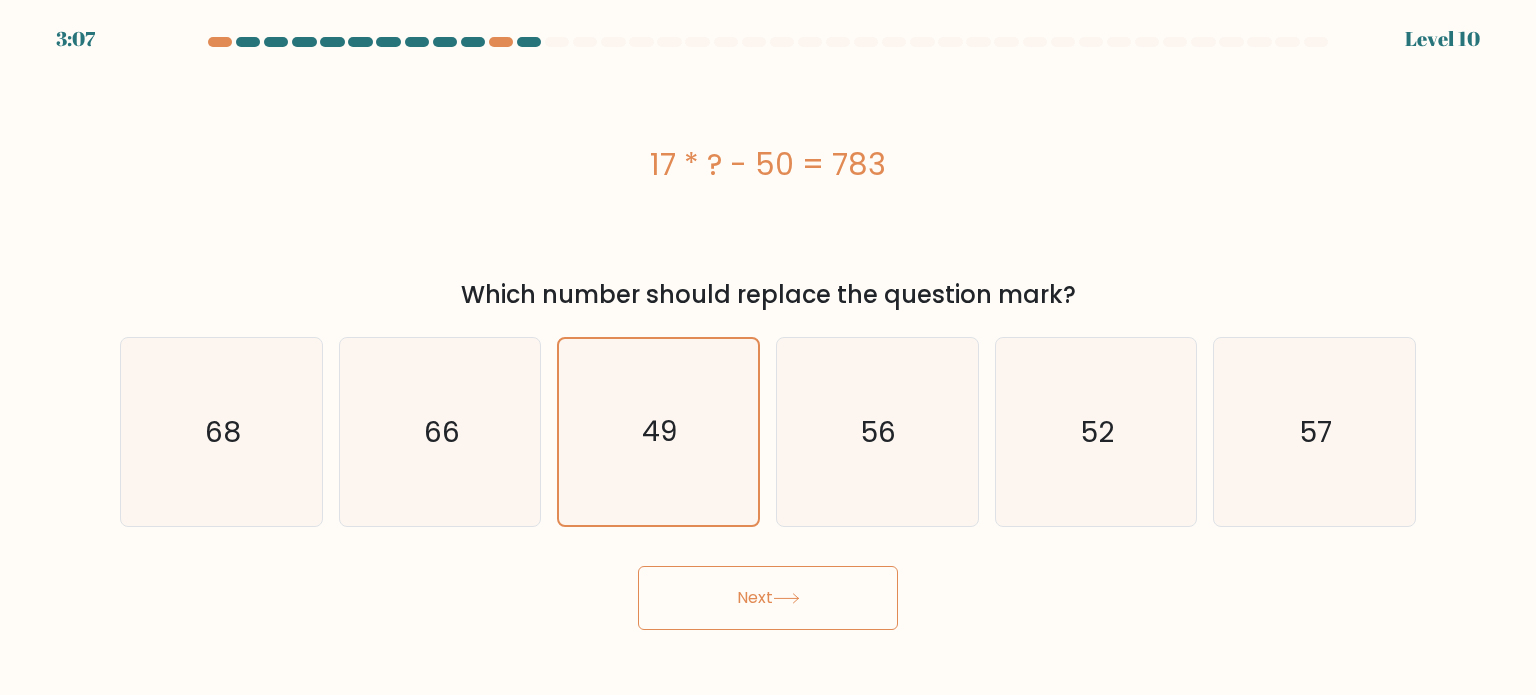 click on "Next" at bounding box center (768, 598) 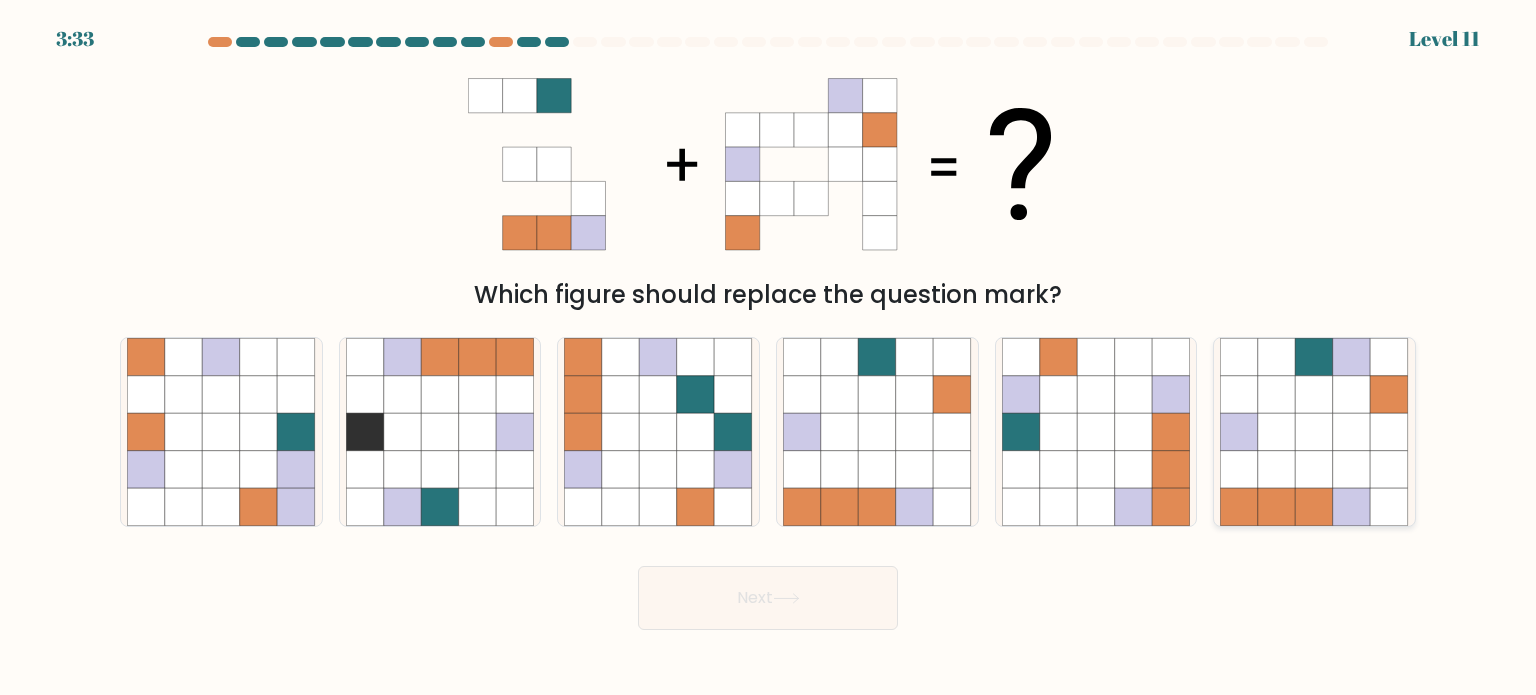 click at bounding box center [1277, 469] 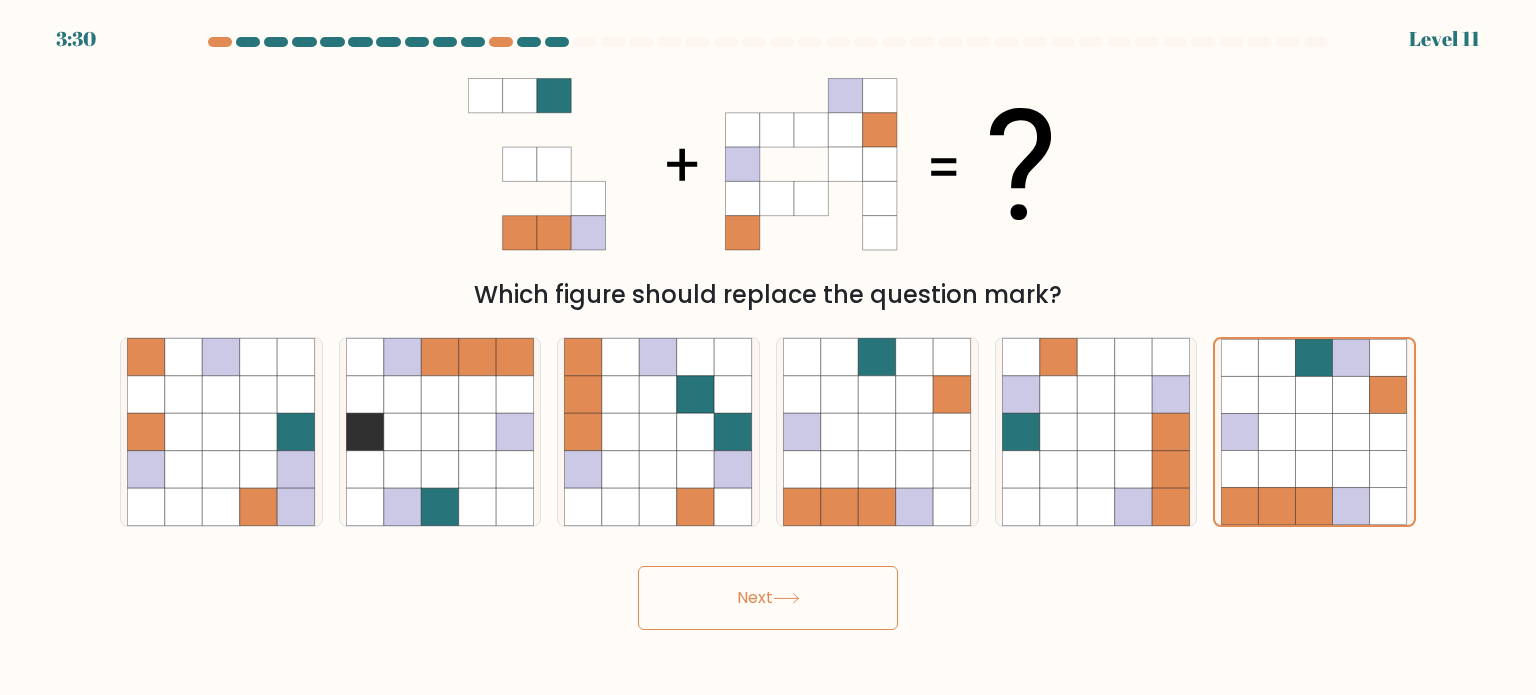 click on "Next" at bounding box center [768, 590] 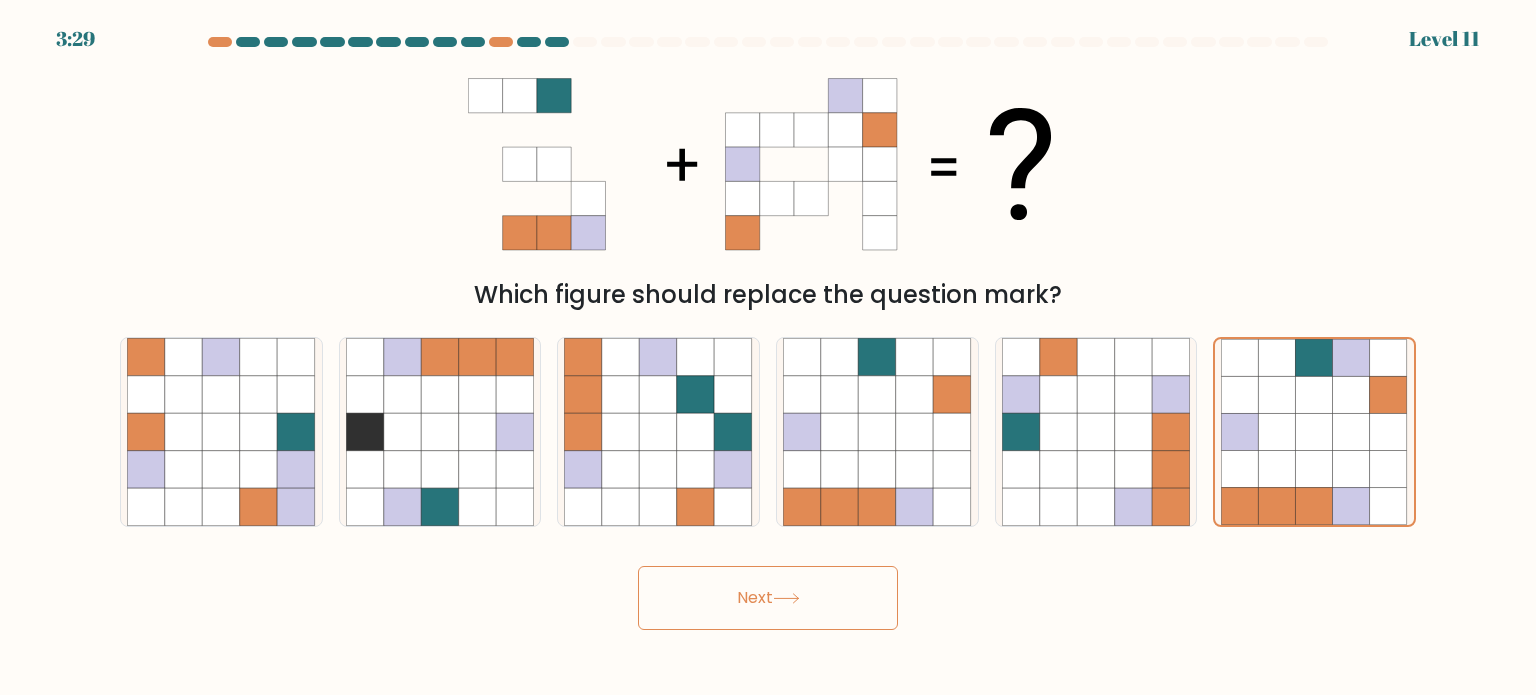 click on "Next" at bounding box center [768, 598] 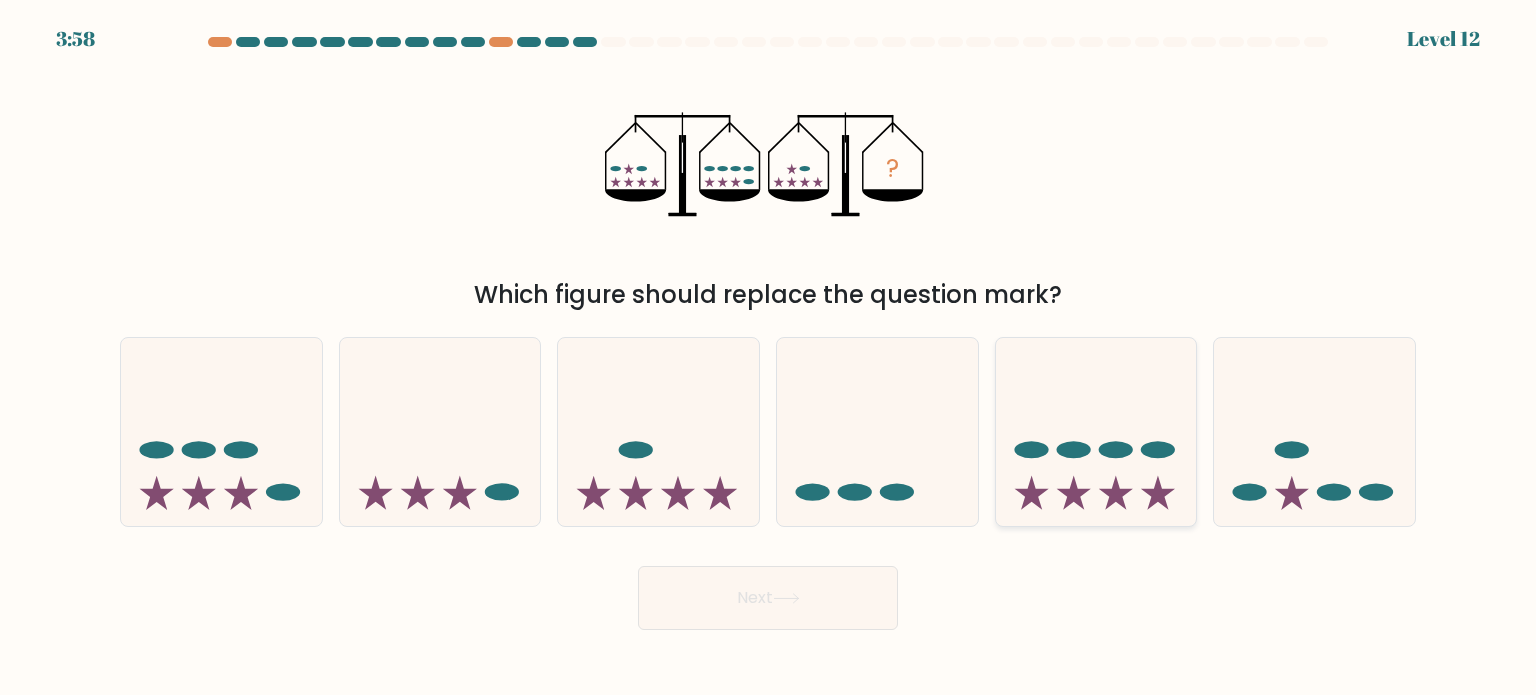 click at bounding box center [1096, 432] 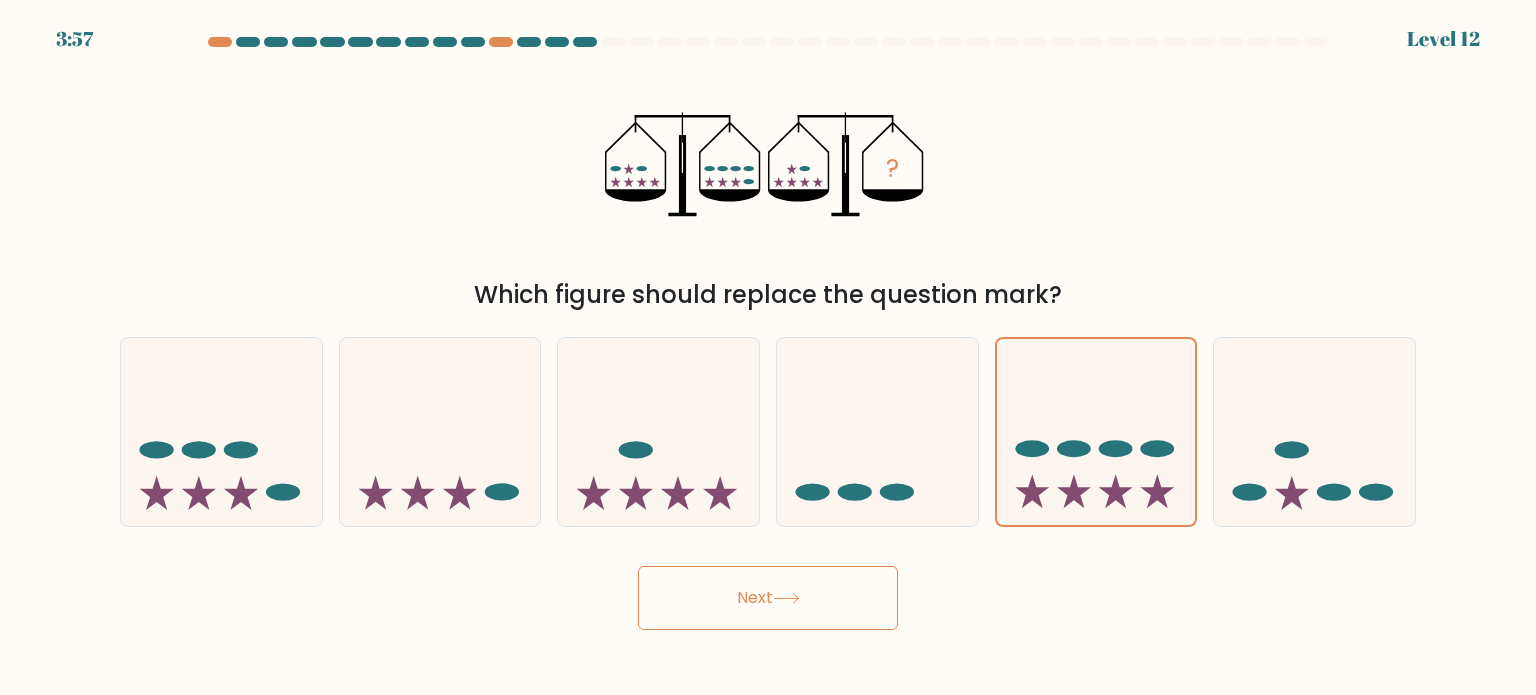 click at bounding box center [786, 598] 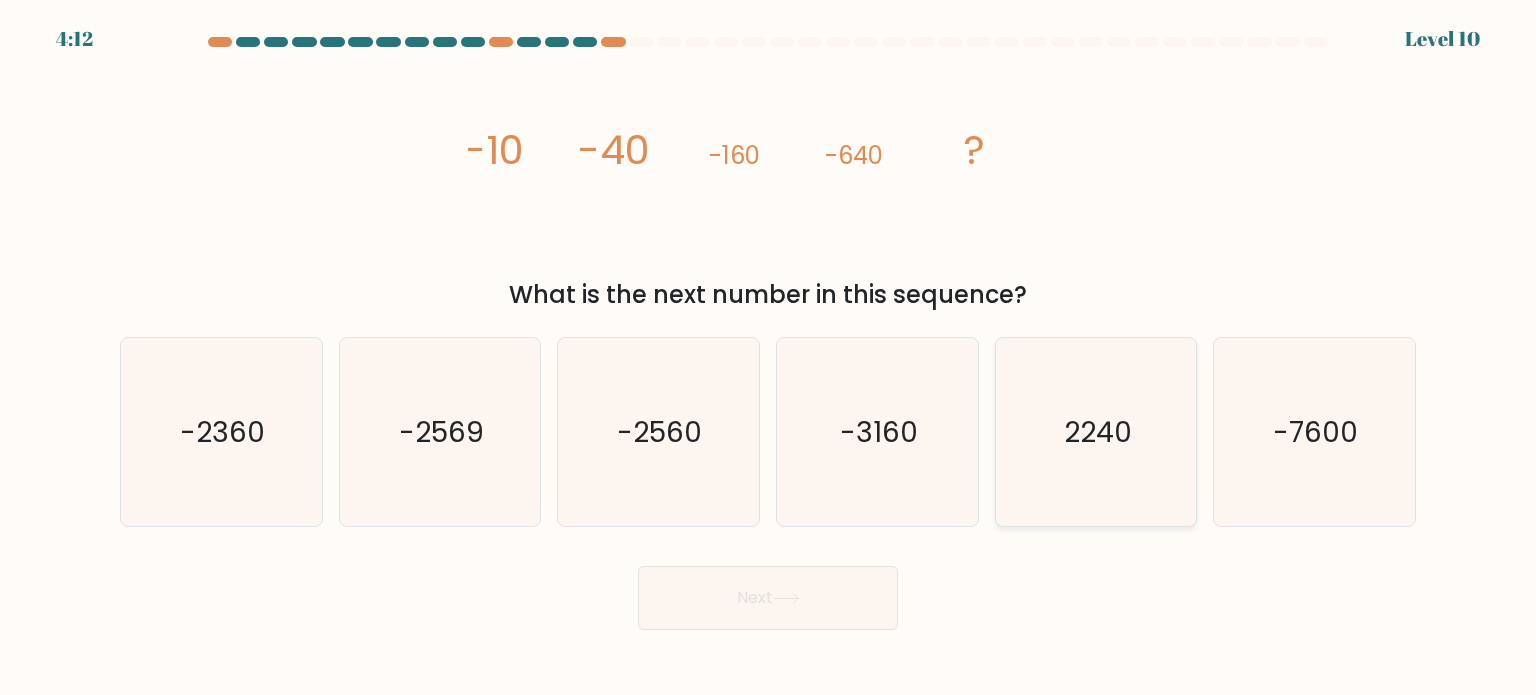 click on "2240" at bounding box center (1098, 431) 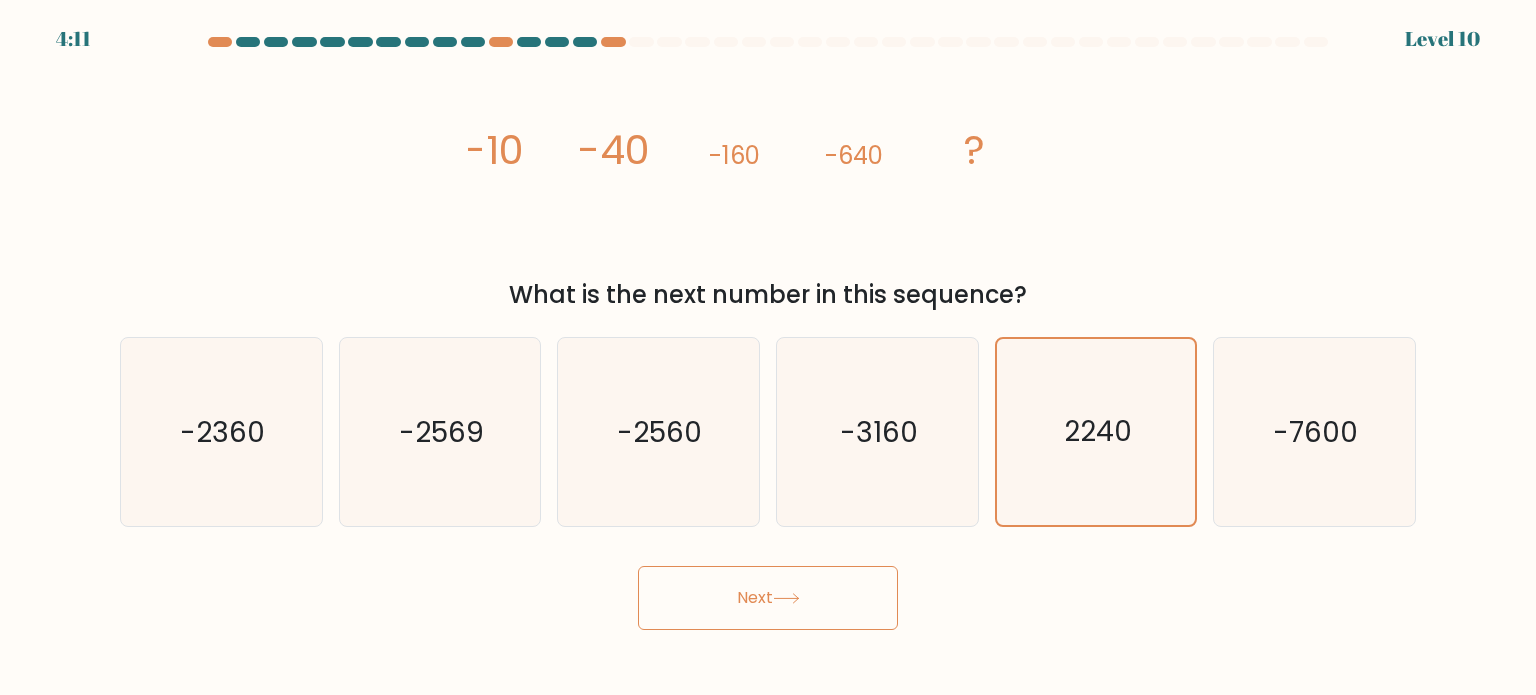 click on "Next" at bounding box center [768, 598] 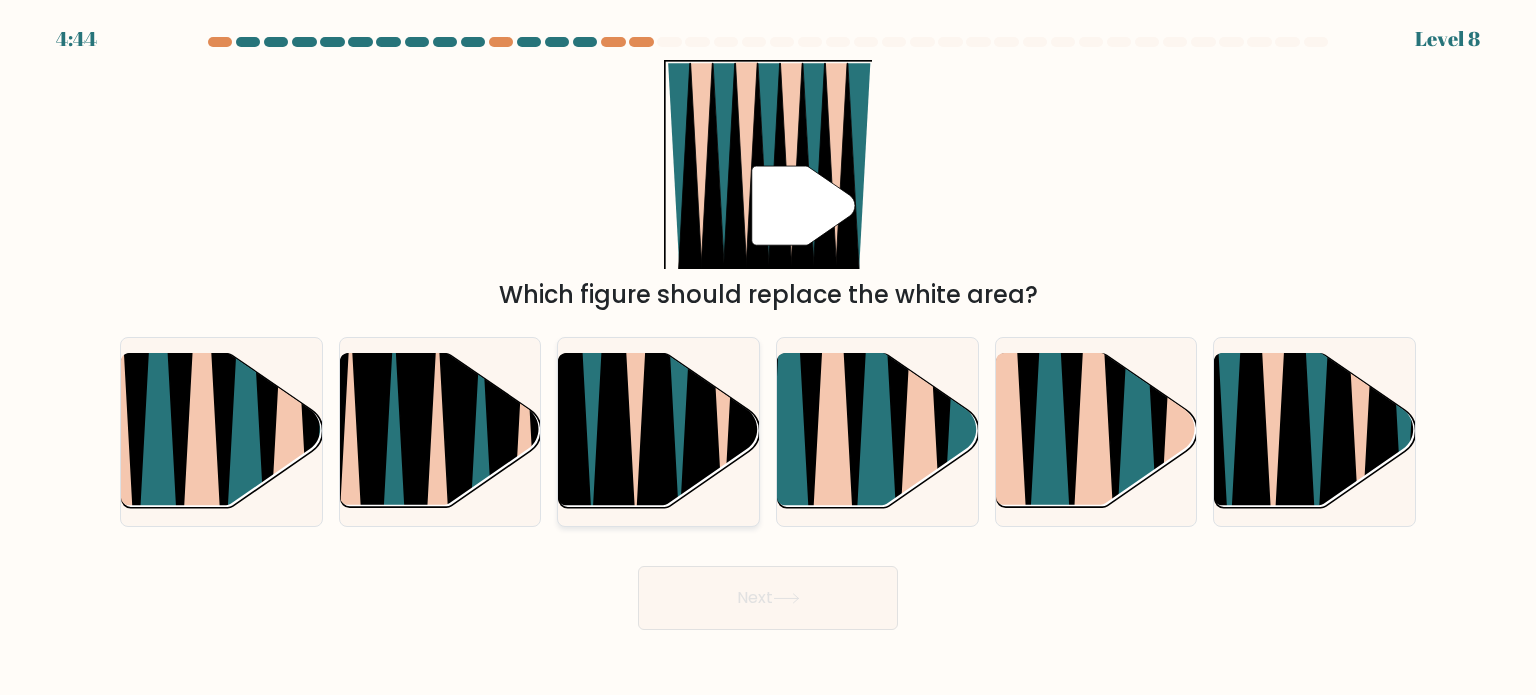 click at bounding box center [701, 355] 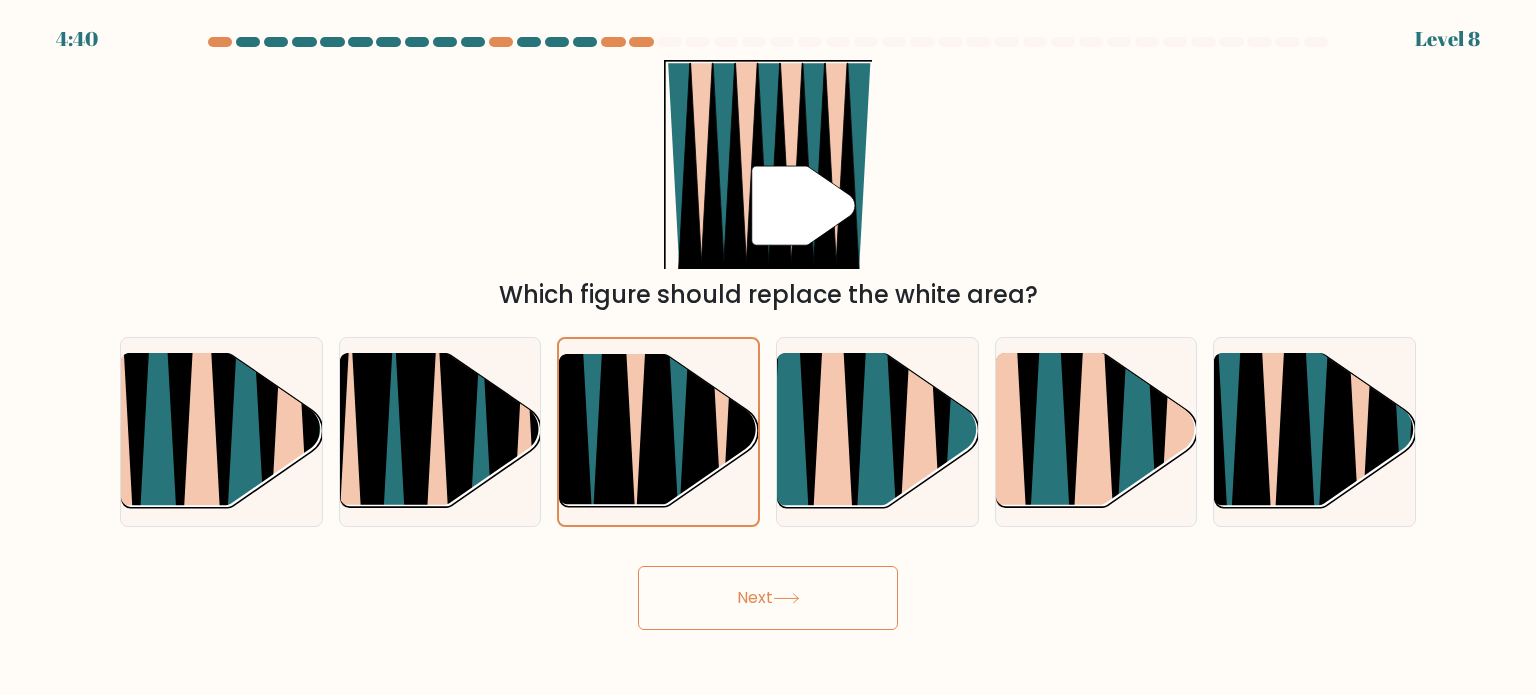 click on "Next" at bounding box center [768, 598] 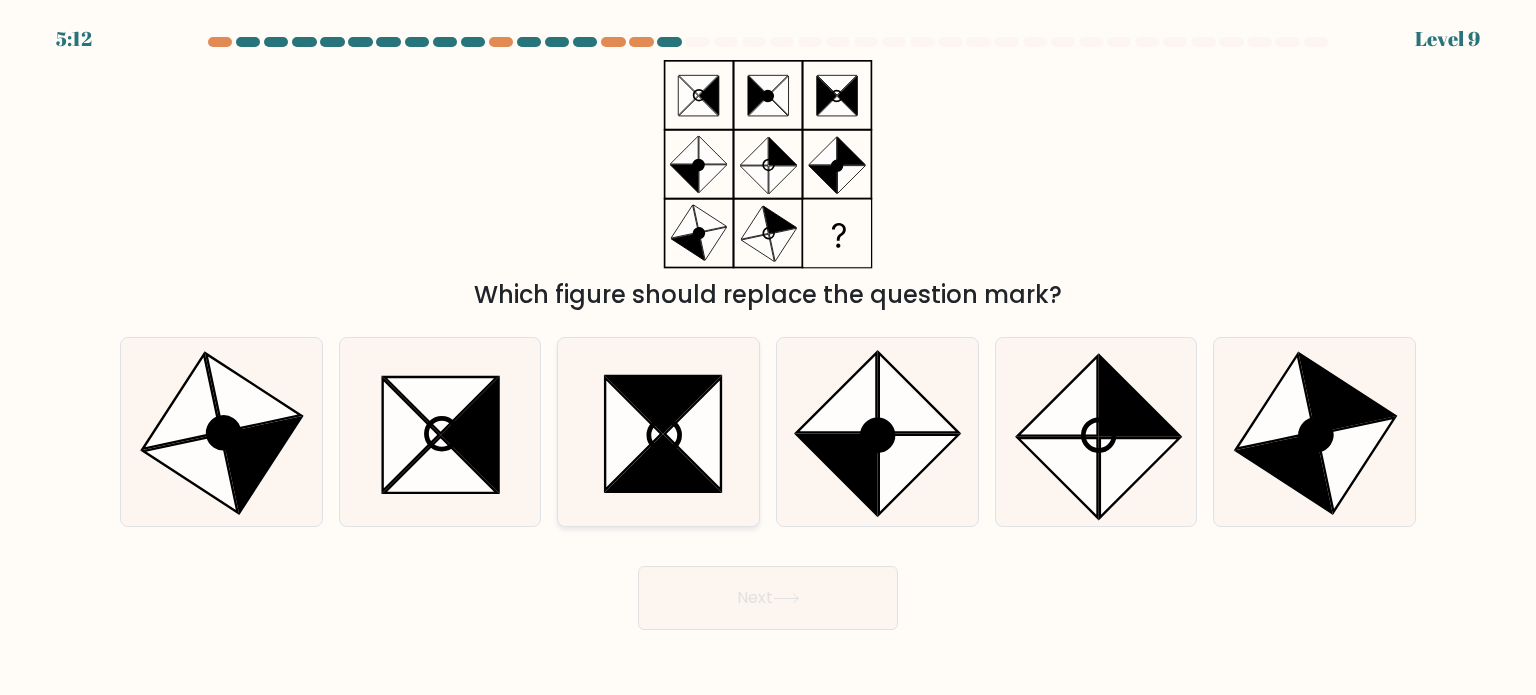 click at bounding box center (663, 404) 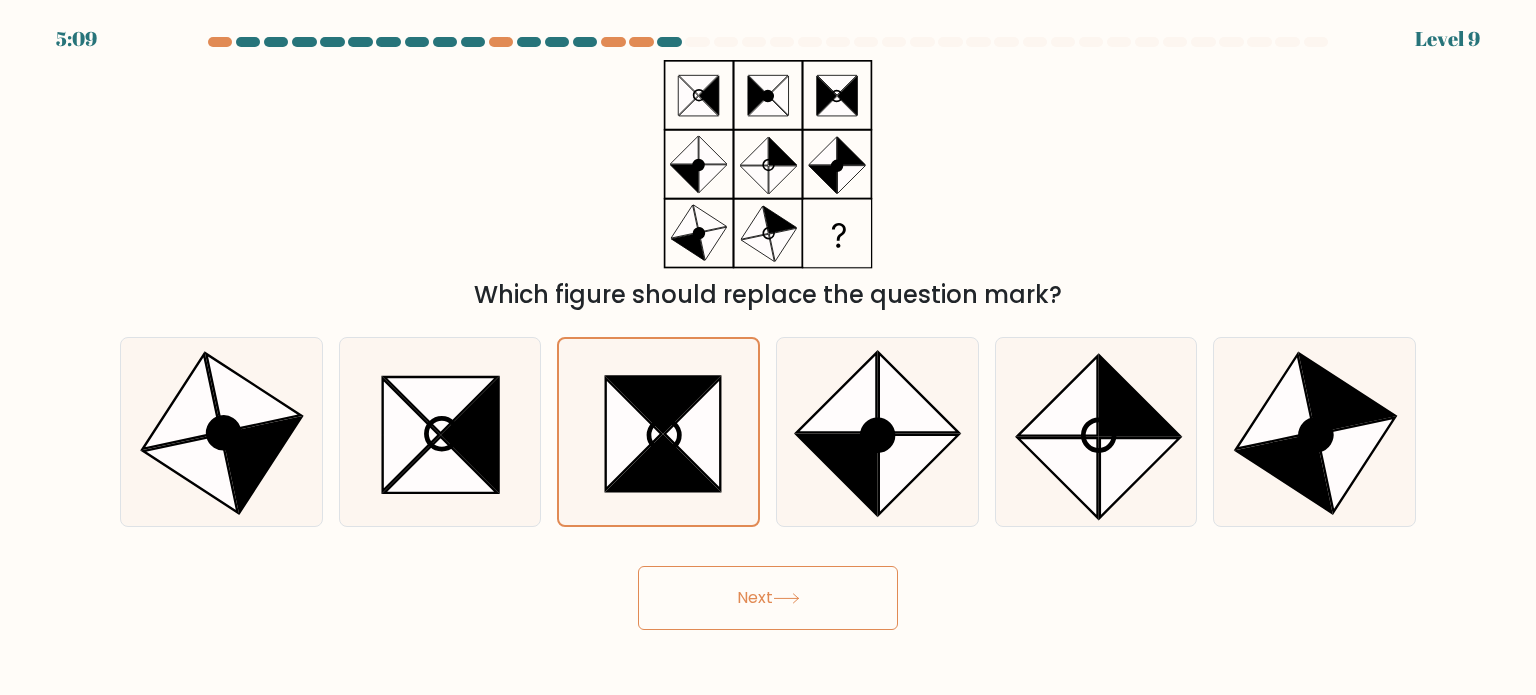 click on "5:09
Level 9" at bounding box center (768, 347) 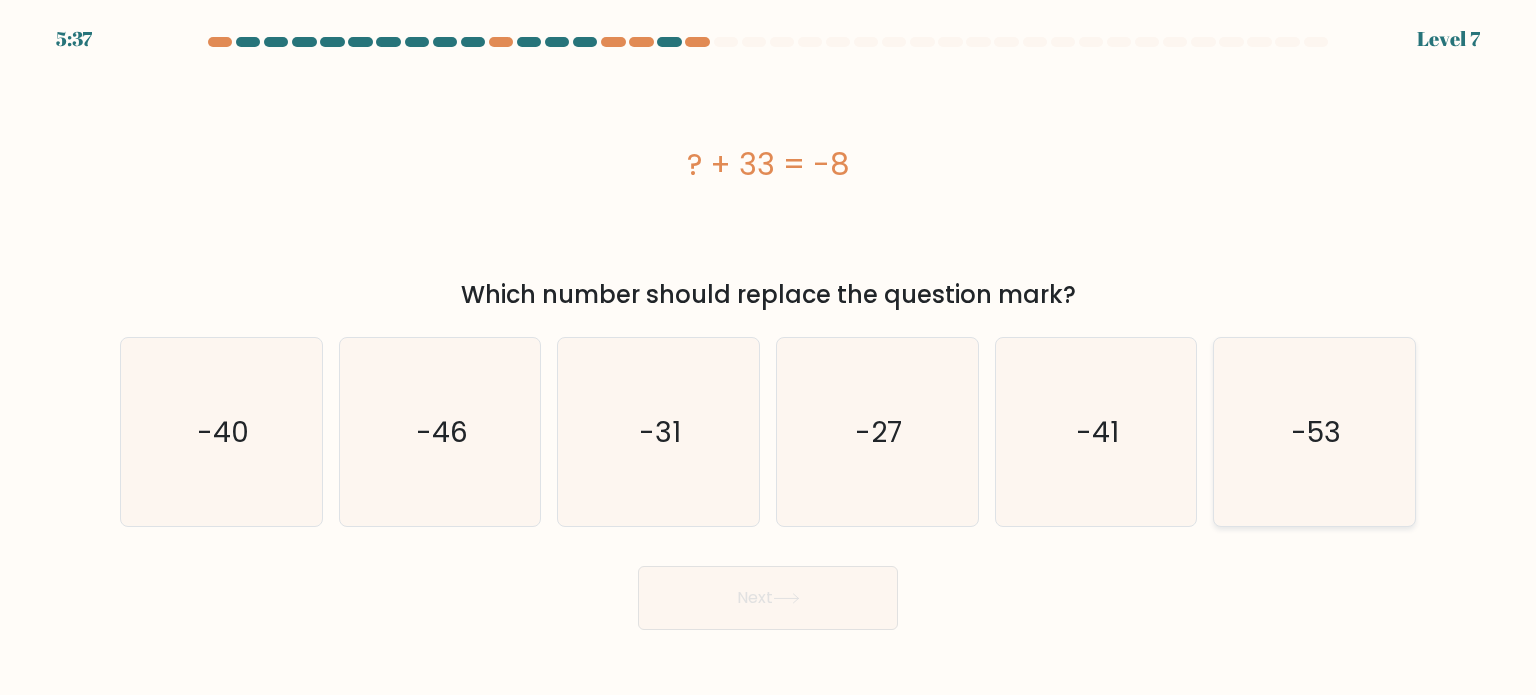 click on "-53" at bounding box center (1314, 432) 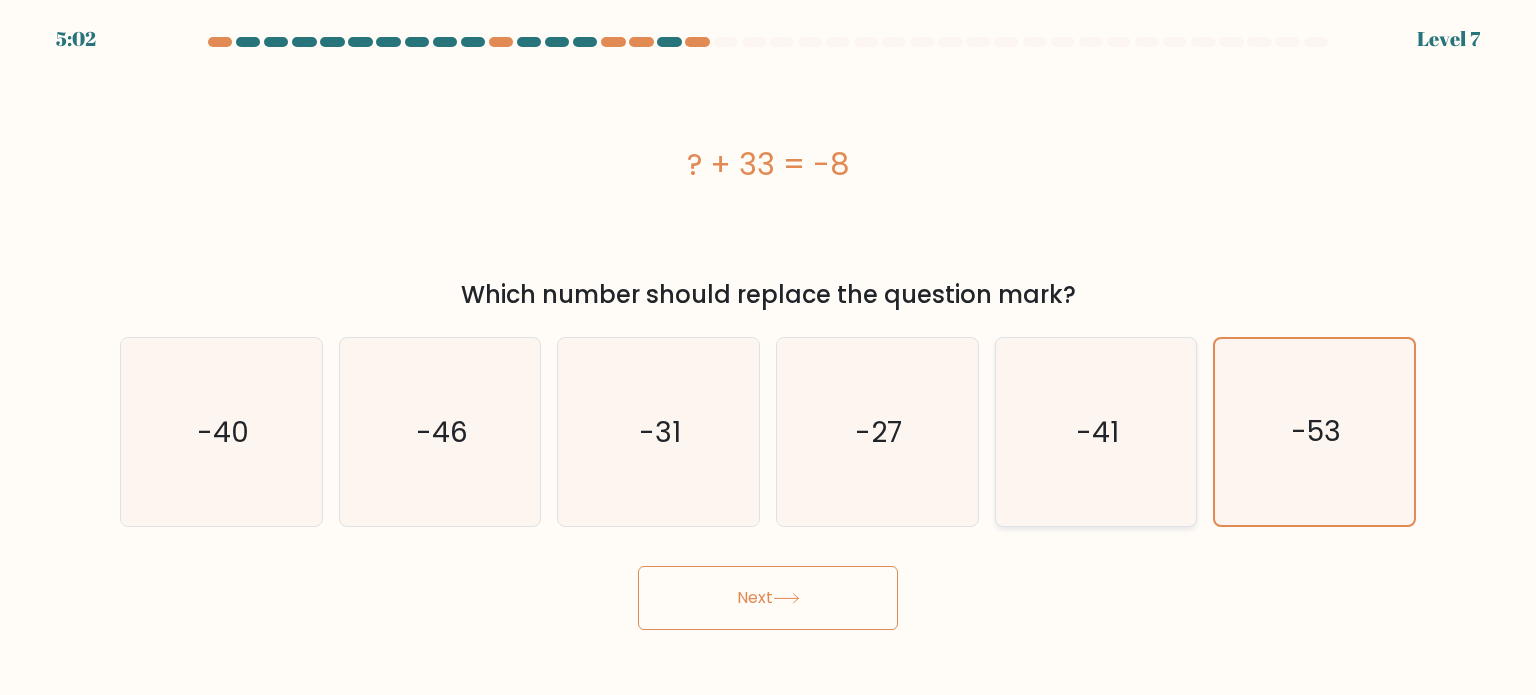 click on "-41" at bounding box center [1097, 431] 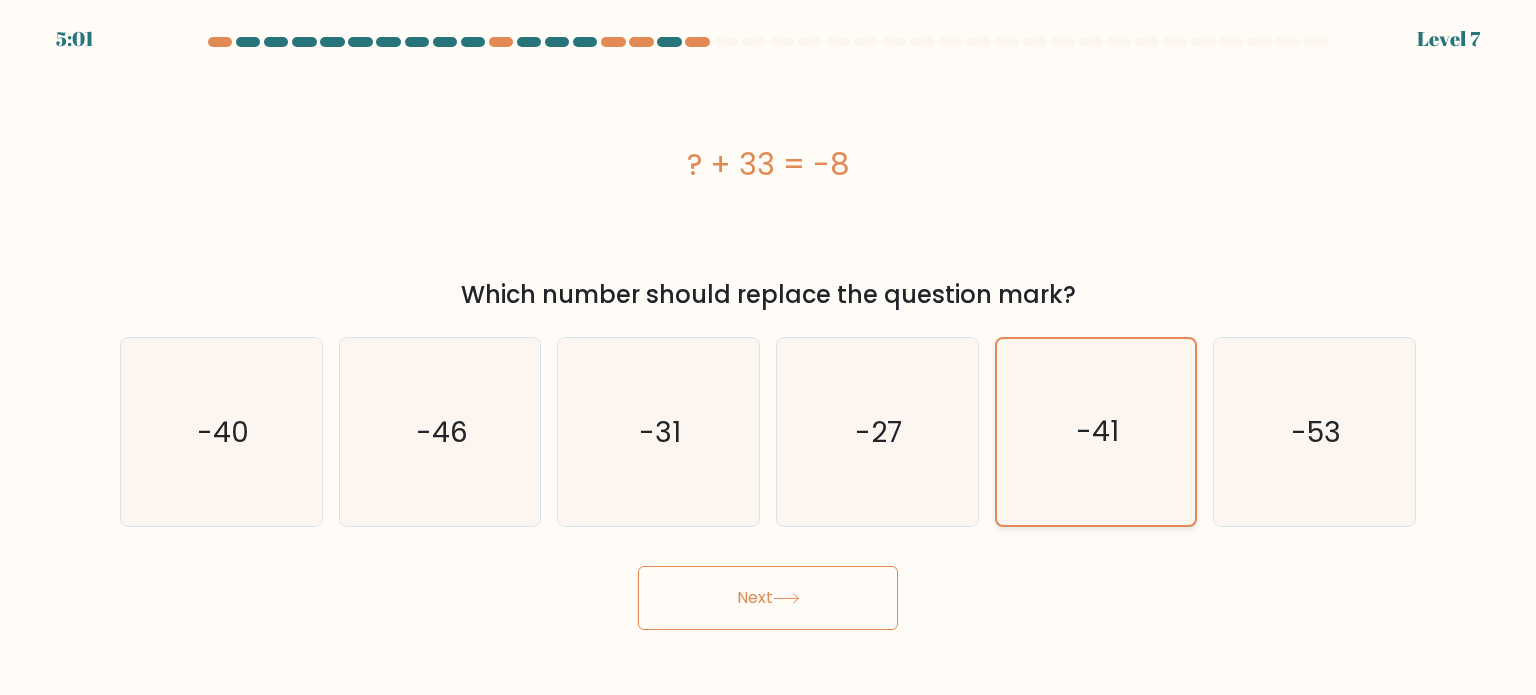 click on "-41" at bounding box center [1097, 431] 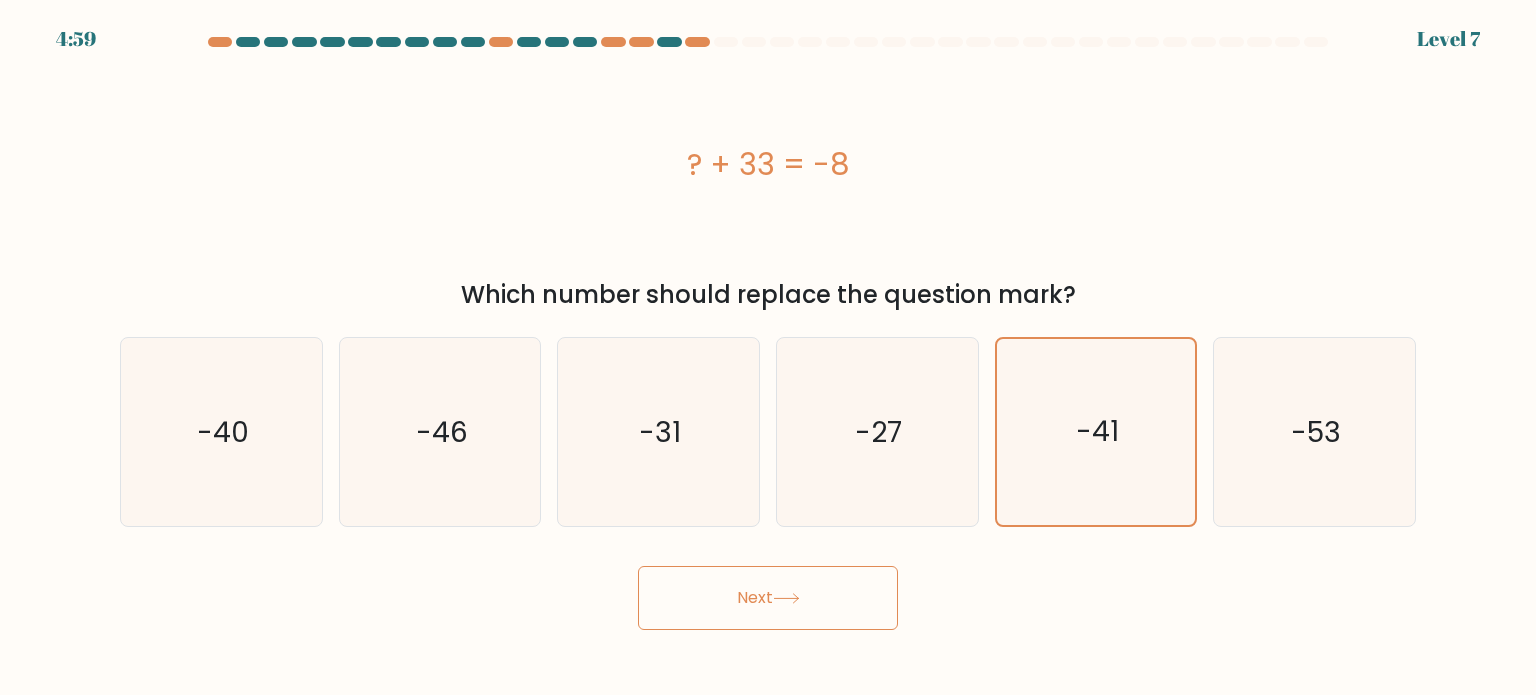 click on "Next" at bounding box center (768, 598) 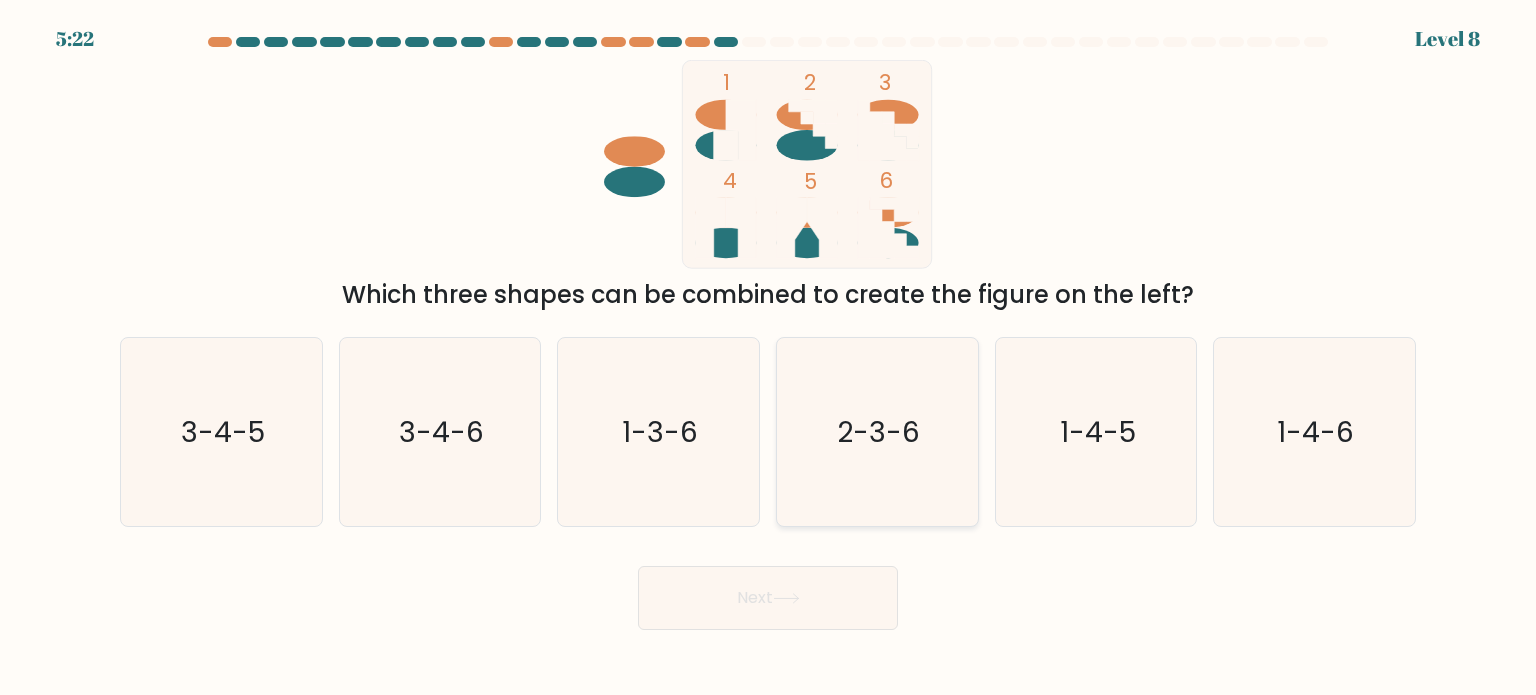 click on "2-3-6" at bounding box center (879, 431) 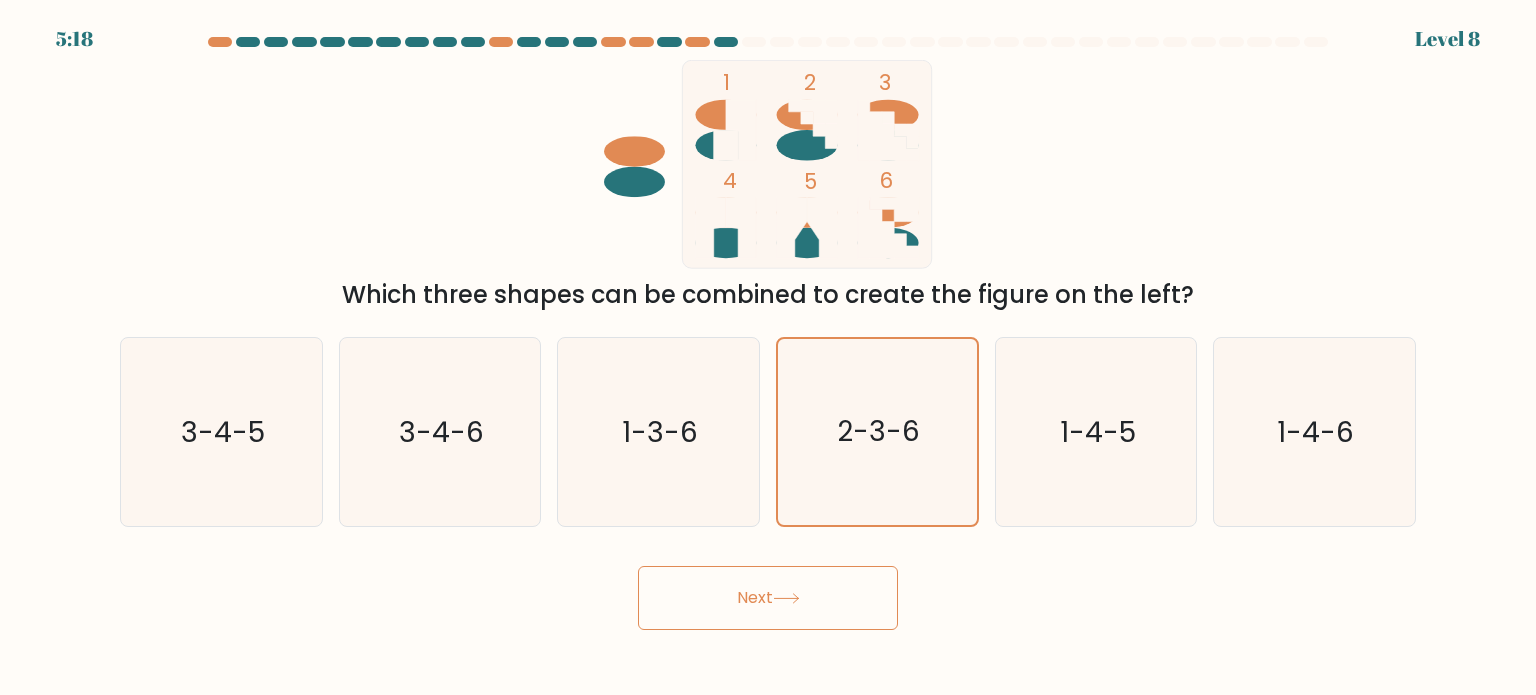 click at bounding box center (786, 598) 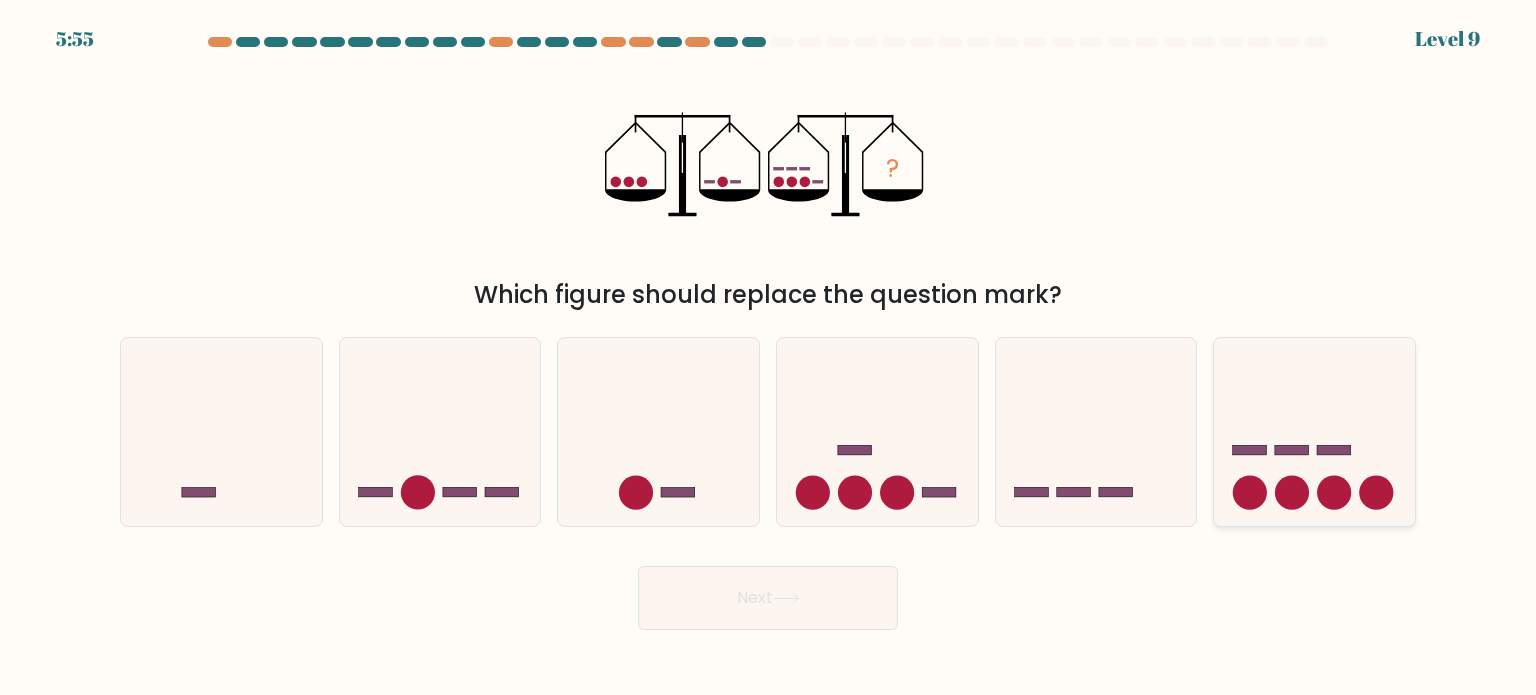 click at bounding box center (1292, 450) 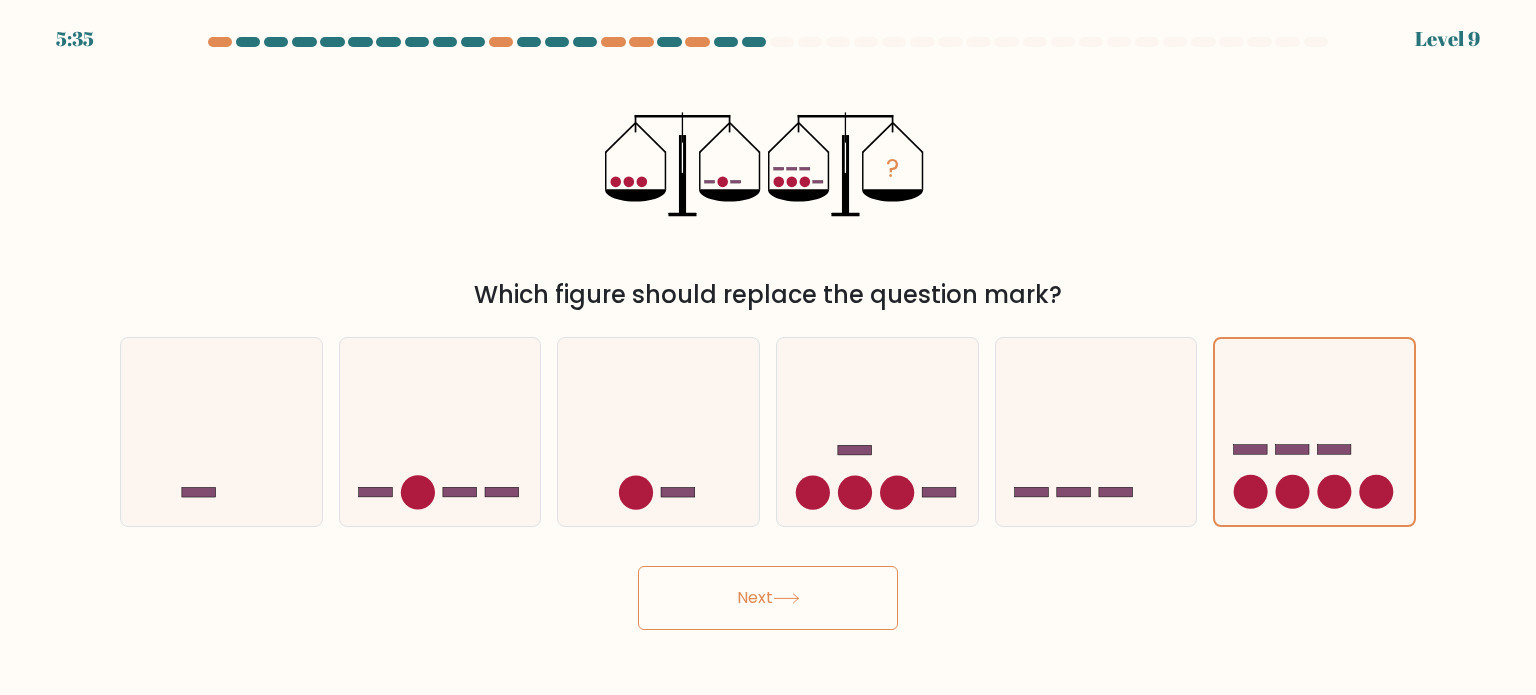 click on "Next" at bounding box center (768, 598) 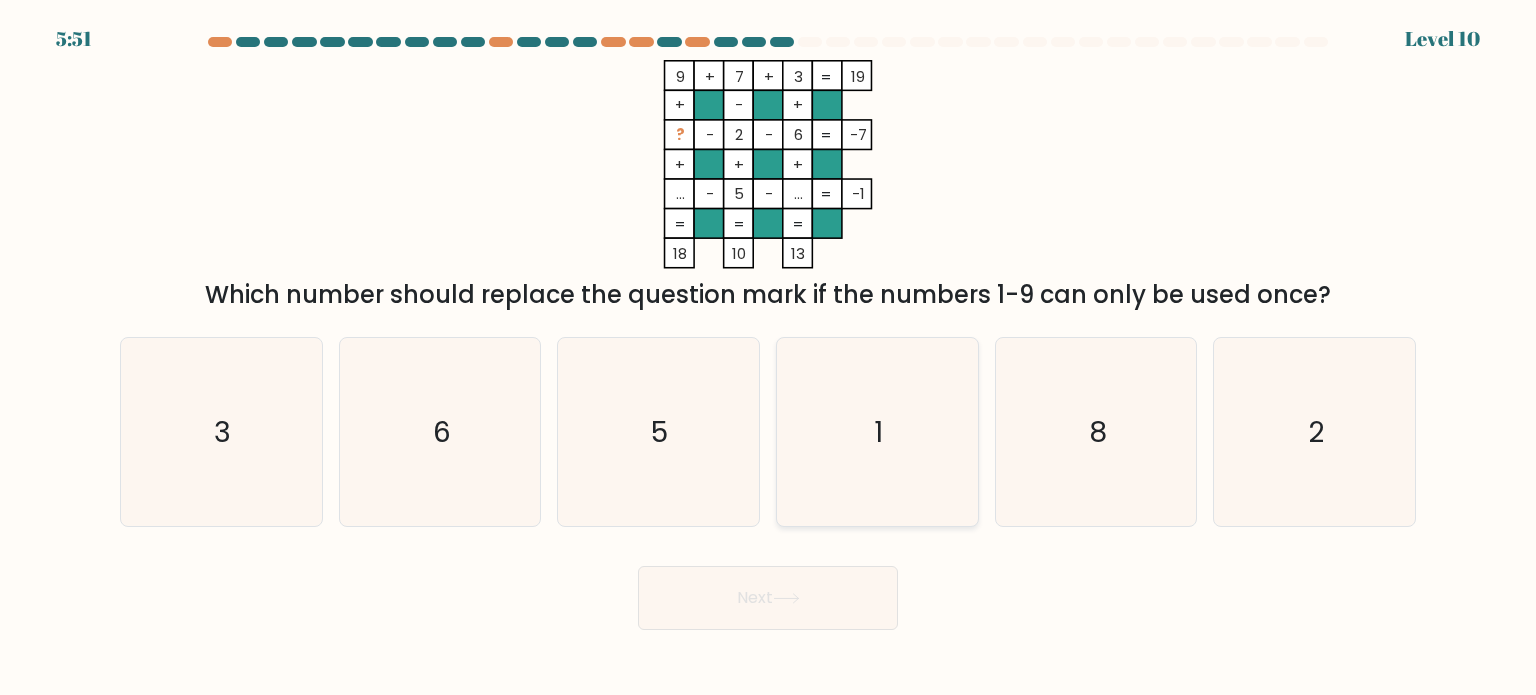 click on "1" at bounding box center [877, 432] 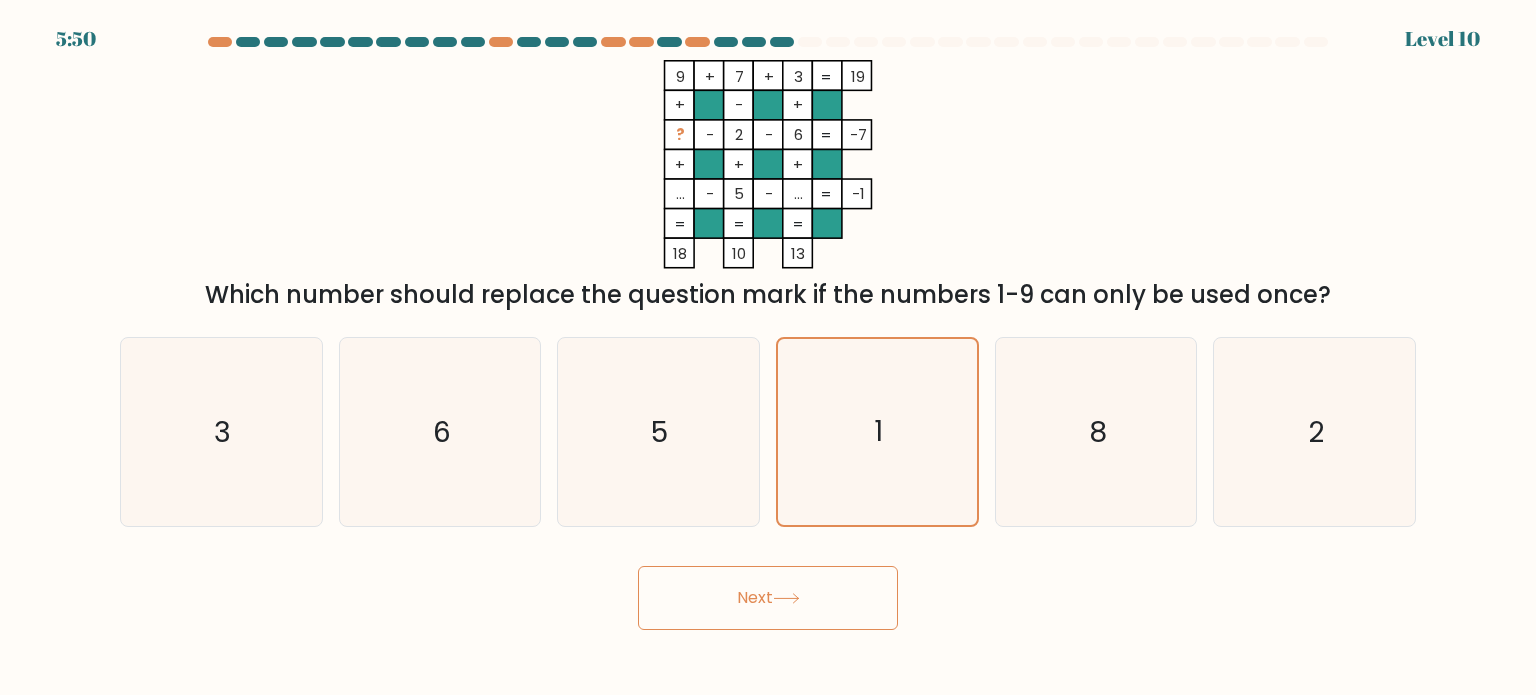 click on "Next" at bounding box center [768, 598] 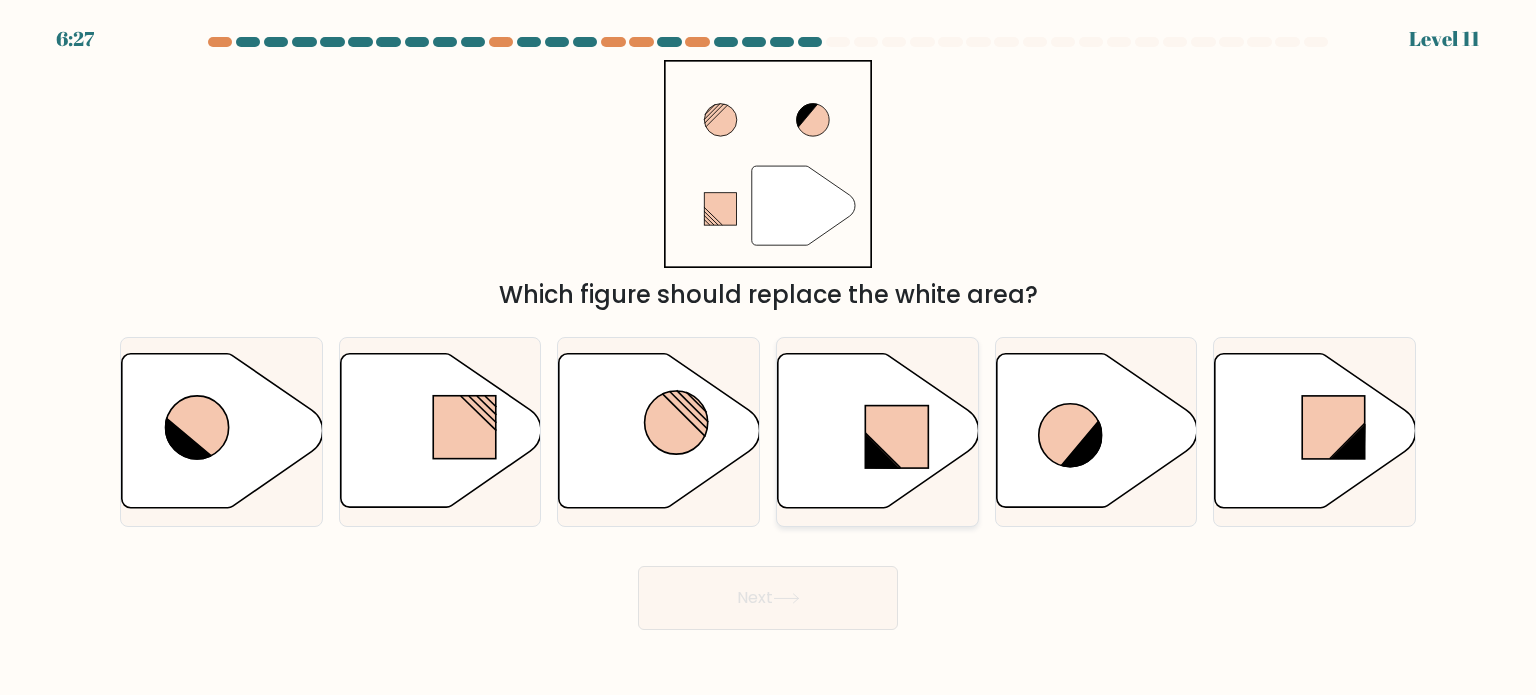 click at bounding box center [896, 437] 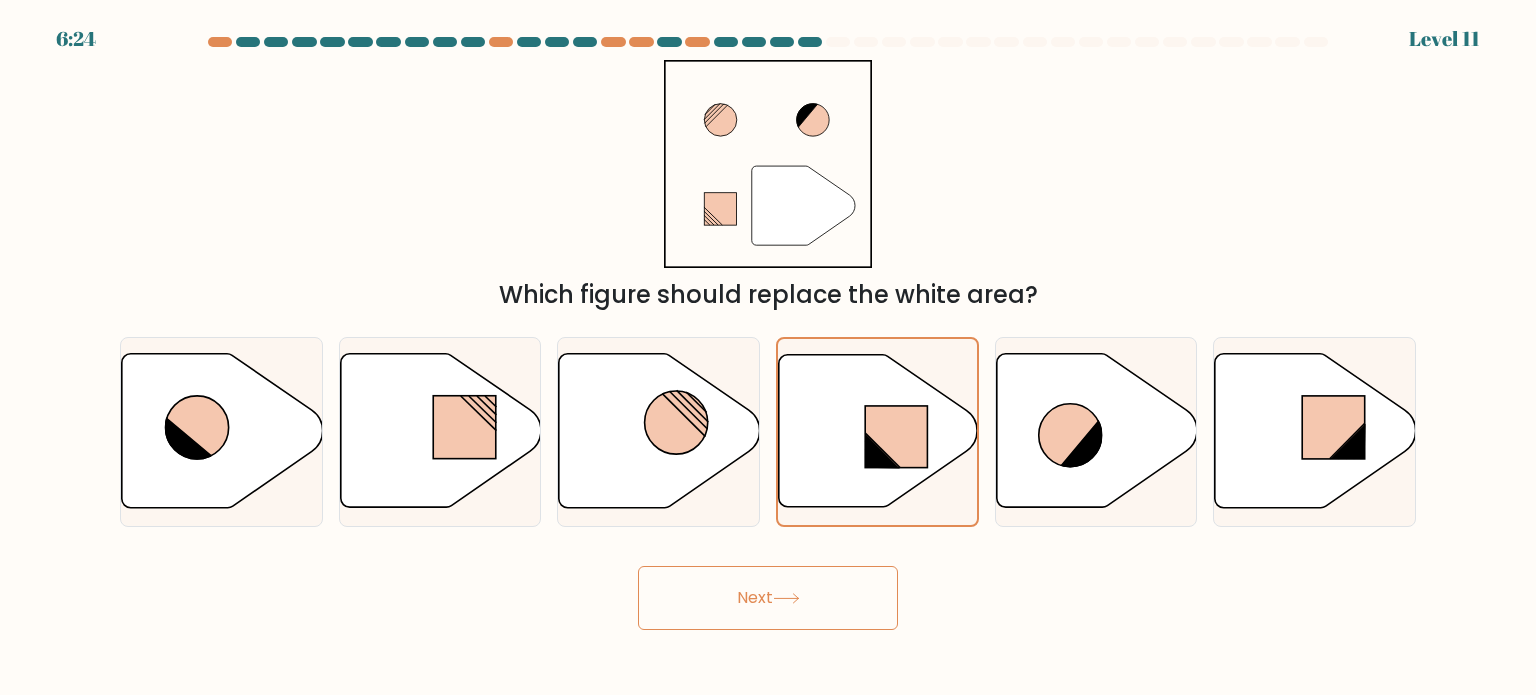 click on "Next" at bounding box center [768, 598] 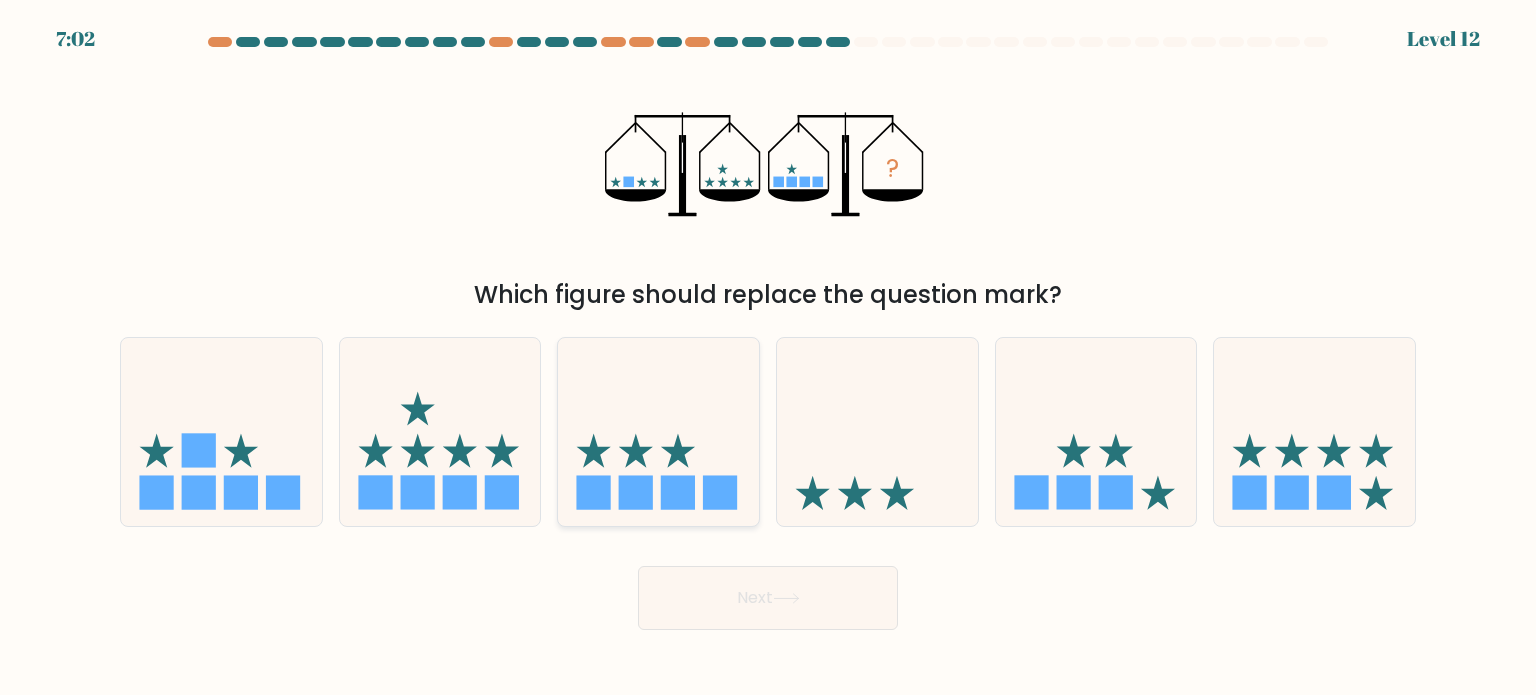click at bounding box center [636, 492] 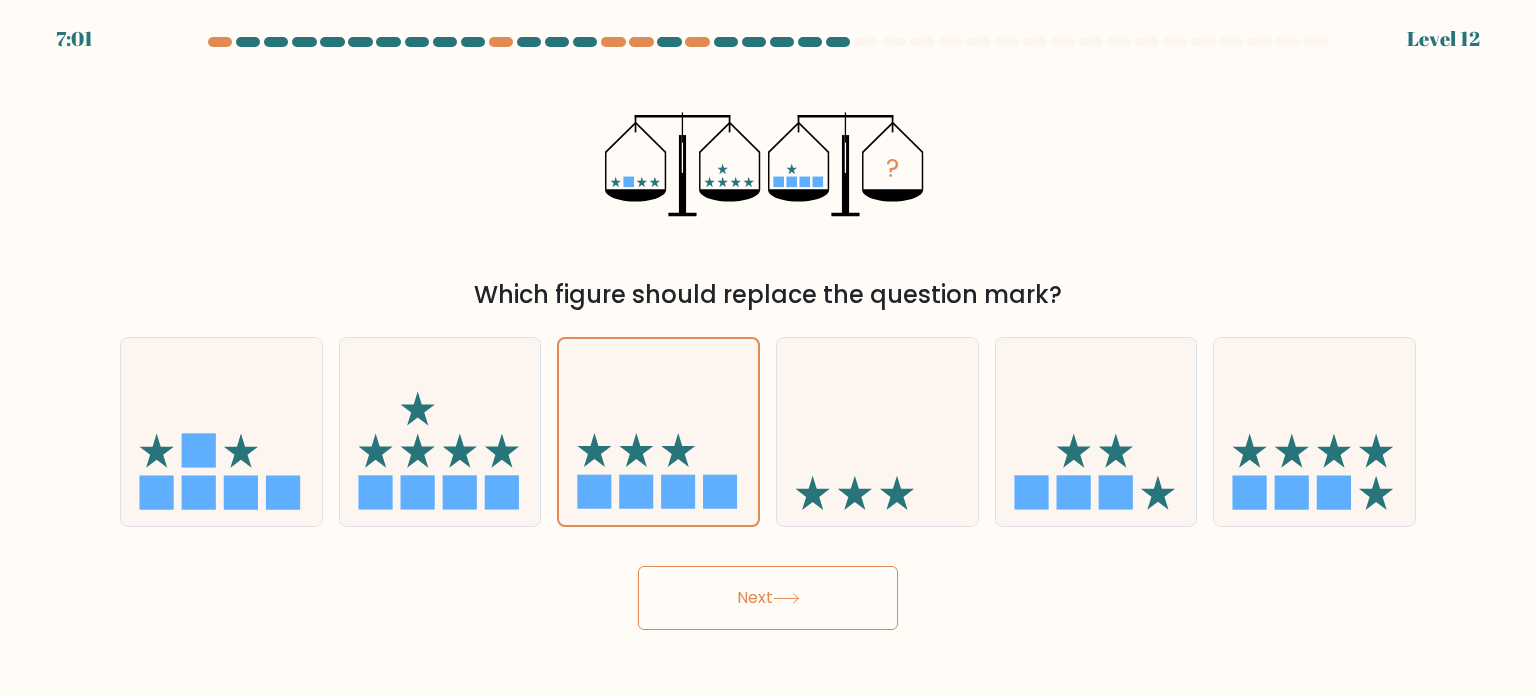 click on "Next" at bounding box center [768, 598] 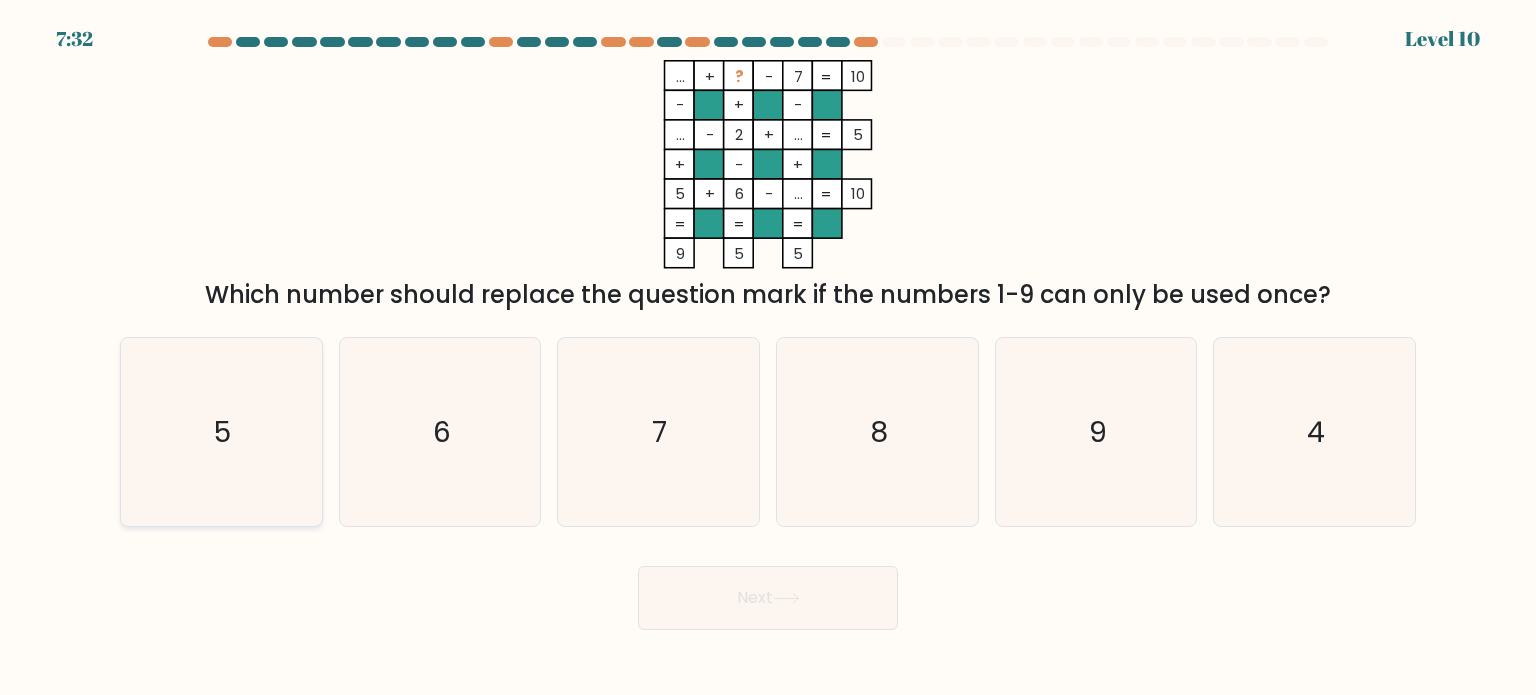 click on "5" at bounding box center [221, 432] 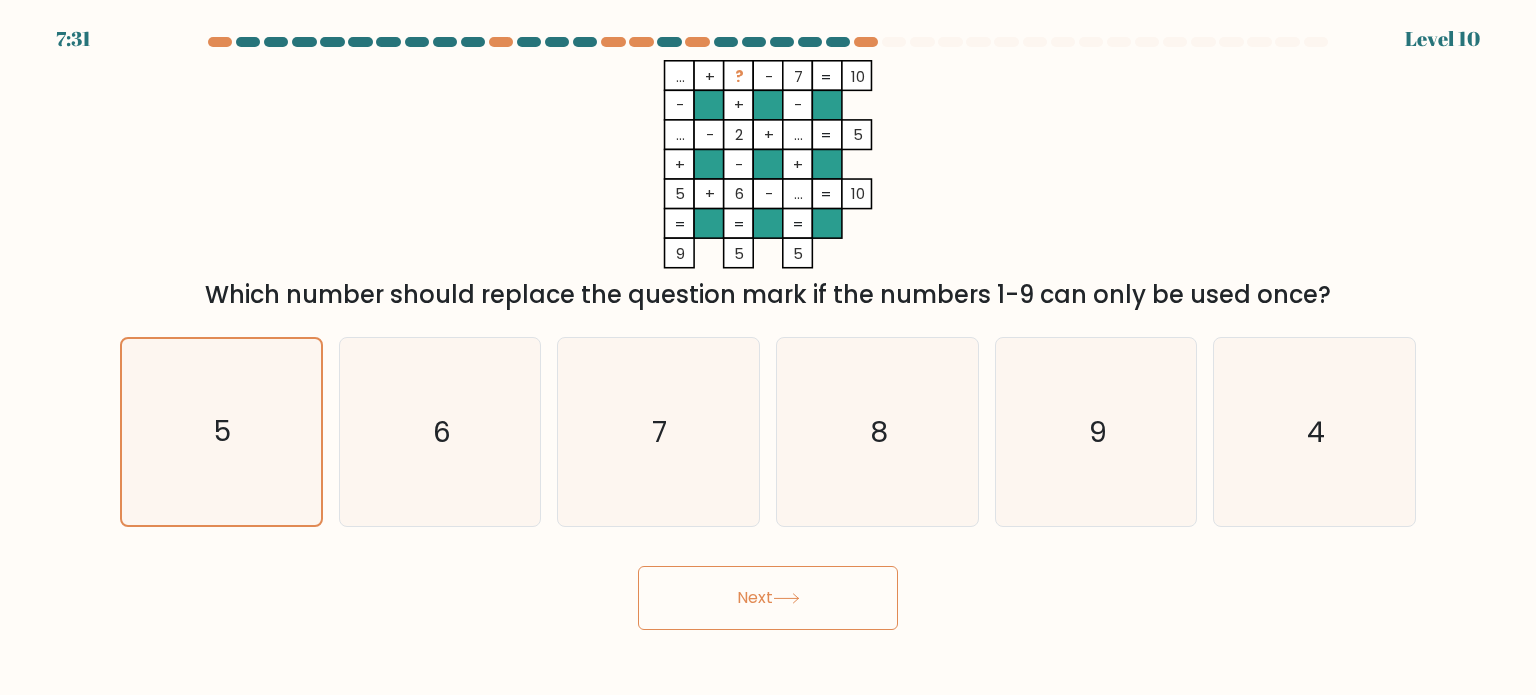 click on "Next" at bounding box center (768, 598) 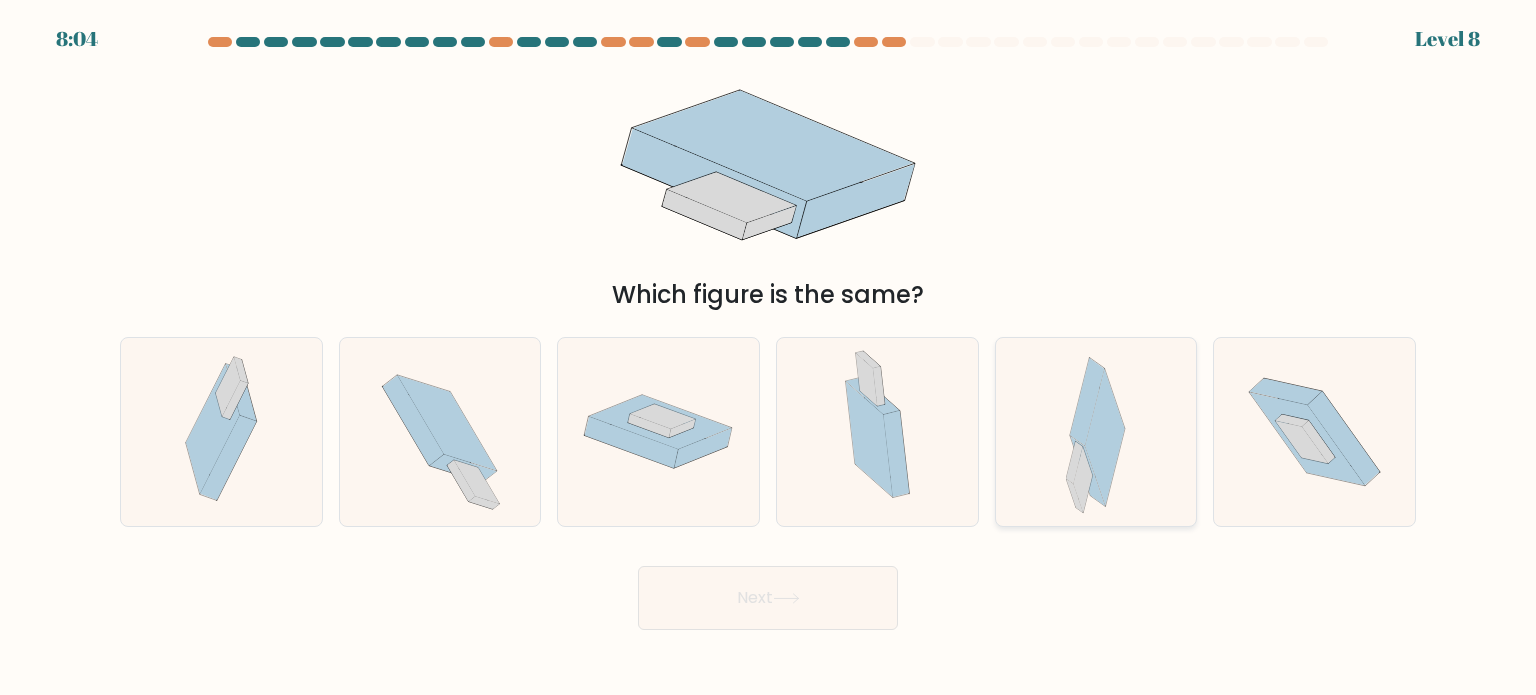 click at bounding box center [1096, 432] 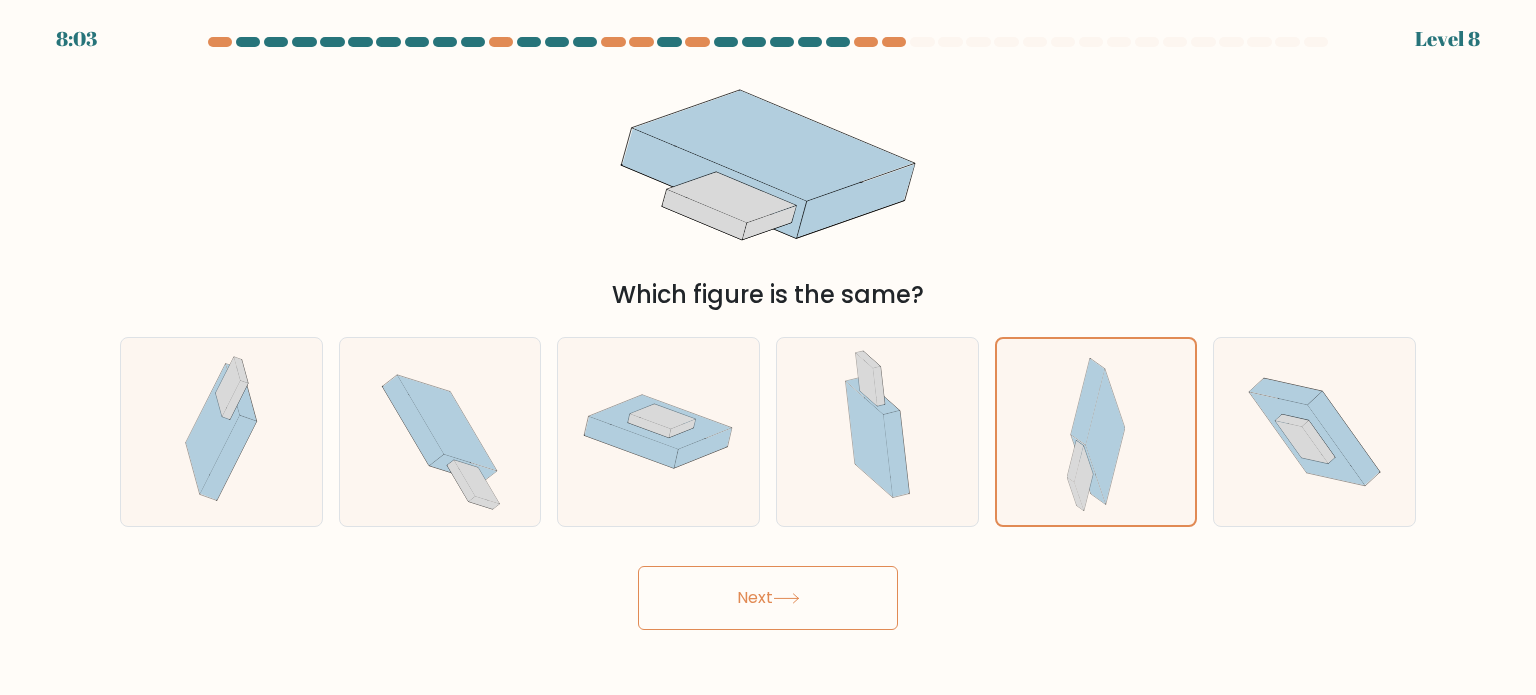 click on "Next" at bounding box center [768, 598] 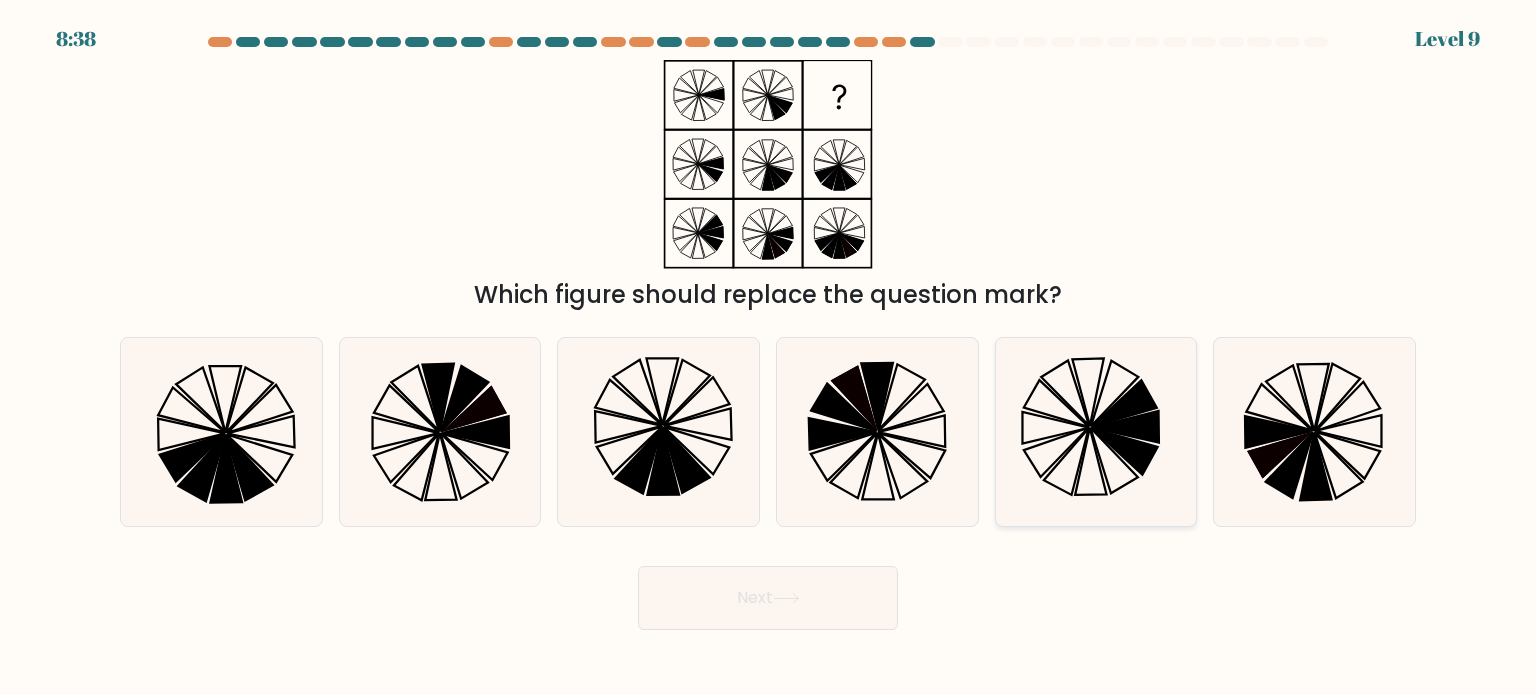 click at bounding box center (1096, 432) 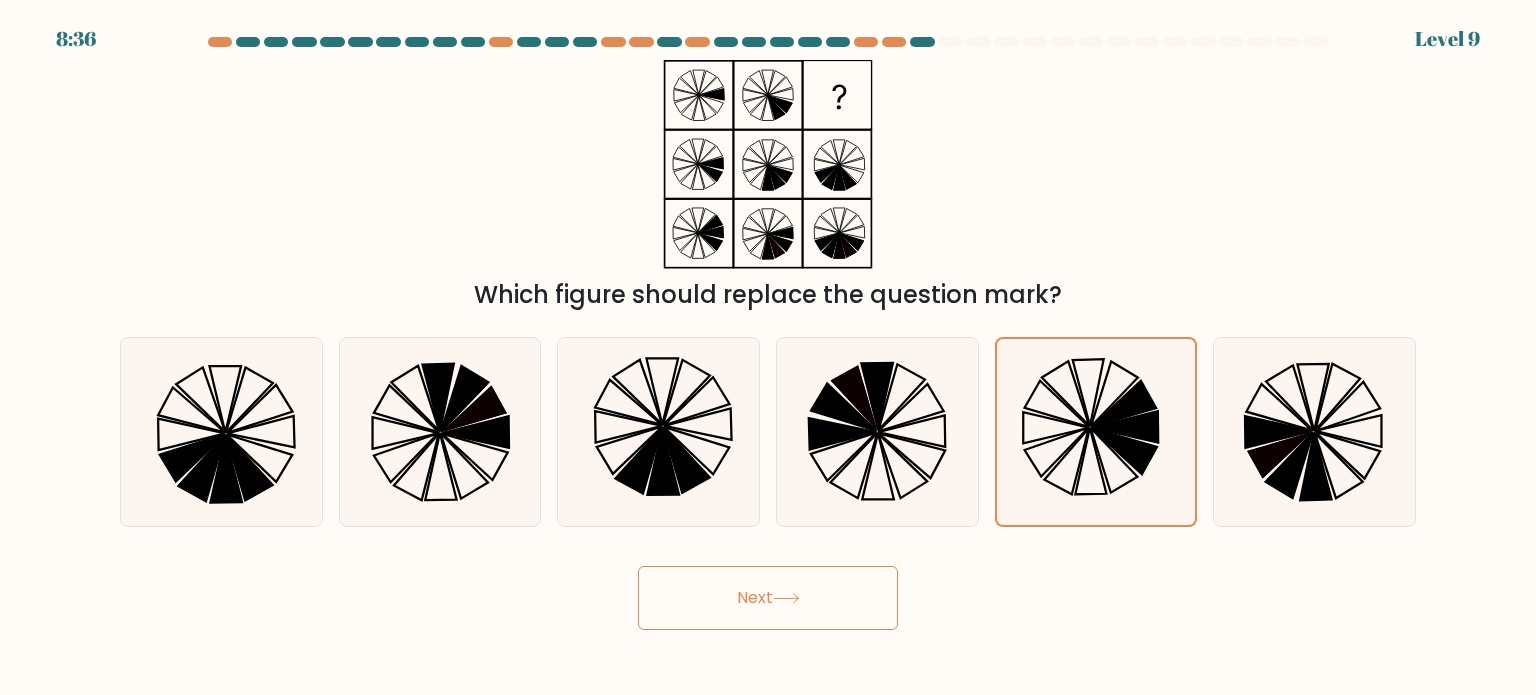 click on "Next" at bounding box center (768, 598) 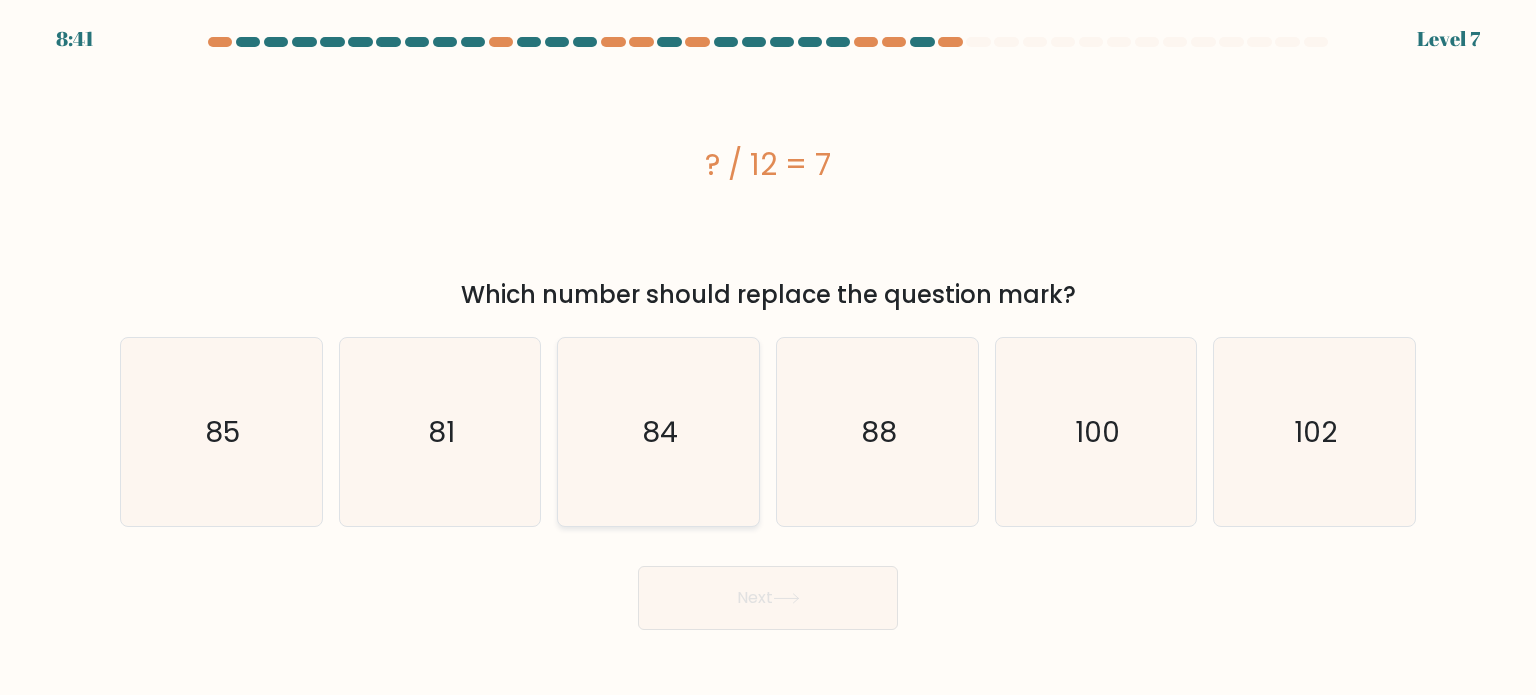 click on "84" at bounding box center [658, 432] 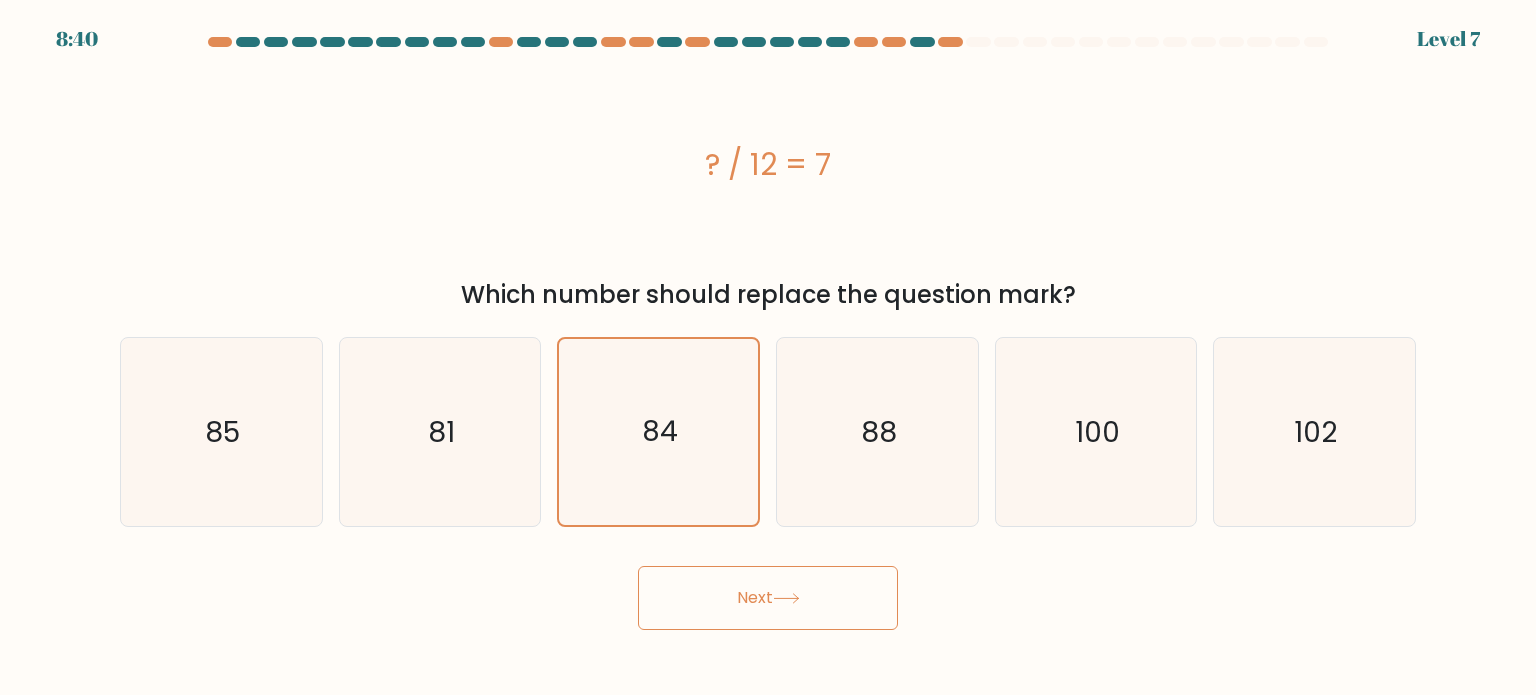 click on "Next" at bounding box center (768, 598) 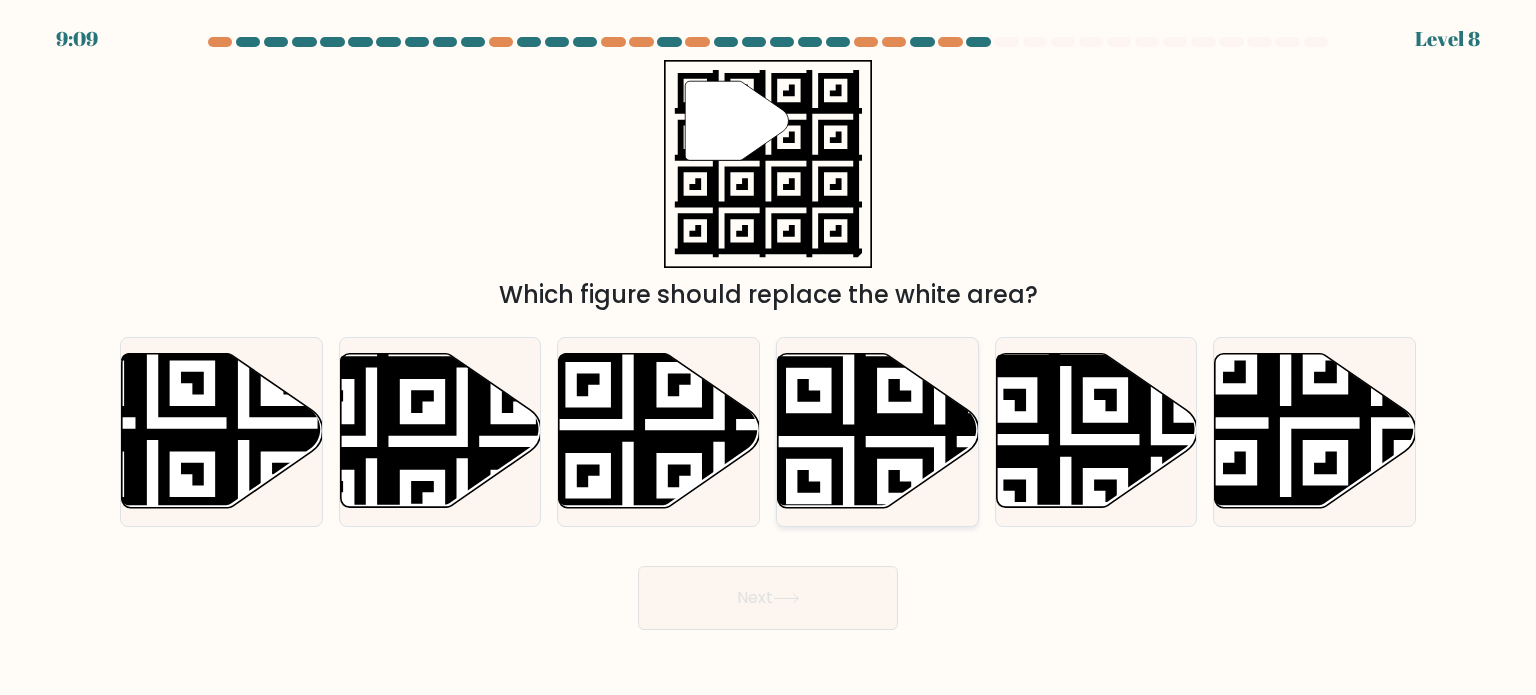 click at bounding box center (940, 351) 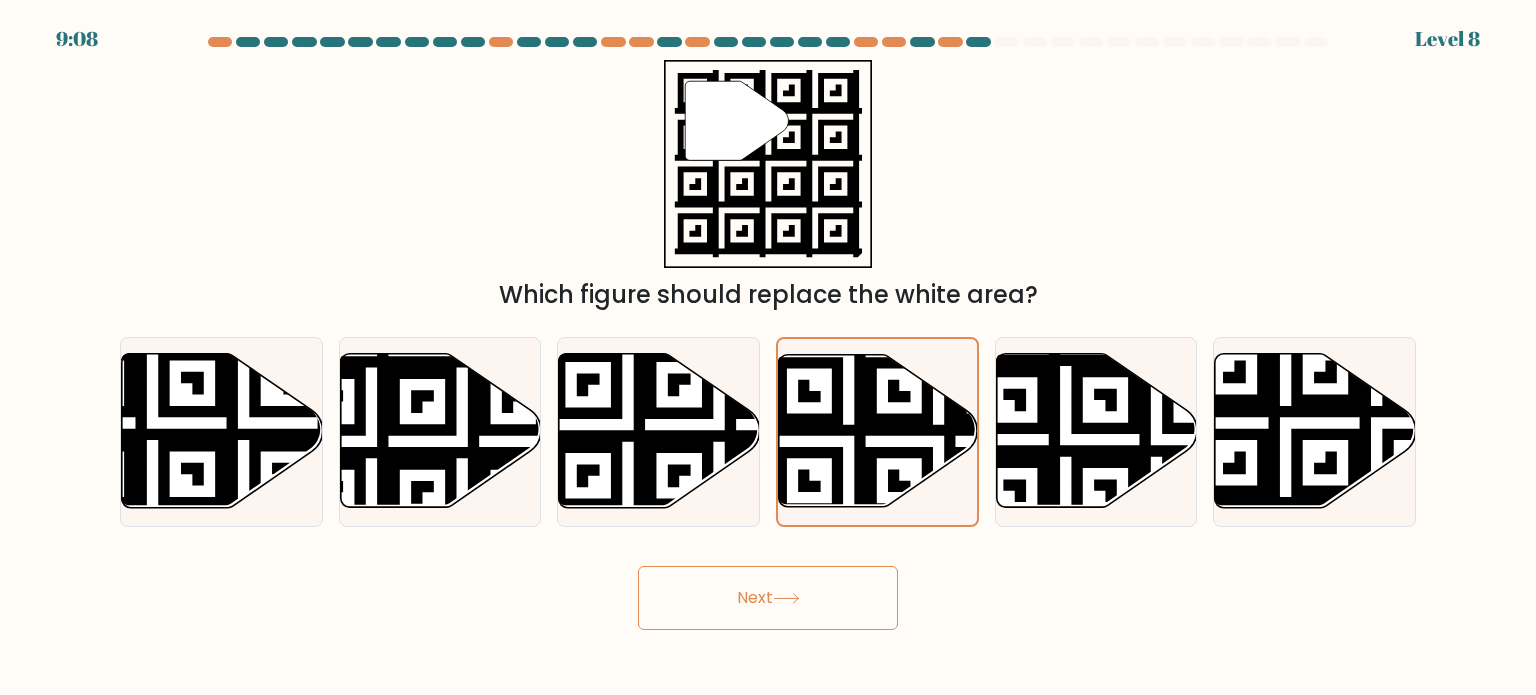 click on "Next" at bounding box center [768, 598] 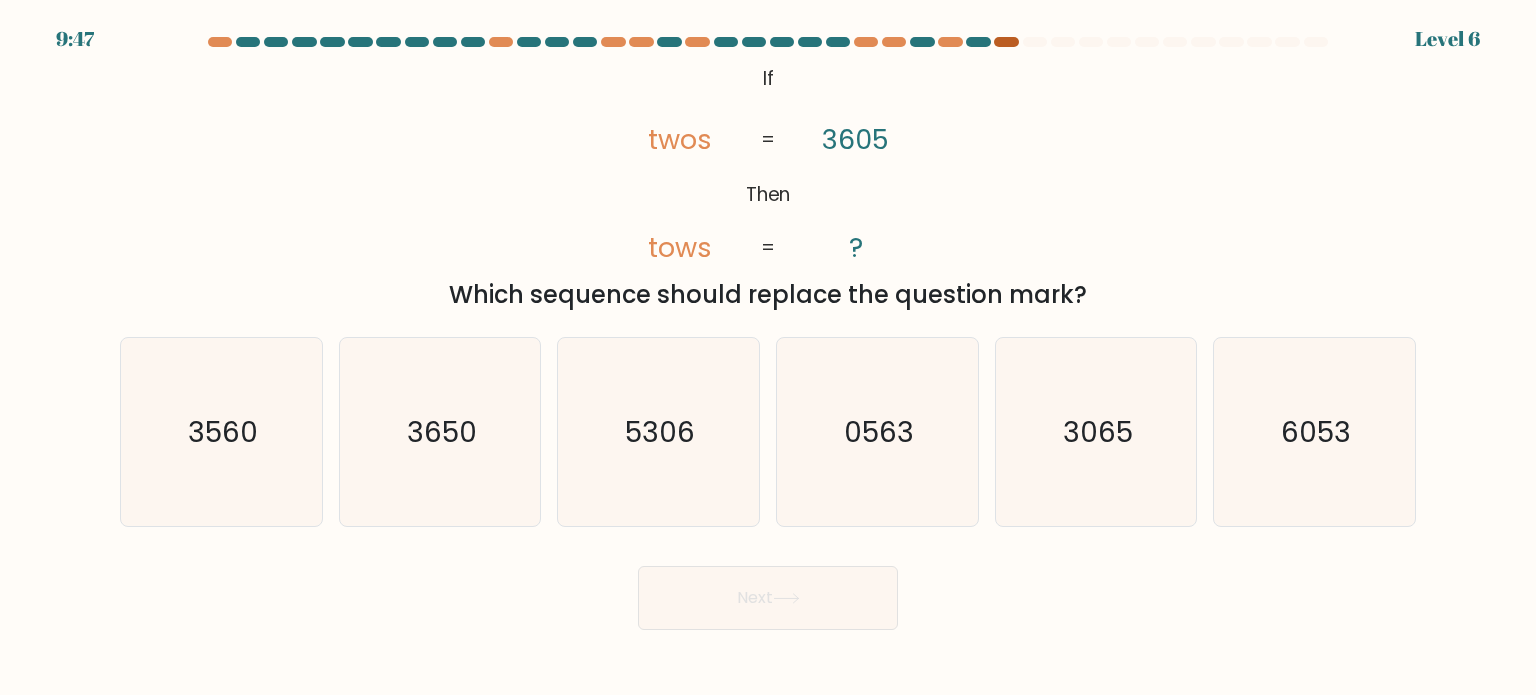 click at bounding box center [1006, 42] 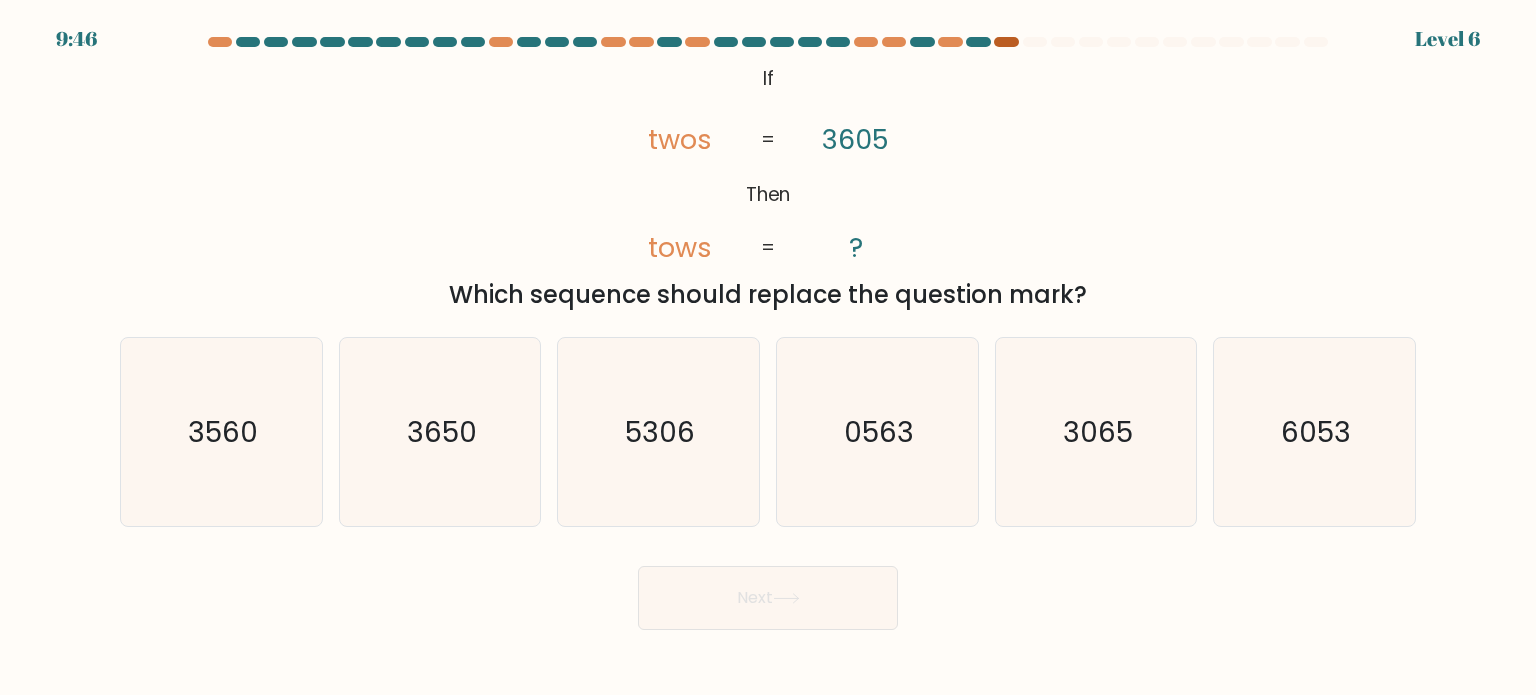 click at bounding box center [1006, 42] 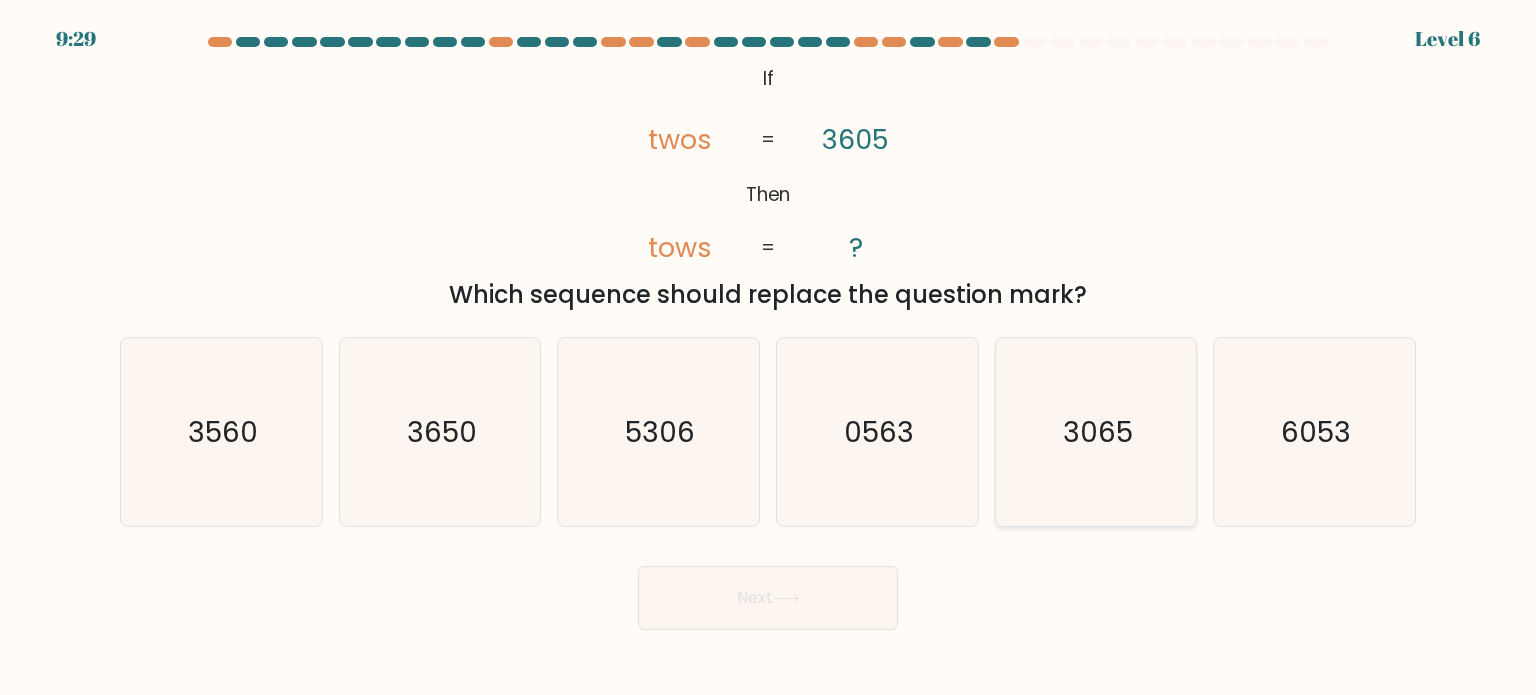 click on "3065" at bounding box center [1098, 431] 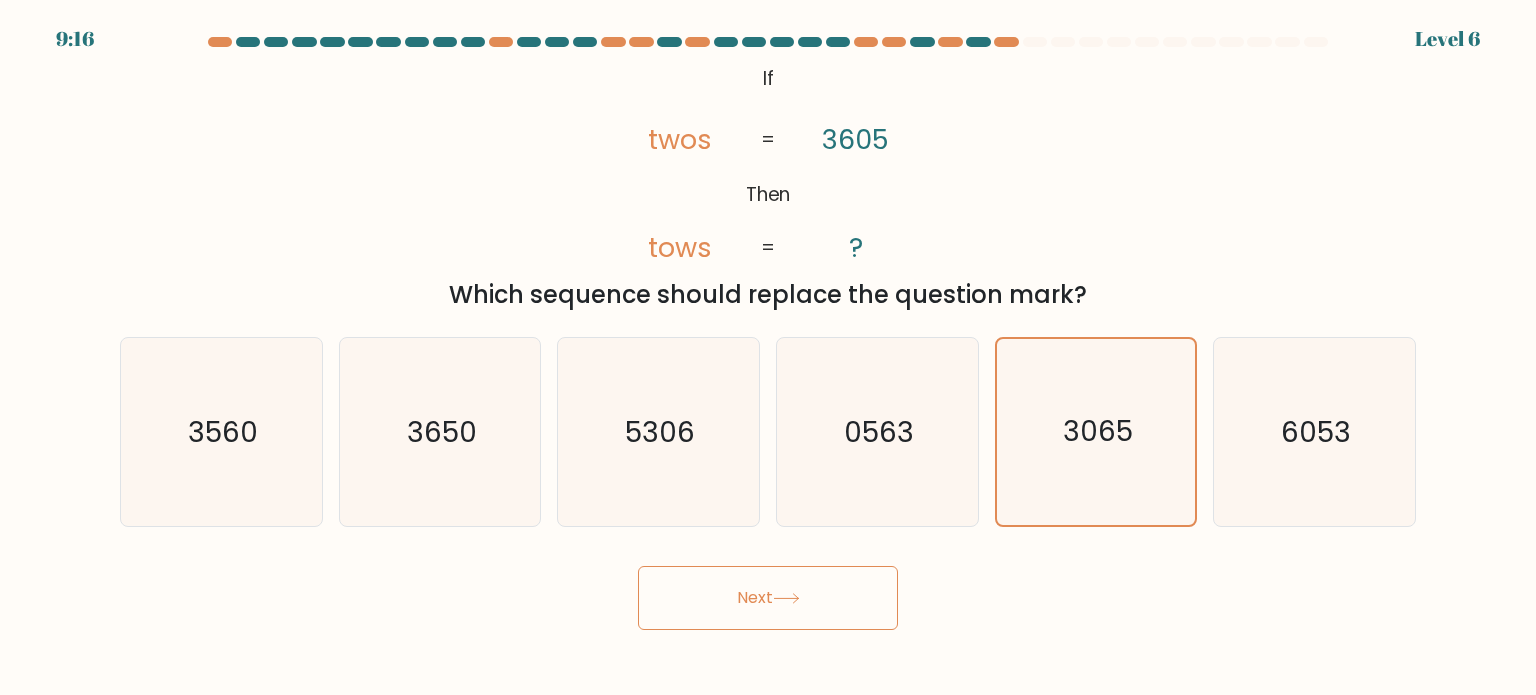 click on "Next" at bounding box center [768, 598] 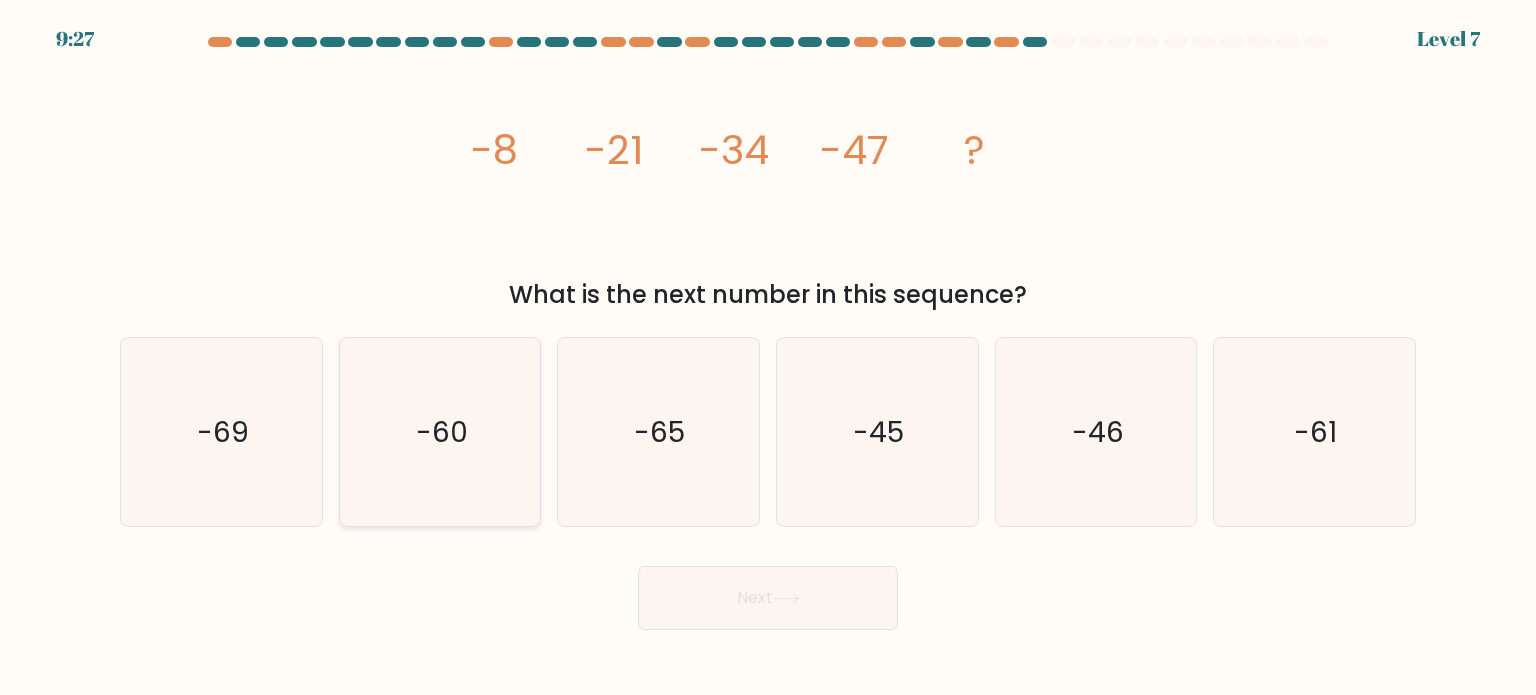 click on "-60" at bounding box center [440, 432] 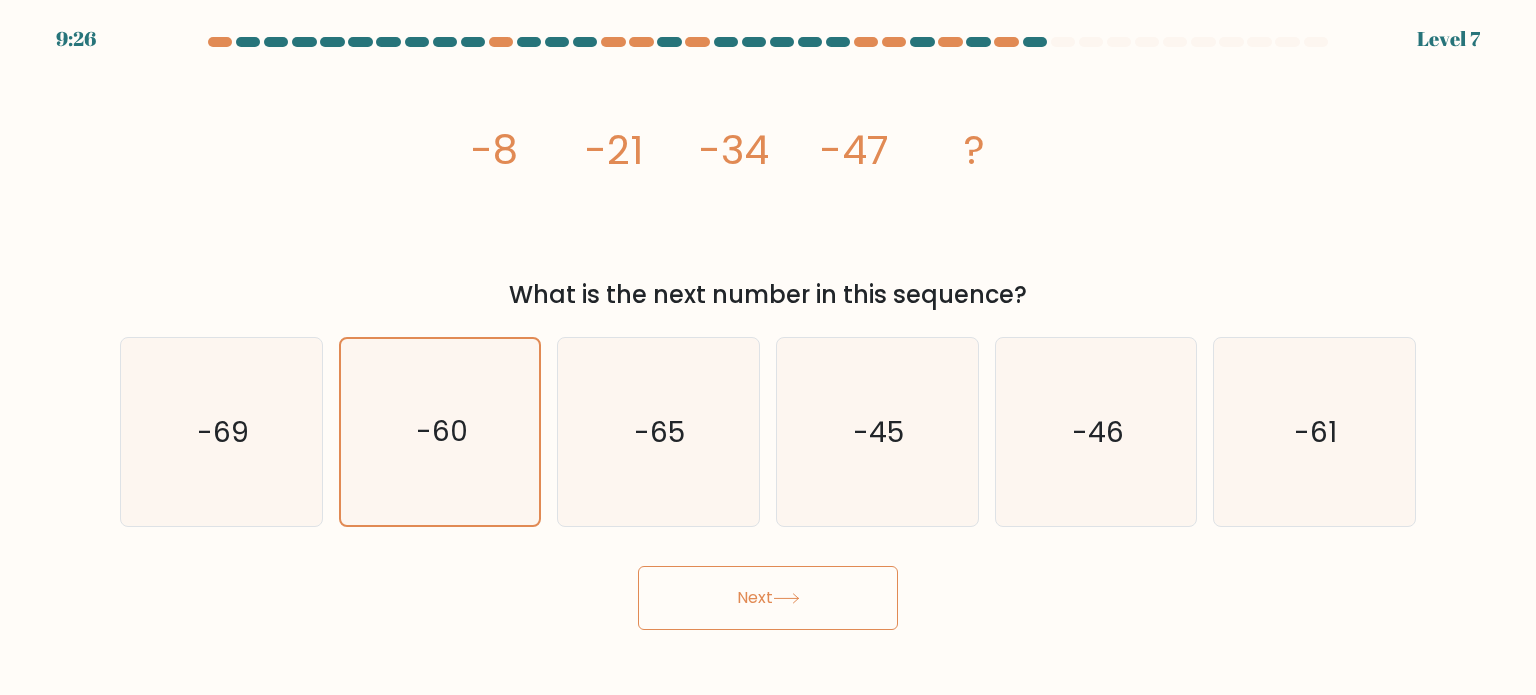 click on "Next" at bounding box center [768, 598] 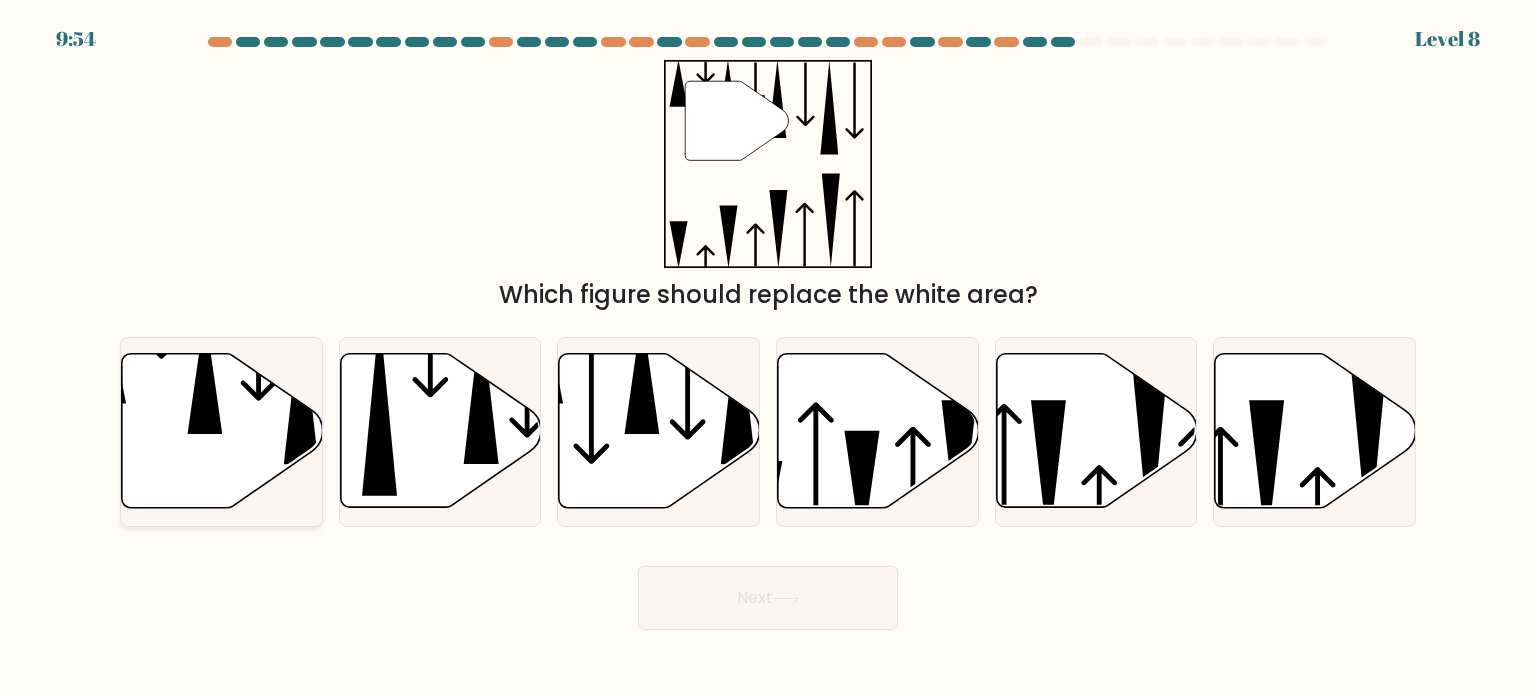 click at bounding box center [222, 431] 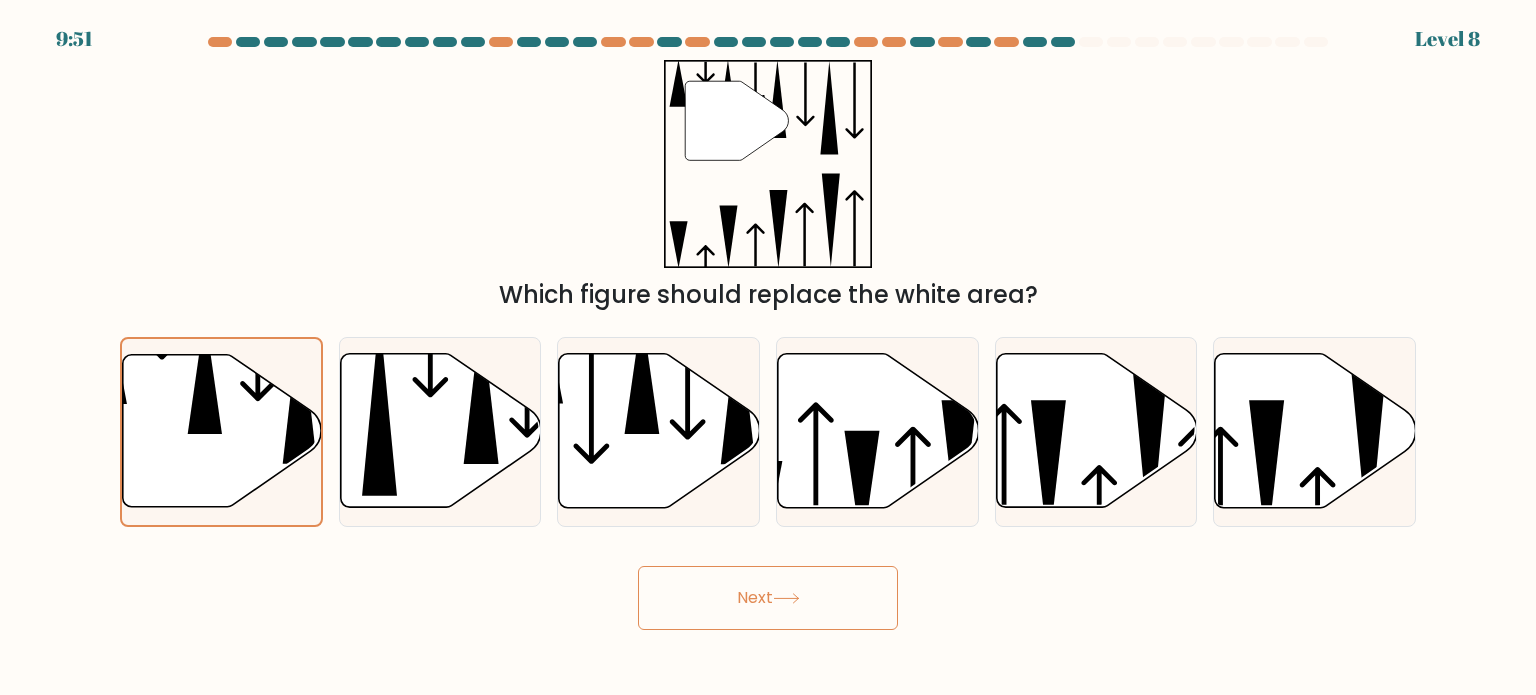 click on "Next" at bounding box center [768, 598] 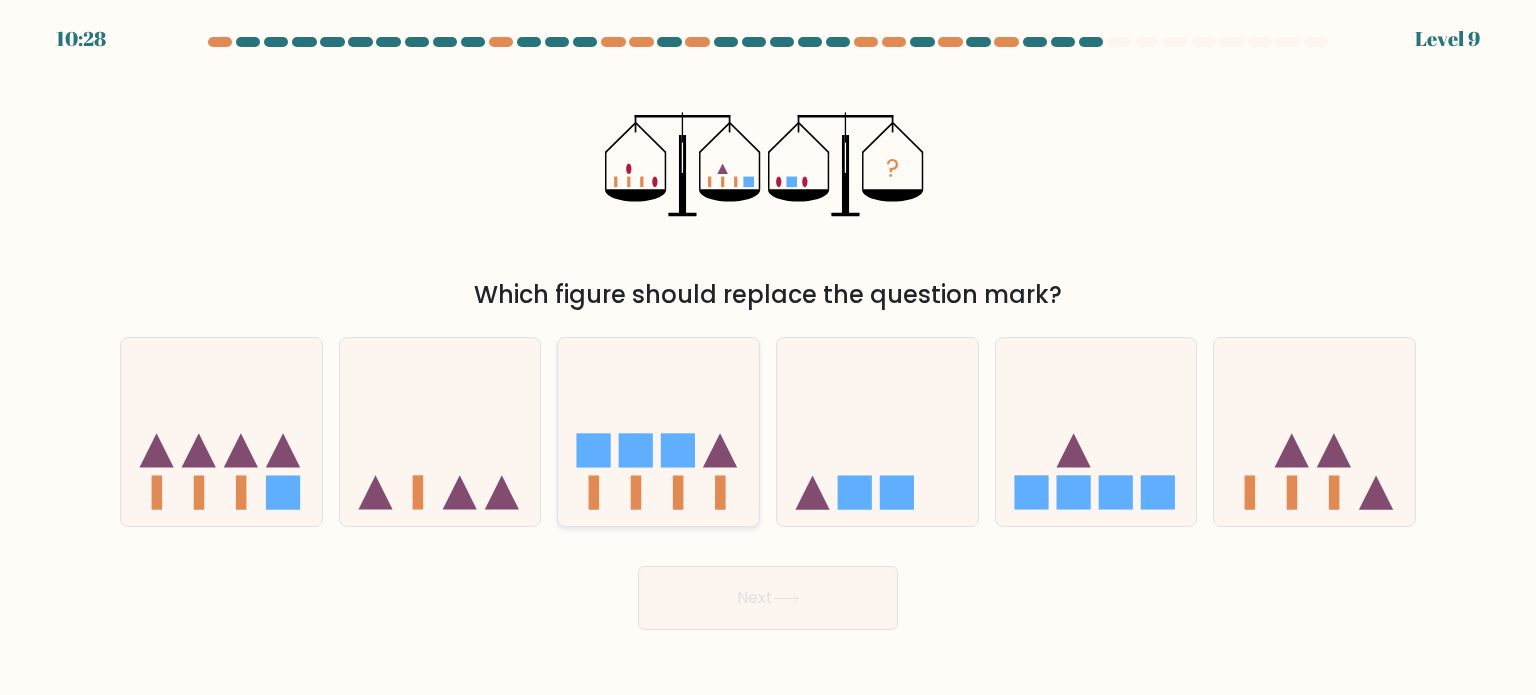 click at bounding box center (658, 432) 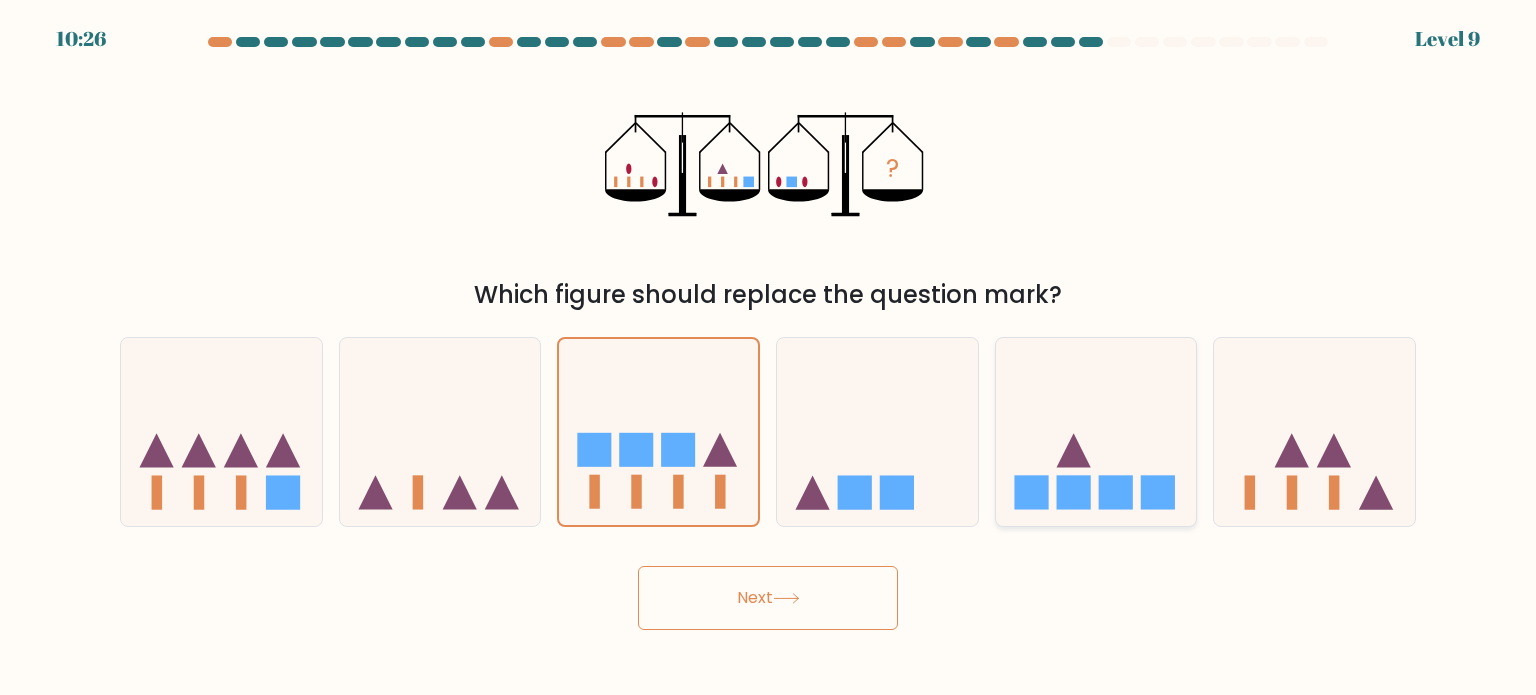 click at bounding box center [1096, 432] 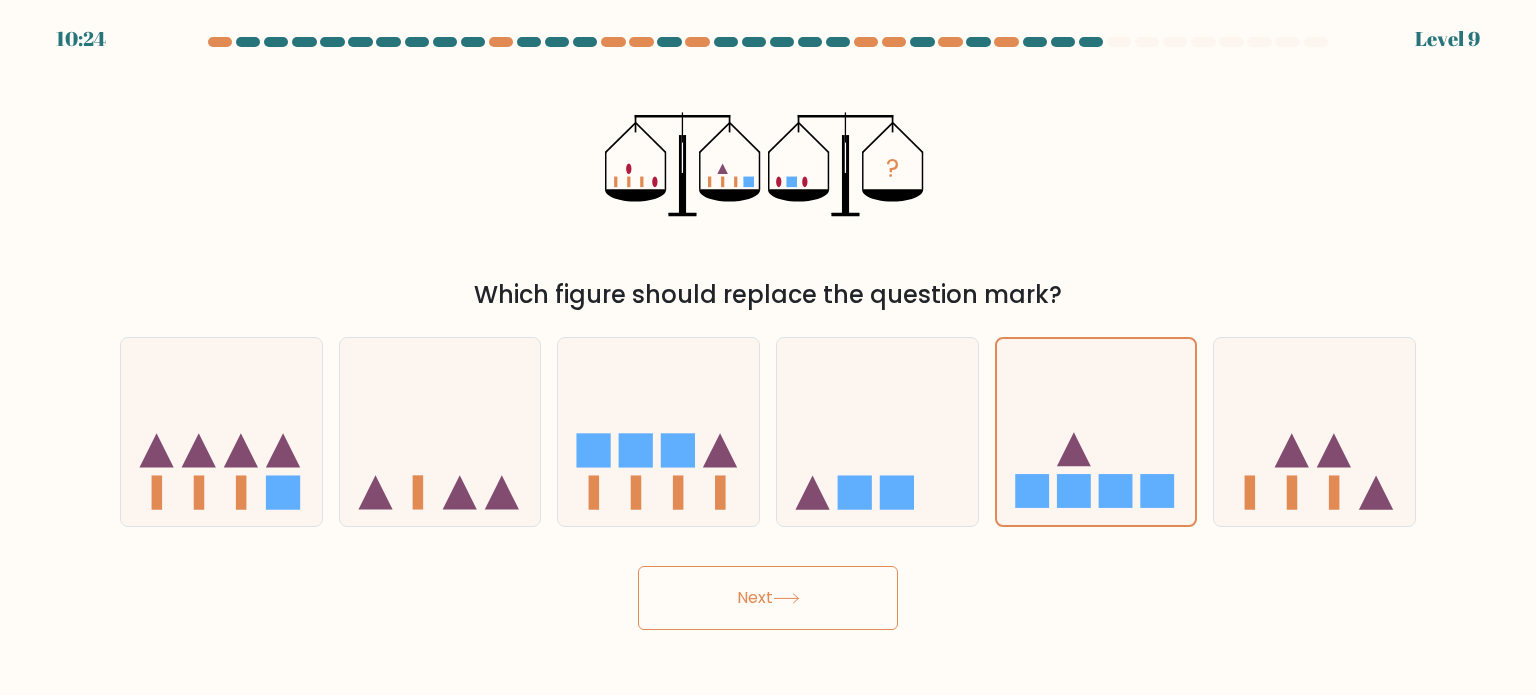 click on "Next" at bounding box center (768, 598) 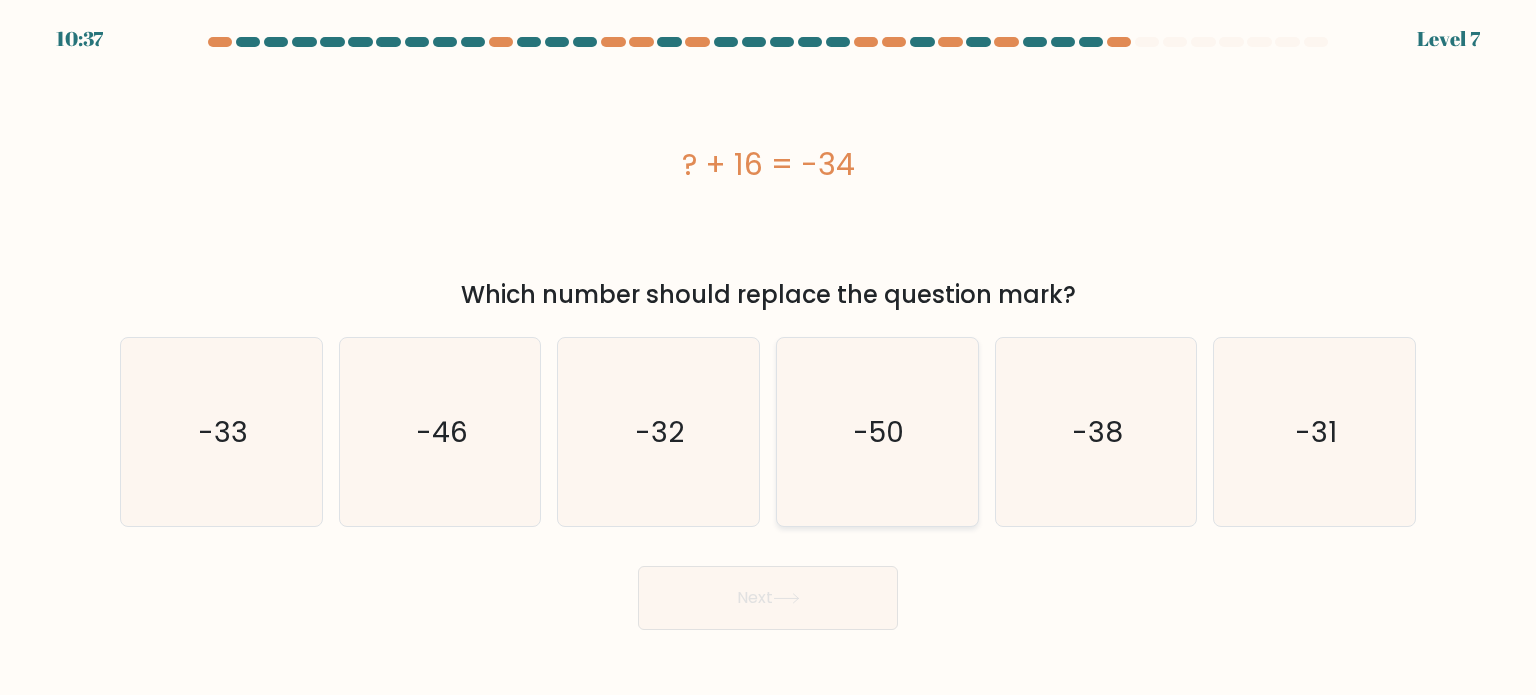 click on "-50" at bounding box center [877, 432] 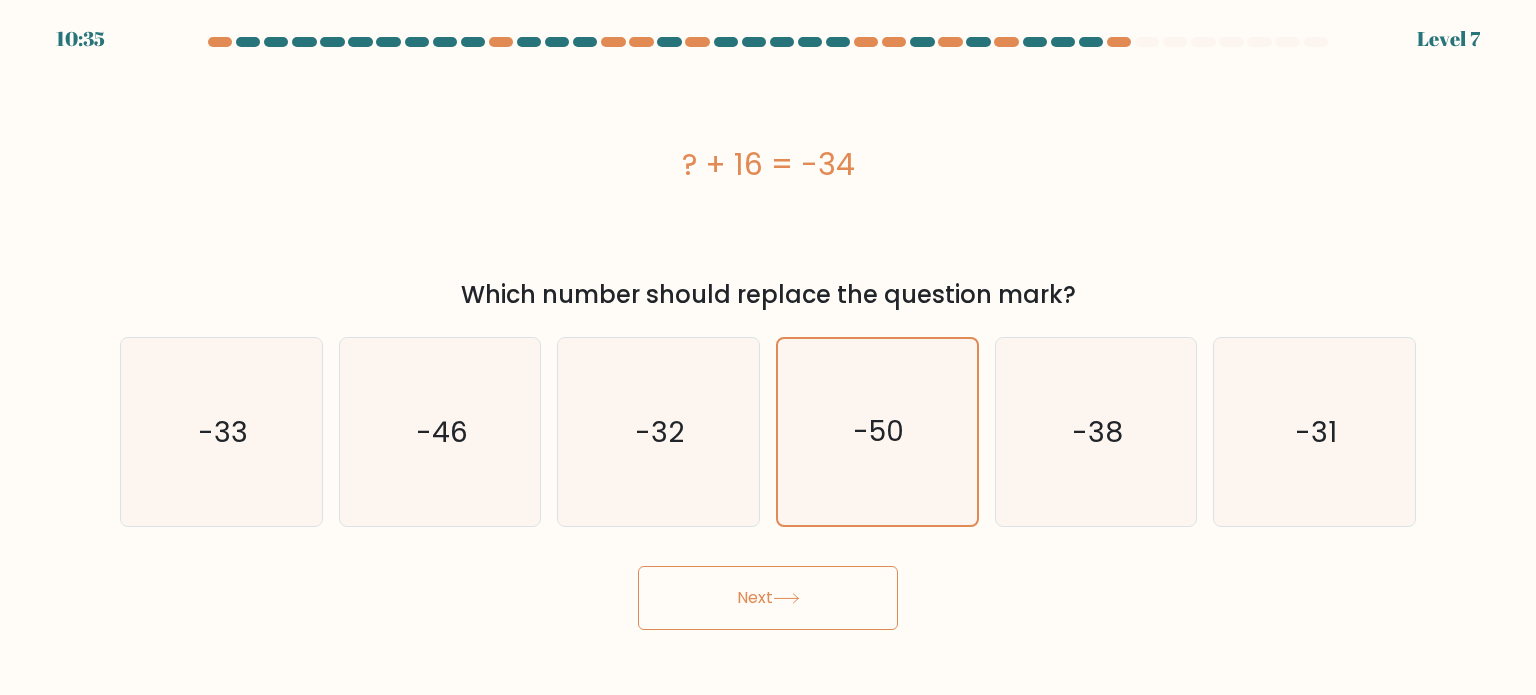 click on "Next" at bounding box center (768, 598) 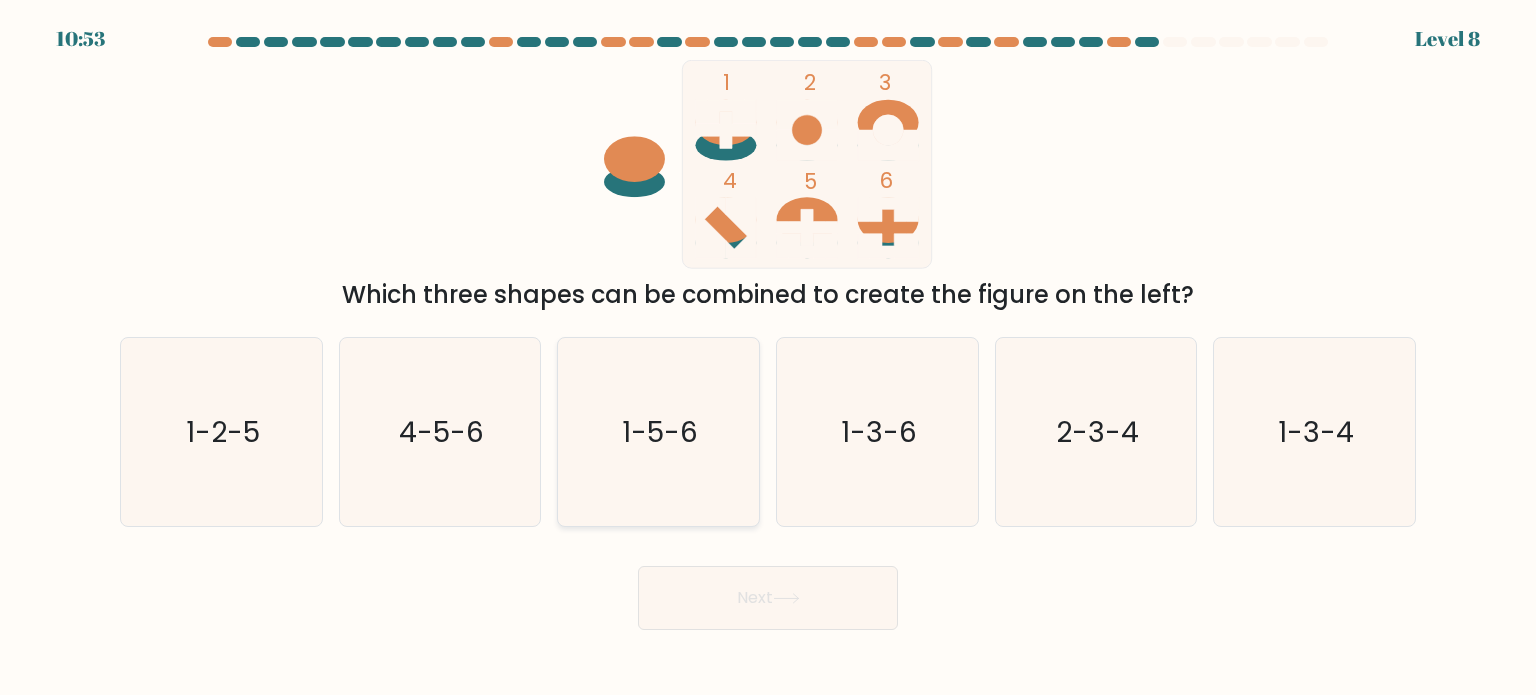 click on "1-5-6" at bounding box center (661, 431) 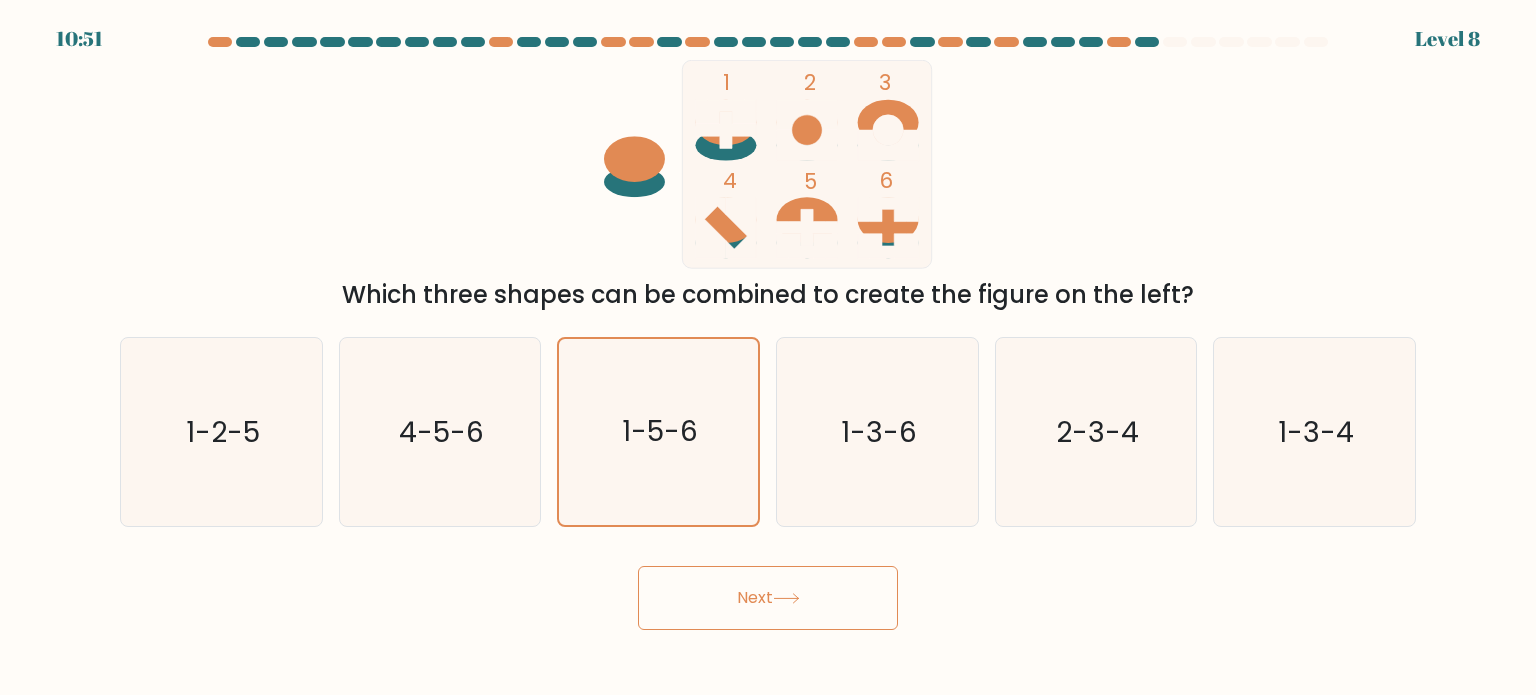 click on "Next" at bounding box center [768, 598] 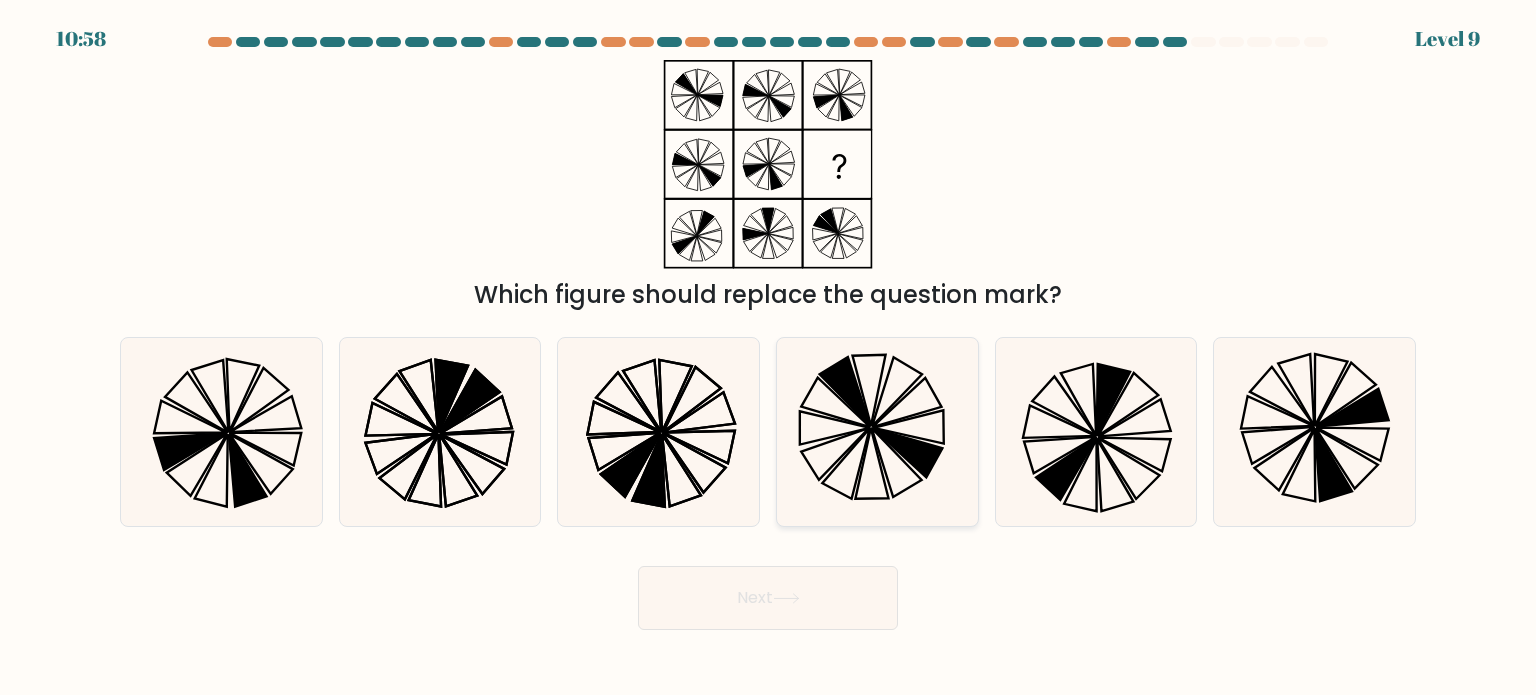click at bounding box center [877, 432] 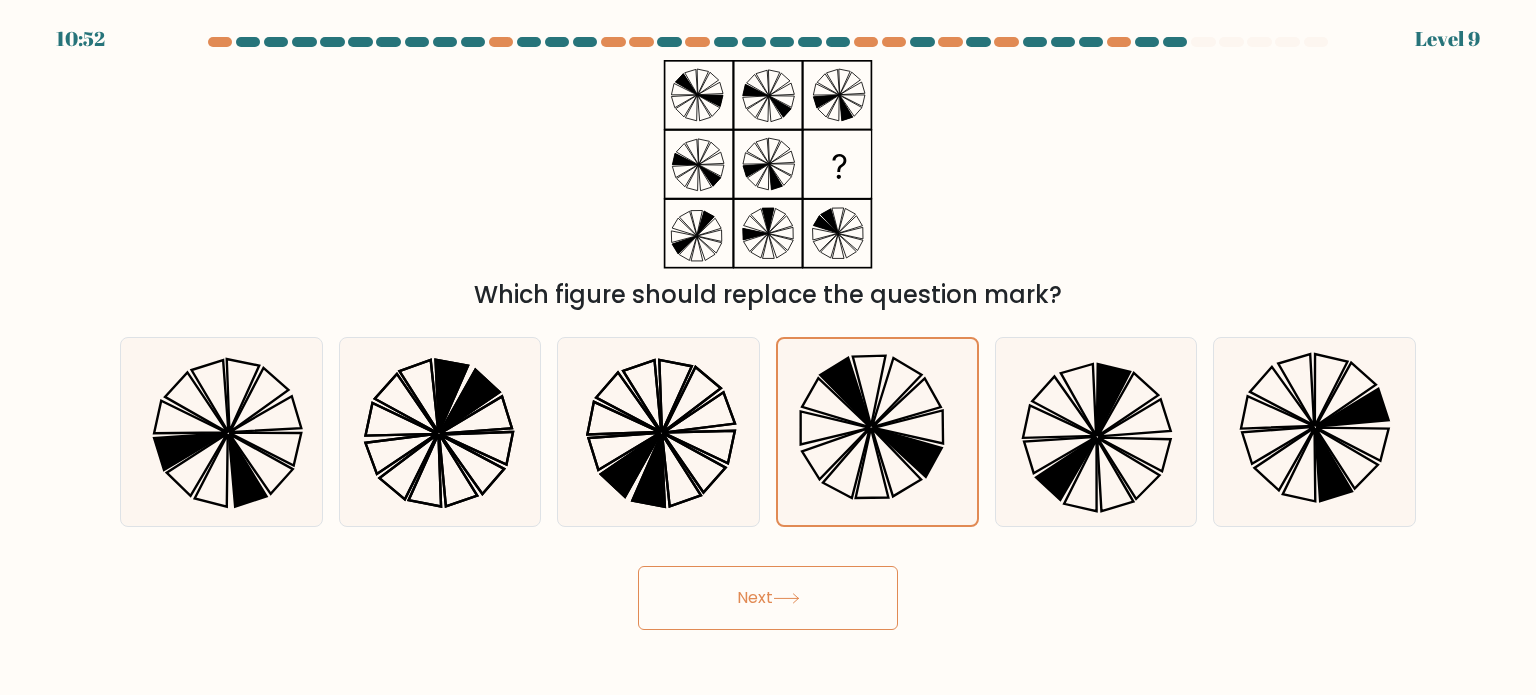 click on "Next" at bounding box center [768, 598] 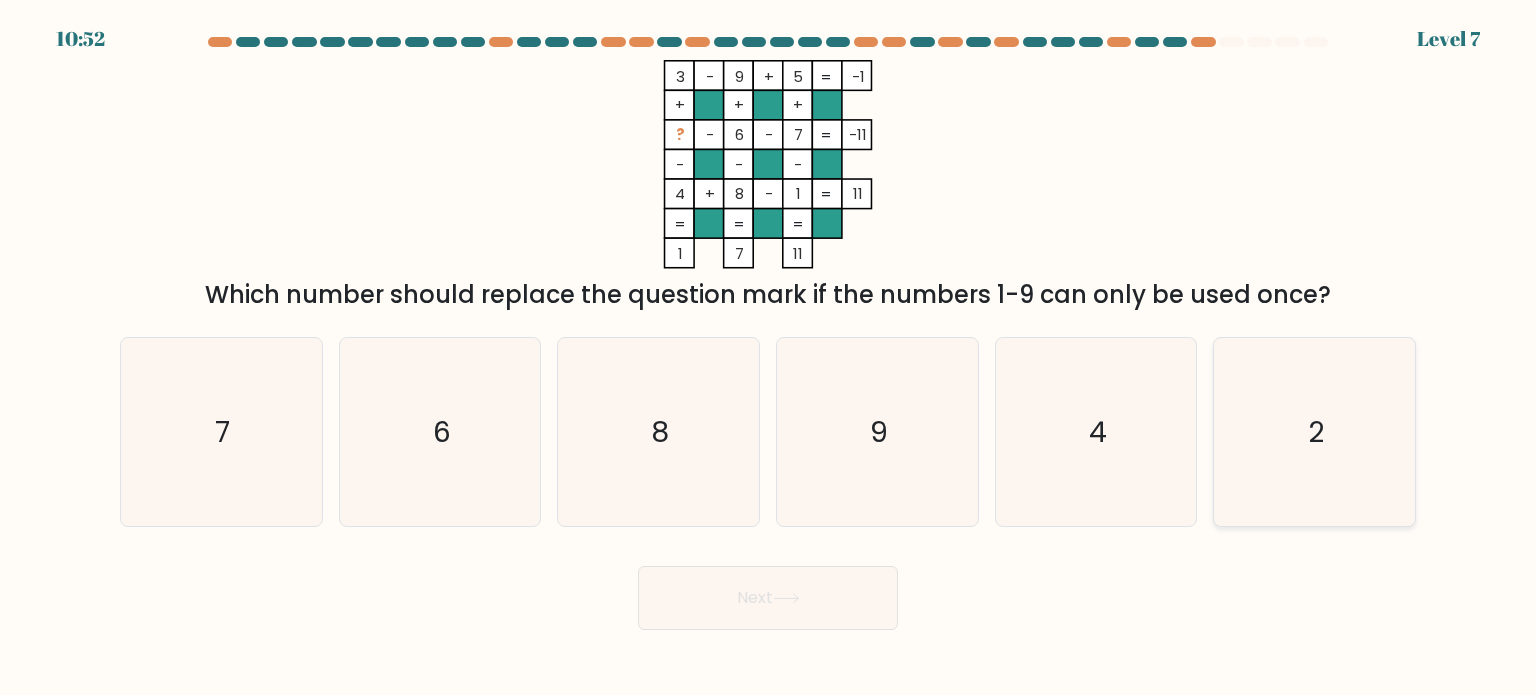 click on "2" at bounding box center (1314, 432) 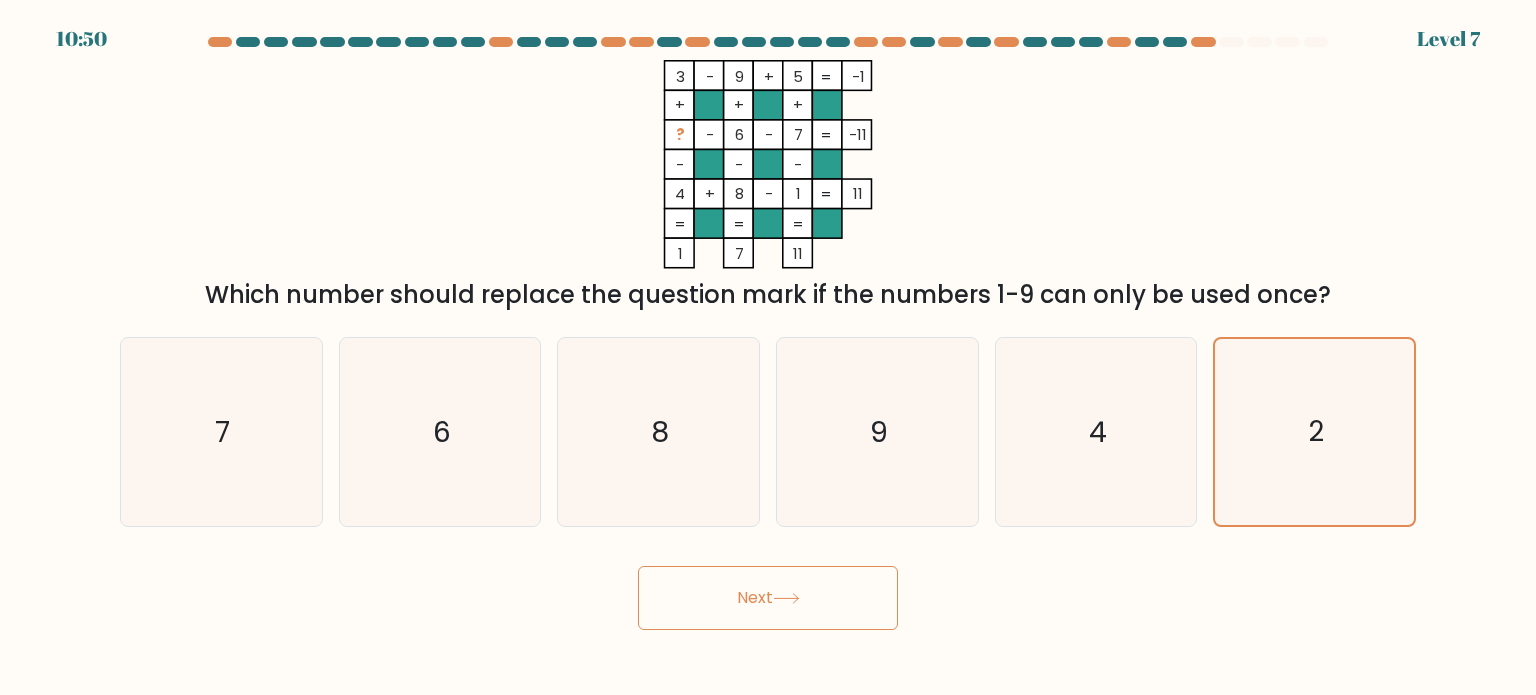 click on "Next" at bounding box center (768, 598) 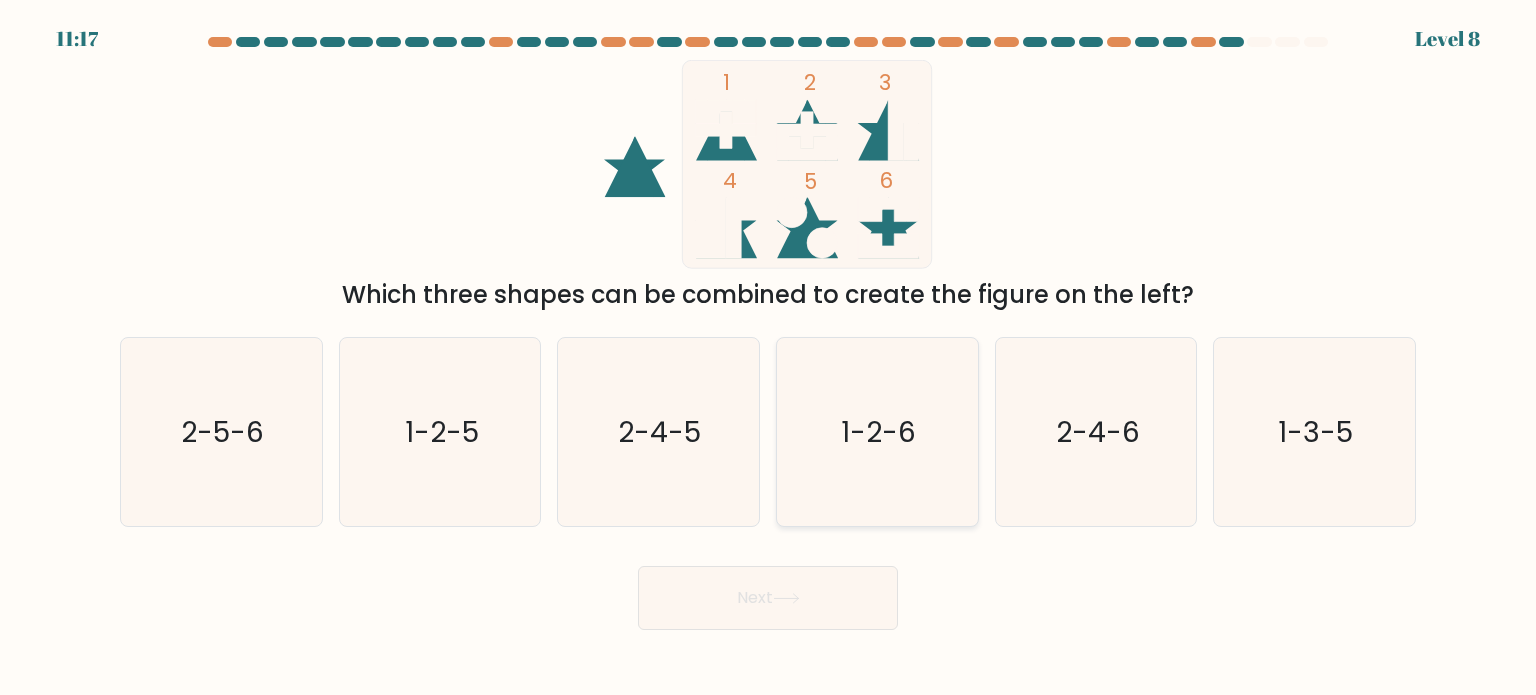 click on "1-2-6" at bounding box center [879, 431] 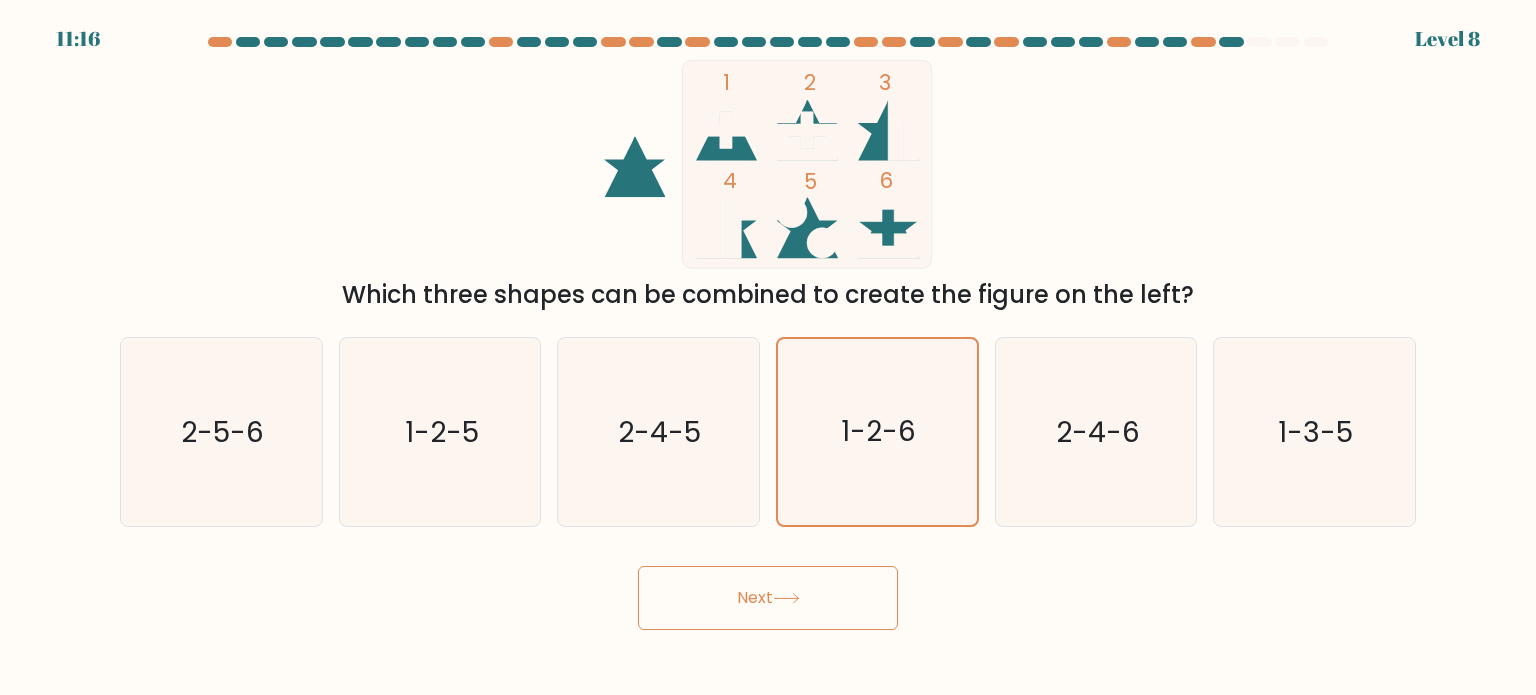 click on "Next" at bounding box center [768, 598] 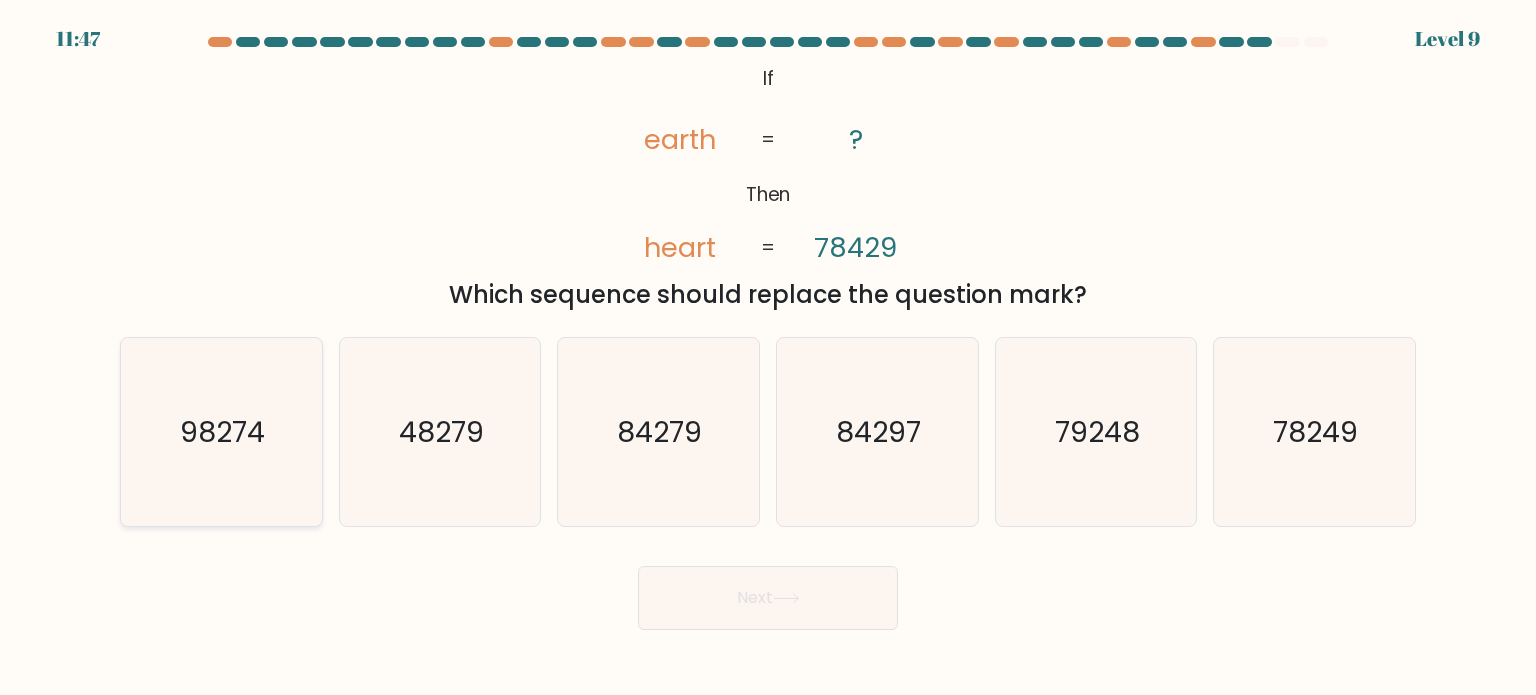 click on "98274" at bounding box center [221, 432] 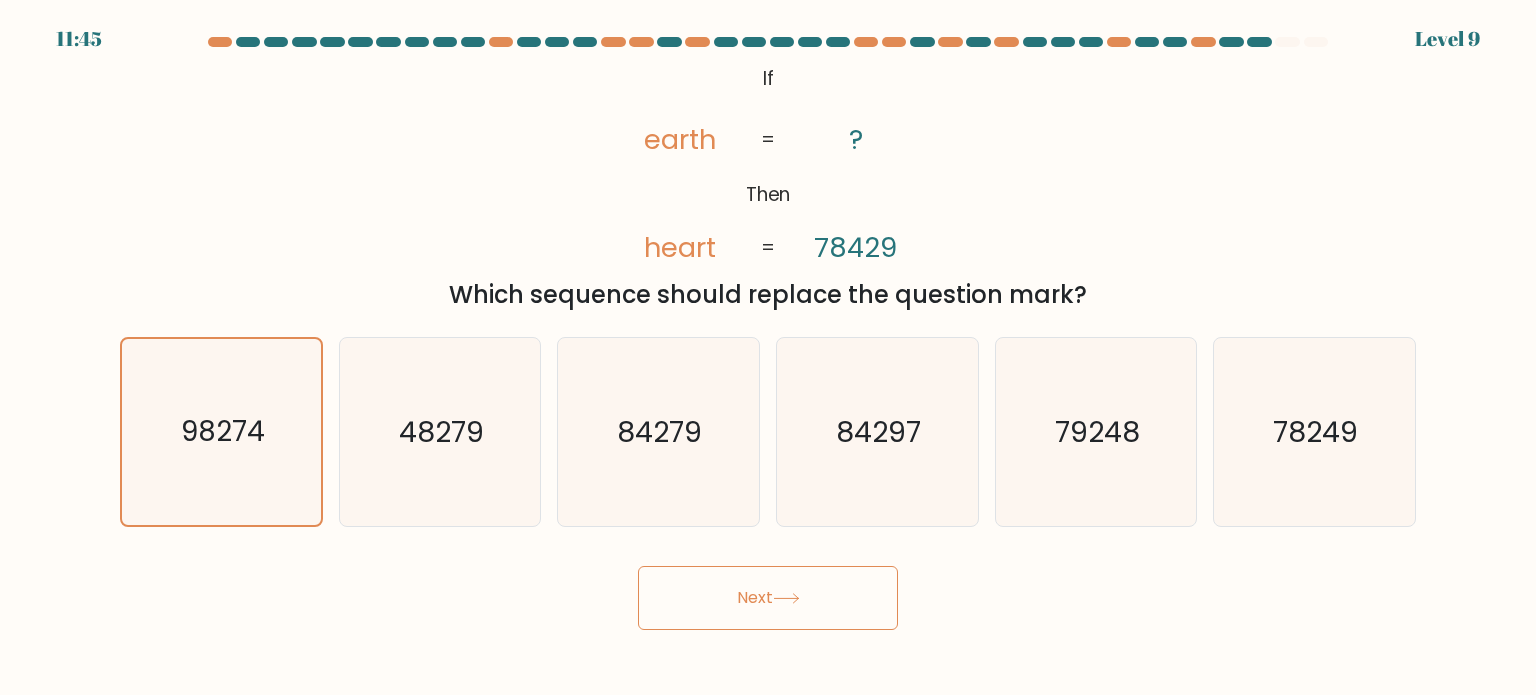 click on "Next" at bounding box center [768, 598] 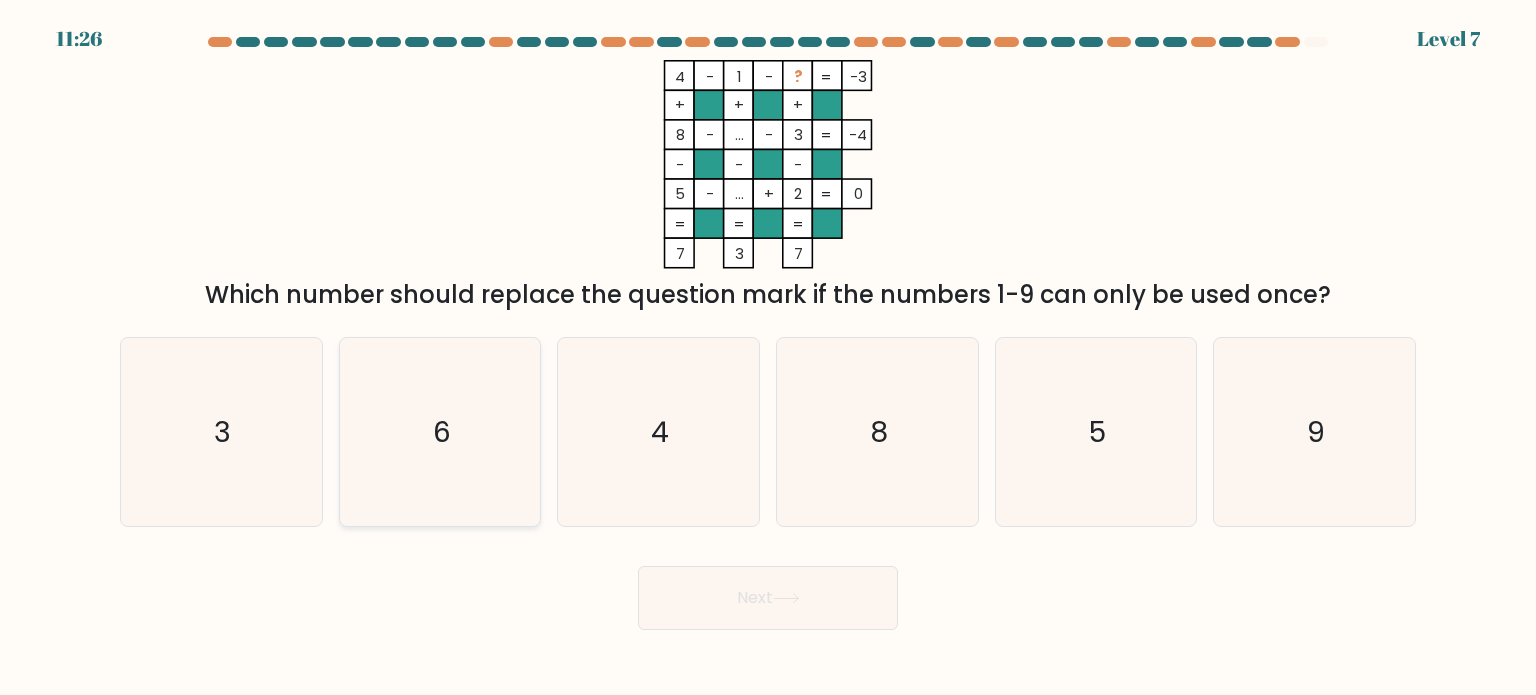 click on "6" at bounding box center [440, 432] 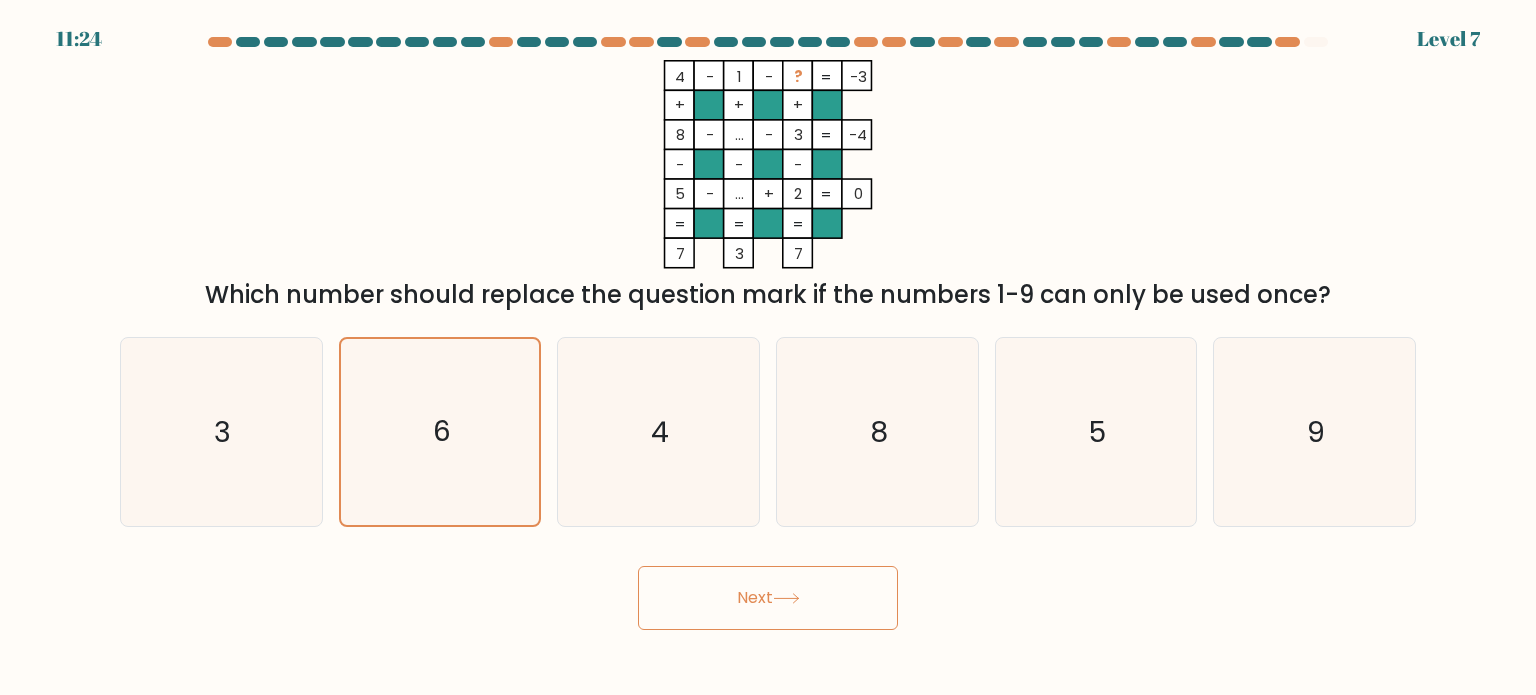 click on "Next" at bounding box center (768, 598) 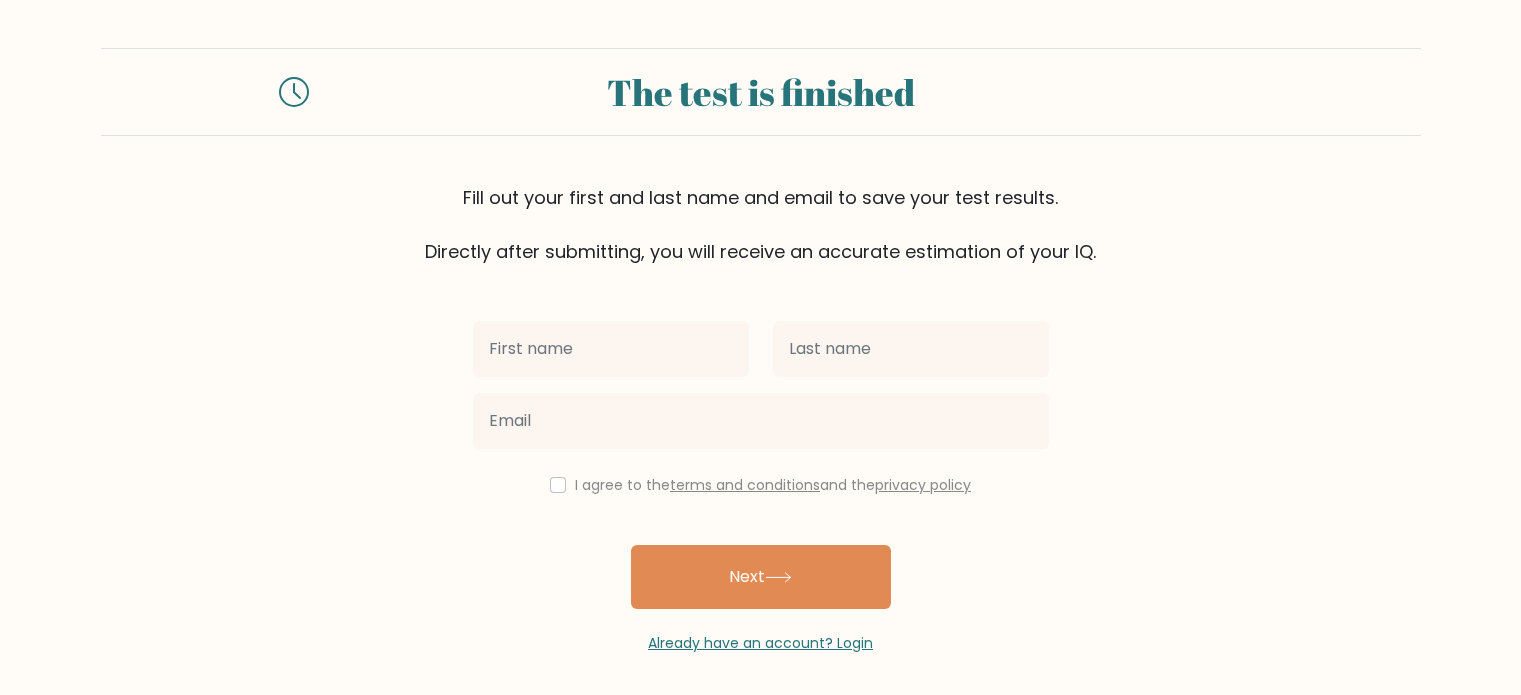 scroll, scrollTop: 0, scrollLeft: 0, axis: both 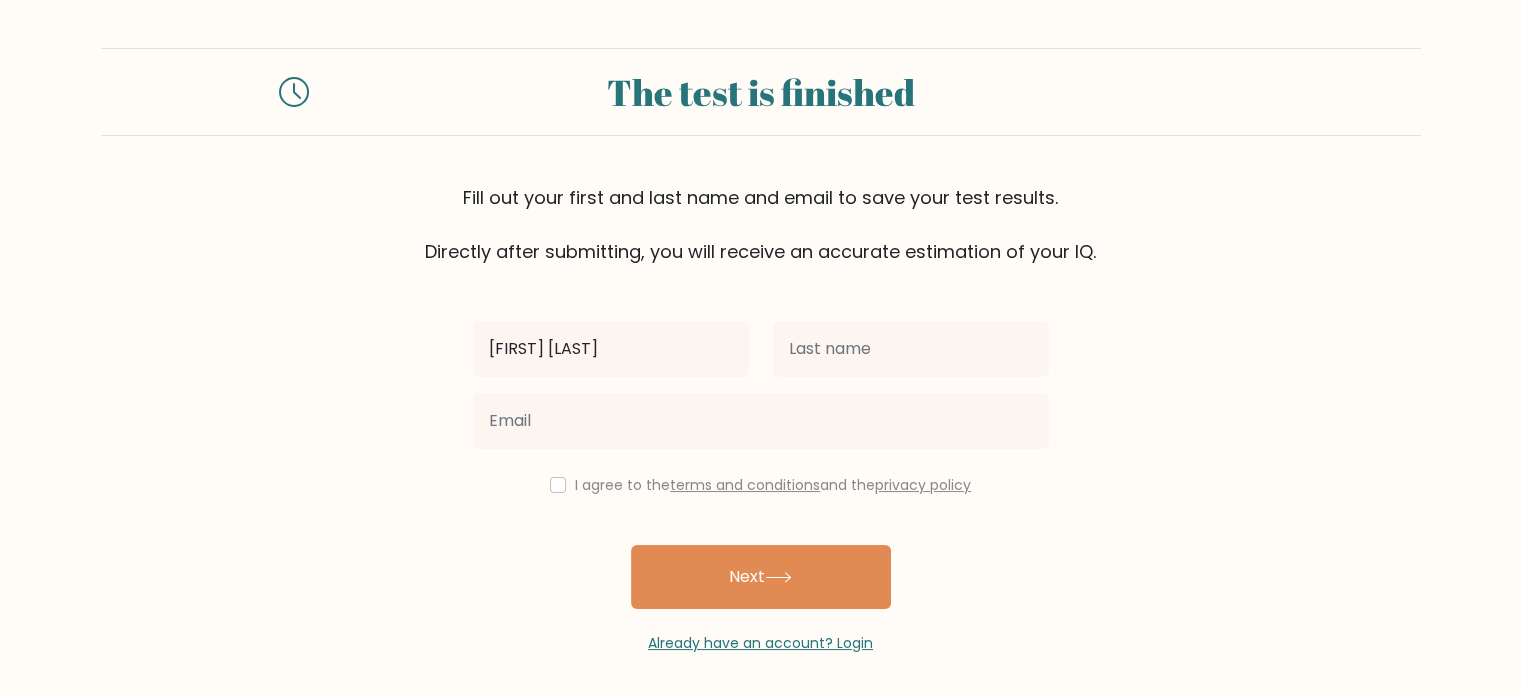 type on "[FIRST] [LAST]" 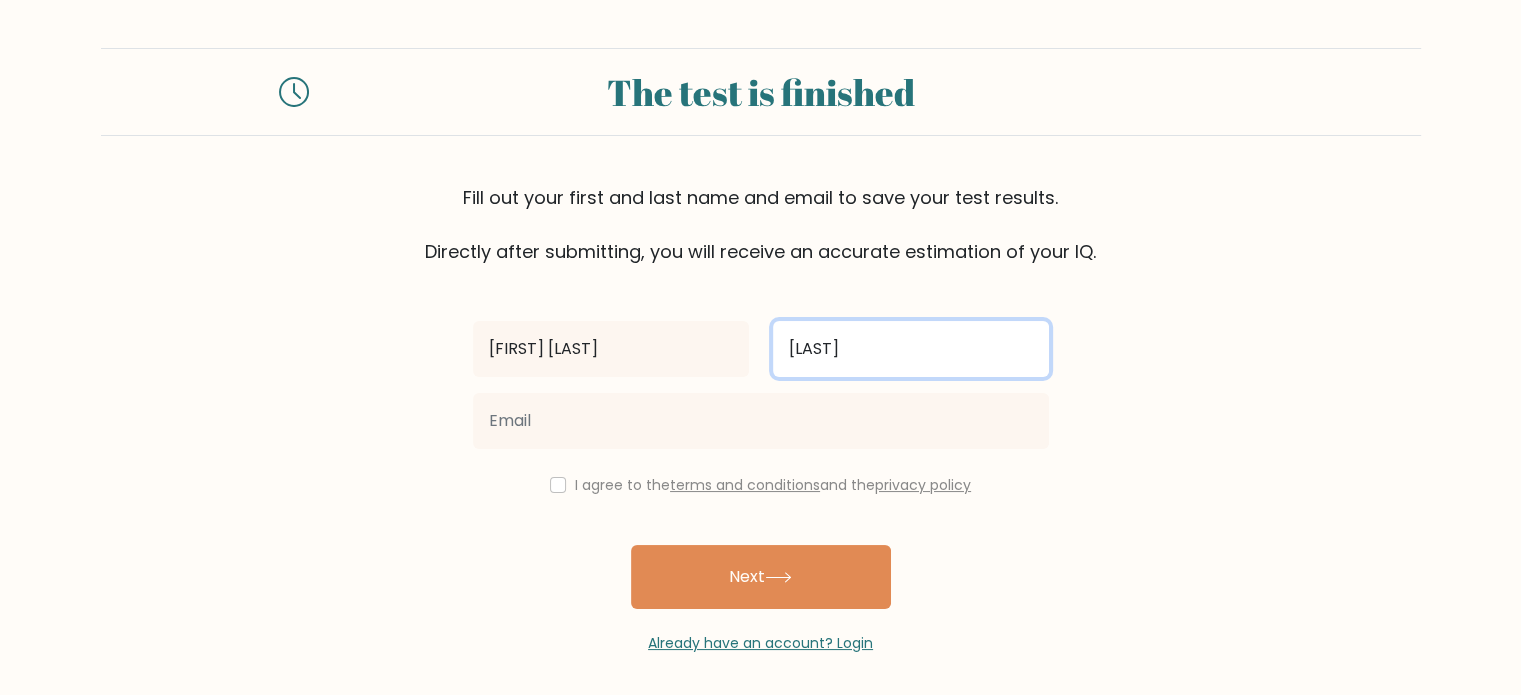 type on "[LAST]" 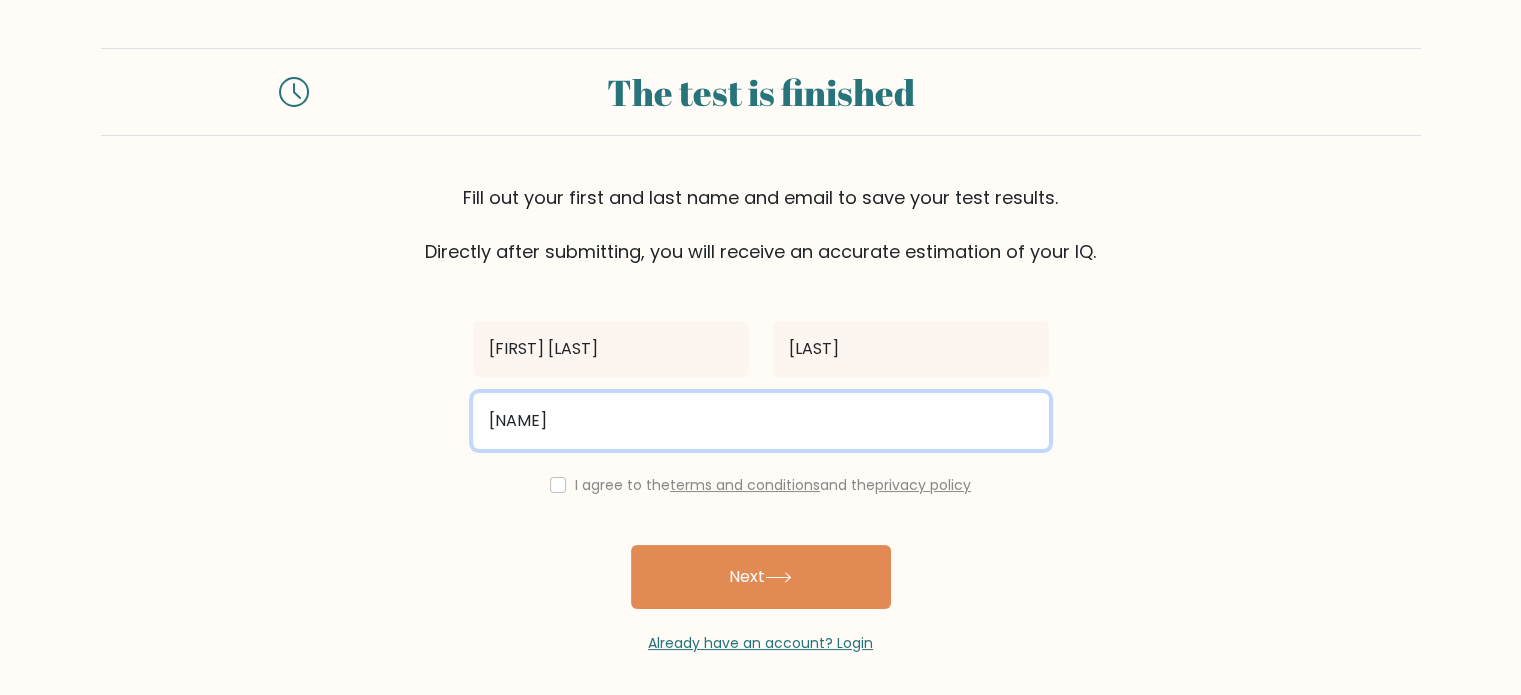 type on "[EMAIL]" 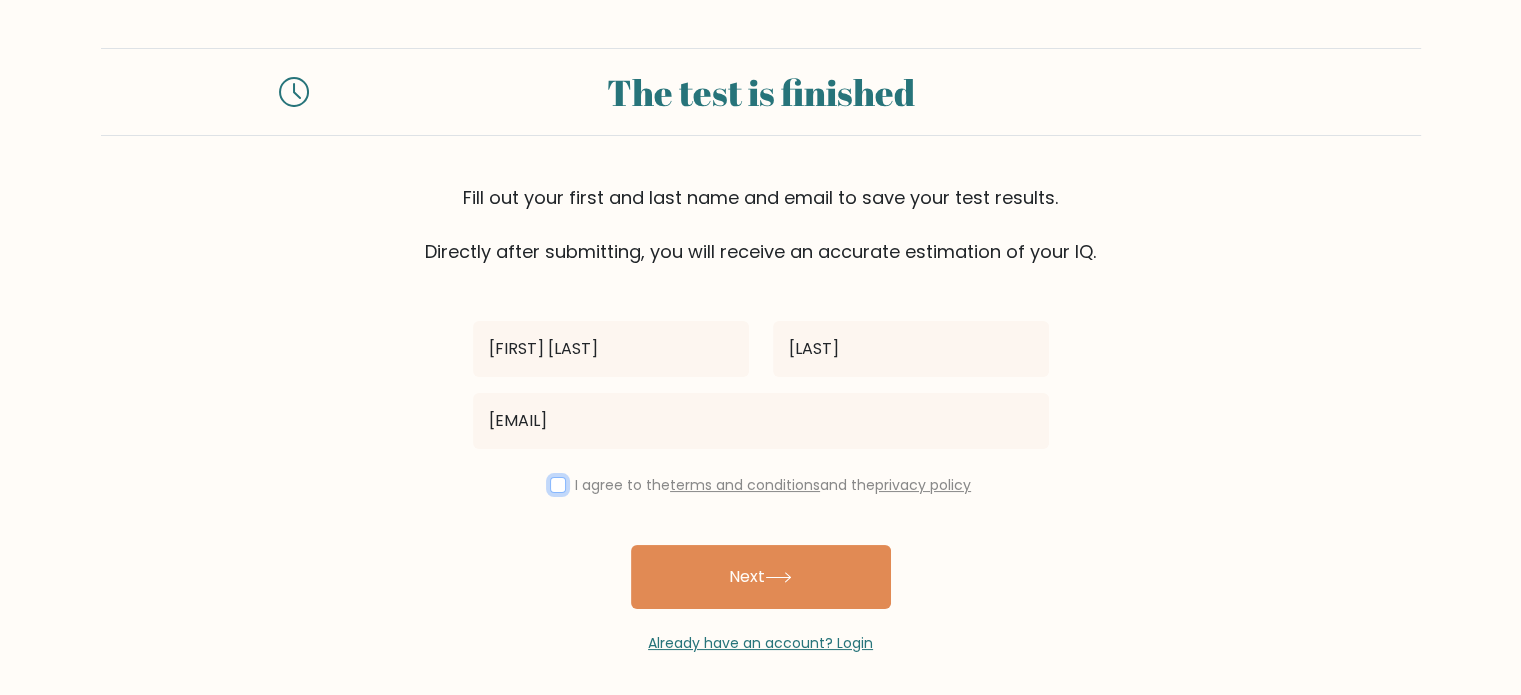 click at bounding box center (558, 485) 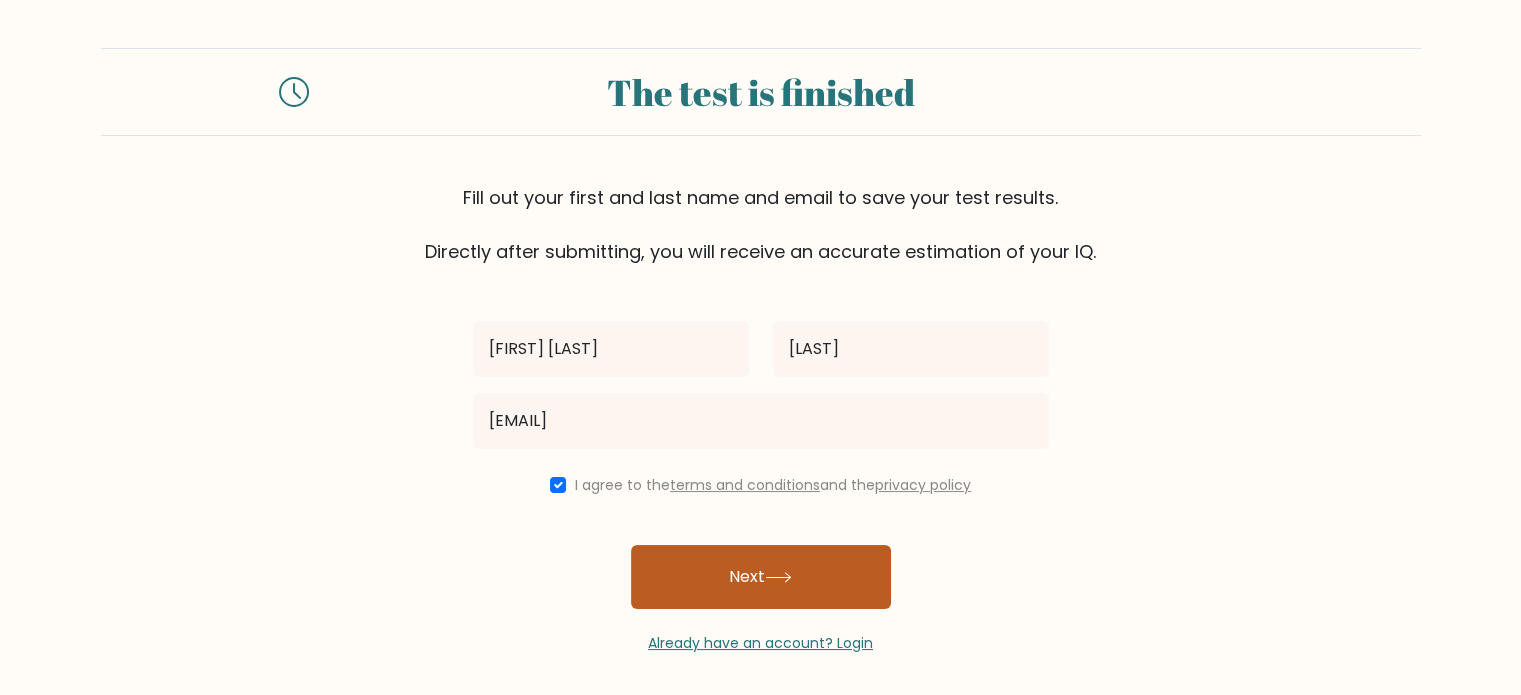 click on "Next" at bounding box center [761, 577] 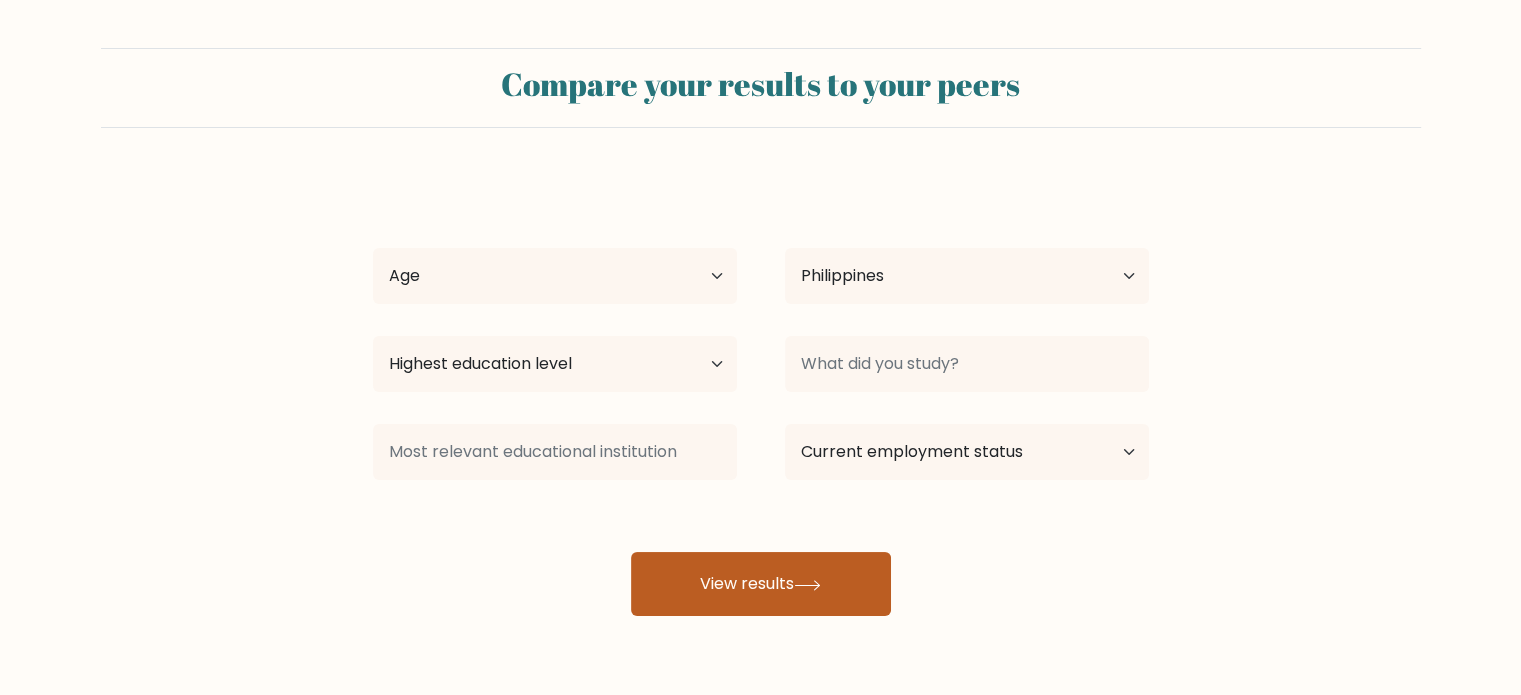 scroll, scrollTop: 63, scrollLeft: 0, axis: vertical 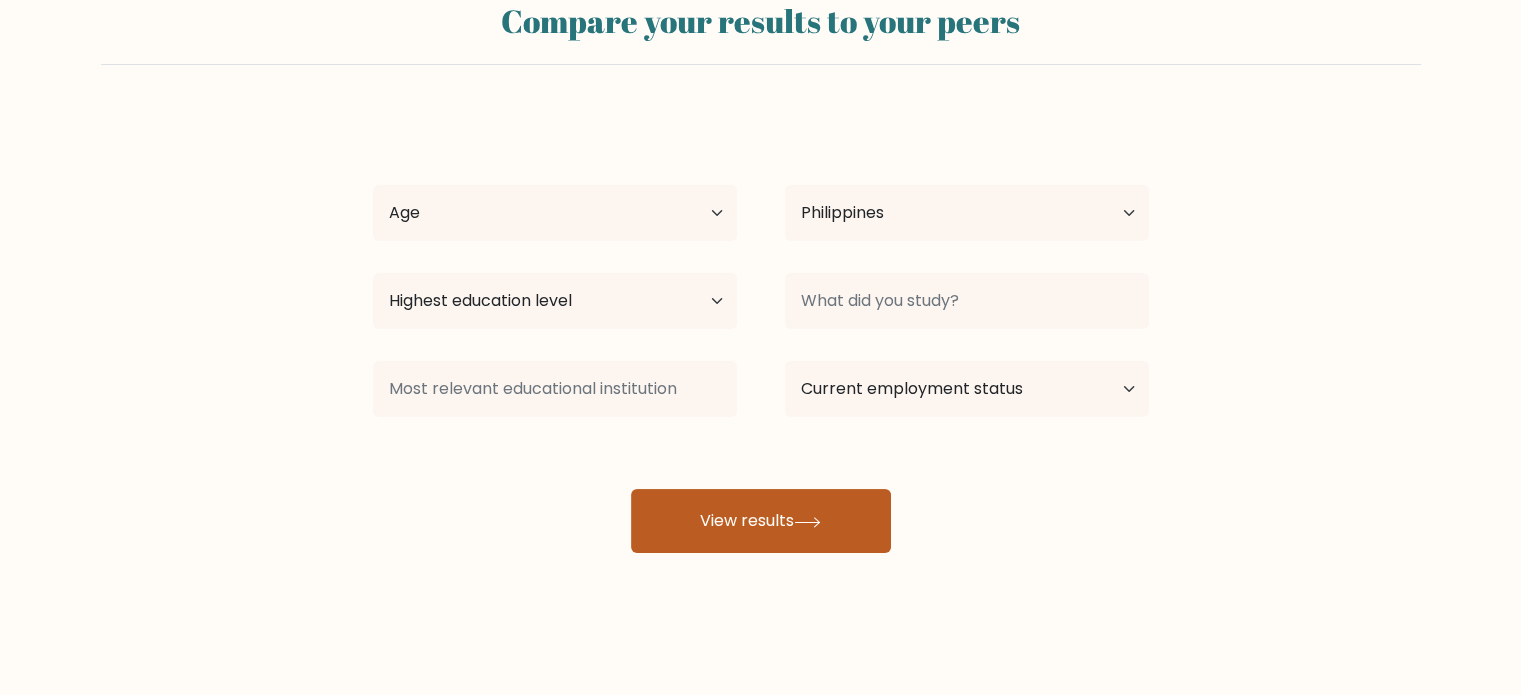 click on "View results" at bounding box center [761, 521] 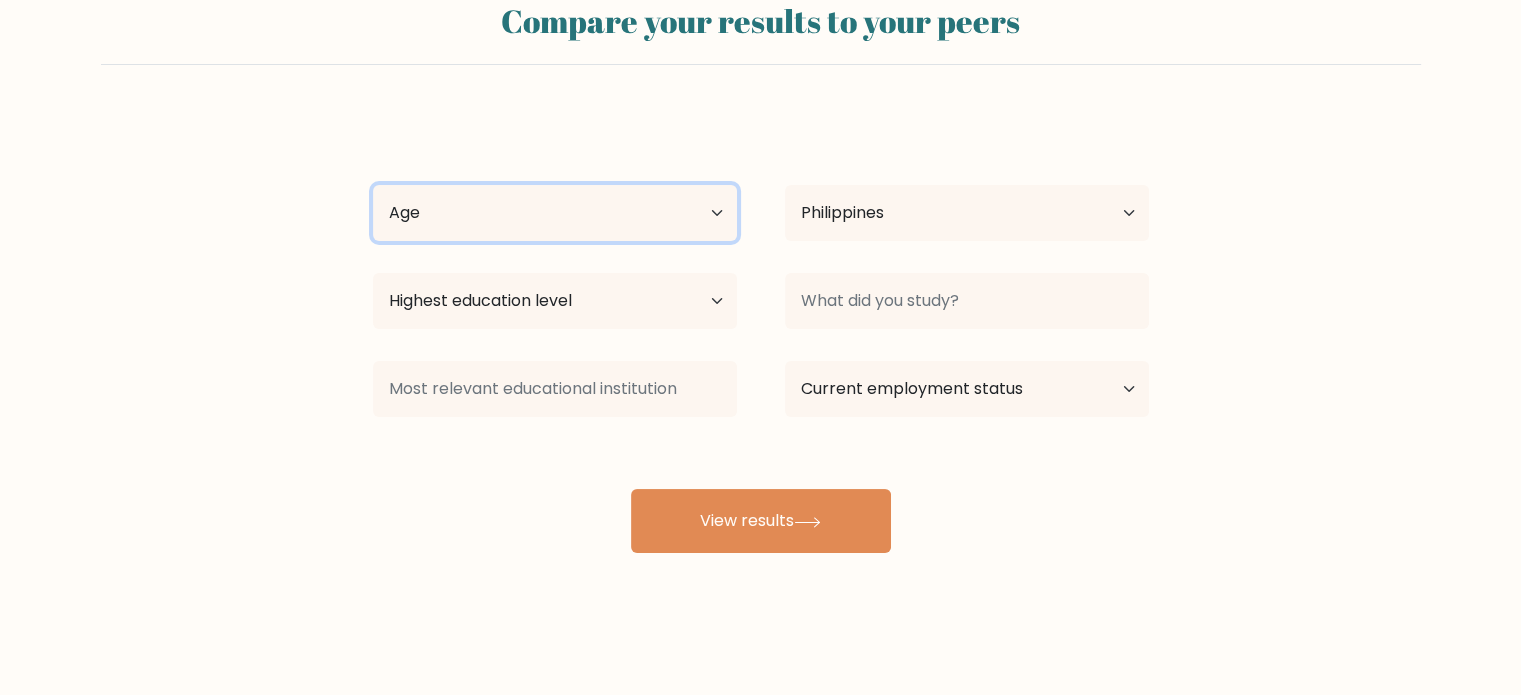 click on "Age
Under 18 years old
18-24 years old
25-34 years old
35-44 years old
45-54 years old
55-64 years old
65 years old and above" at bounding box center [555, 213] 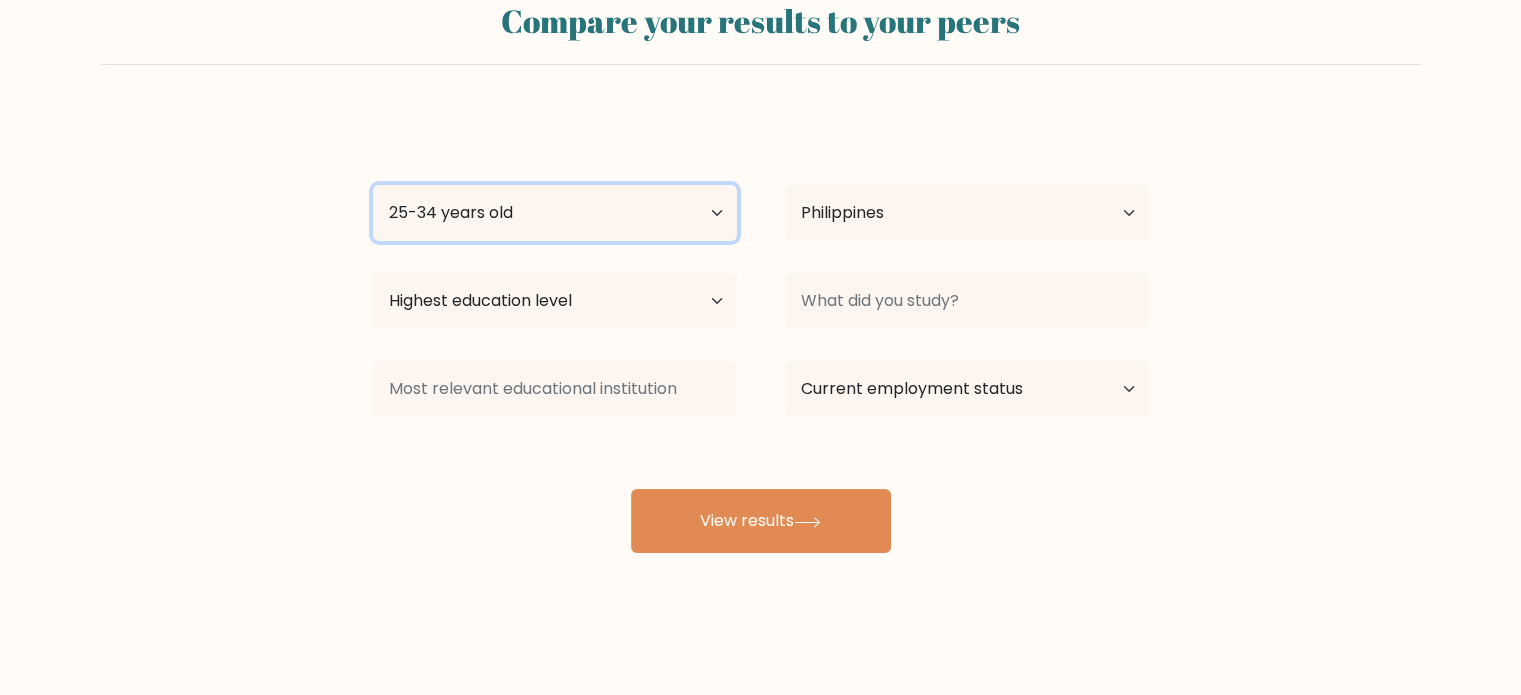 click on "Age
Under 18 years old
18-24 years old
25-34 years old
35-44 years old
45-54 years old
55-64 years old
65 years old and above" at bounding box center (555, 213) 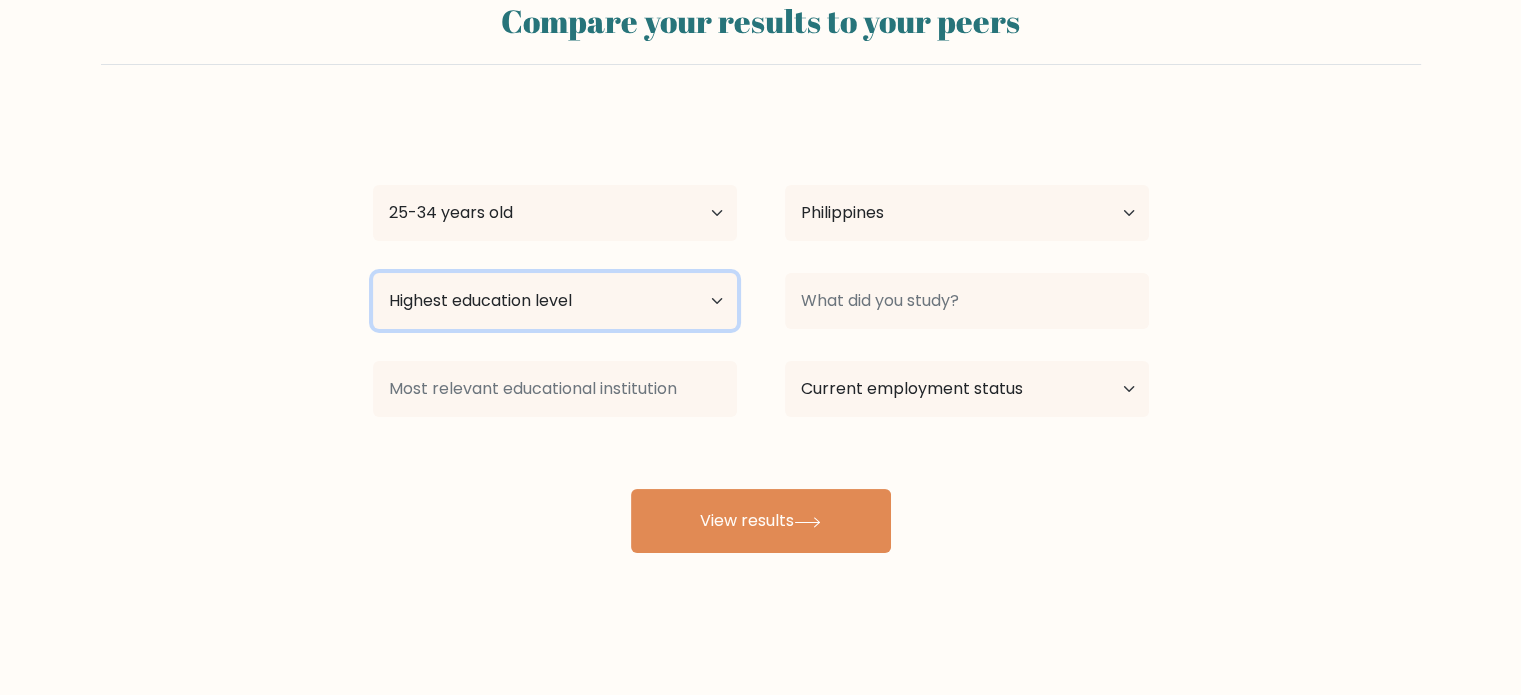 drag, startPoint x: 567, startPoint y: 307, endPoint x: 548, endPoint y: 507, distance: 200.90047 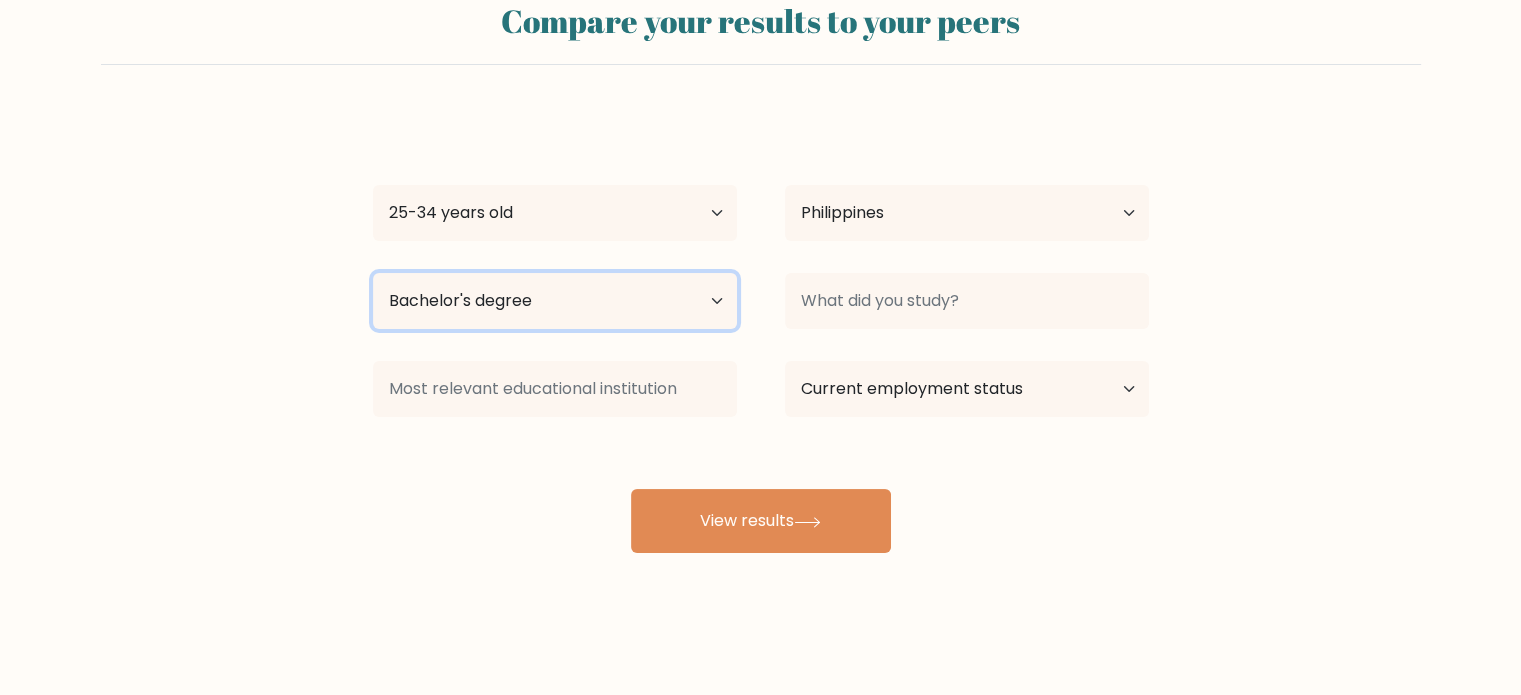 click on "Highest education level
No schooling
Primary
Lower Secondary
Upper Secondary
Occupation Specific
Bachelor's degree
Master's degree
Doctoral degree" at bounding box center [555, 301] 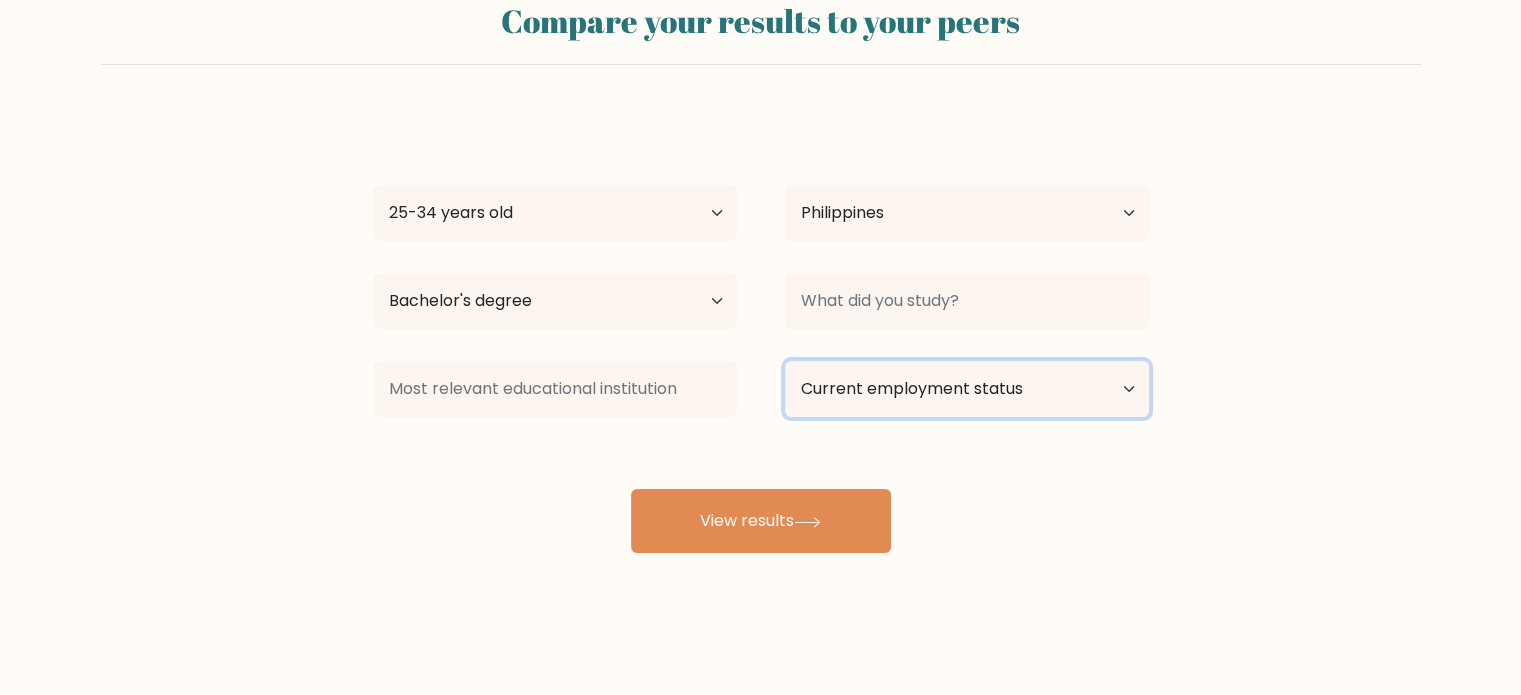 click on "Current employment status
Employed
Student
Retired
Other / prefer not to answer" at bounding box center (967, 389) 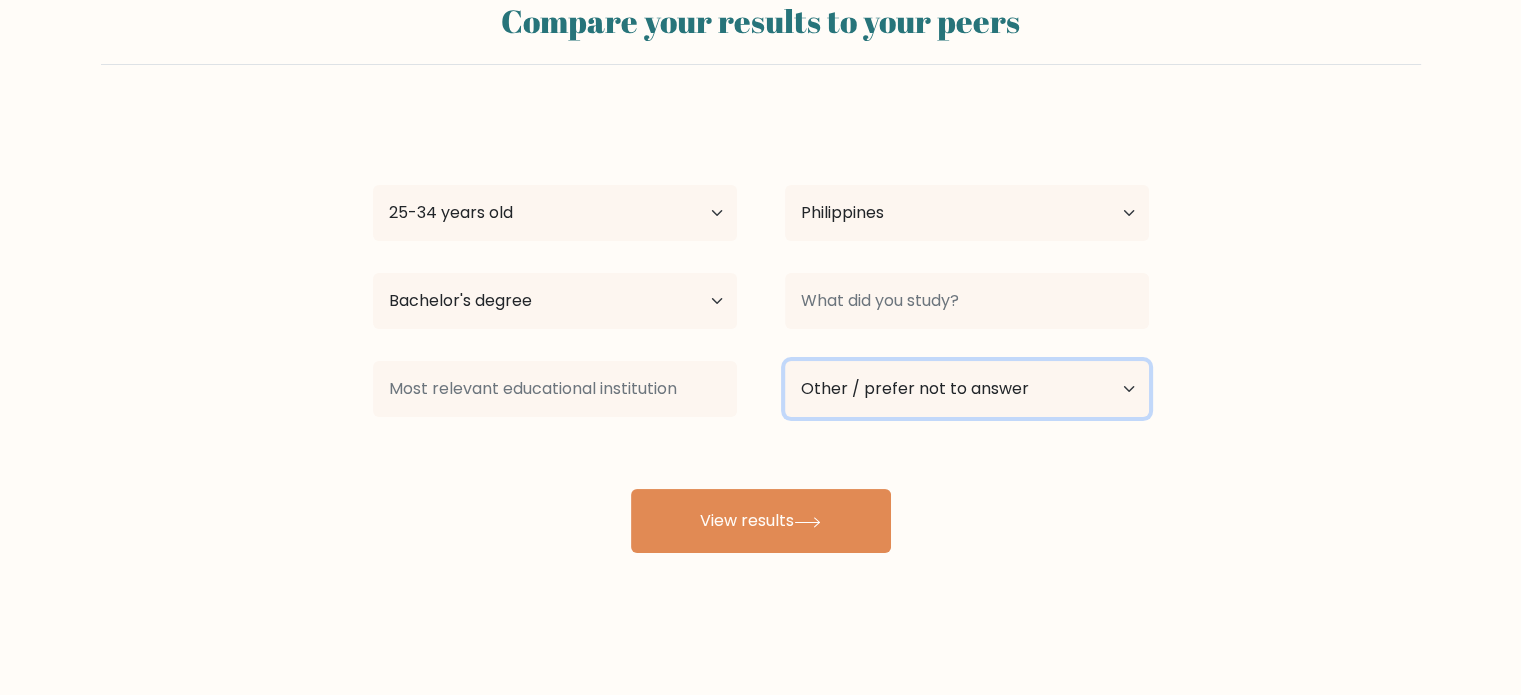 click on "Current employment status
Employed
Student
Retired
Other / prefer not to answer" at bounding box center [967, 389] 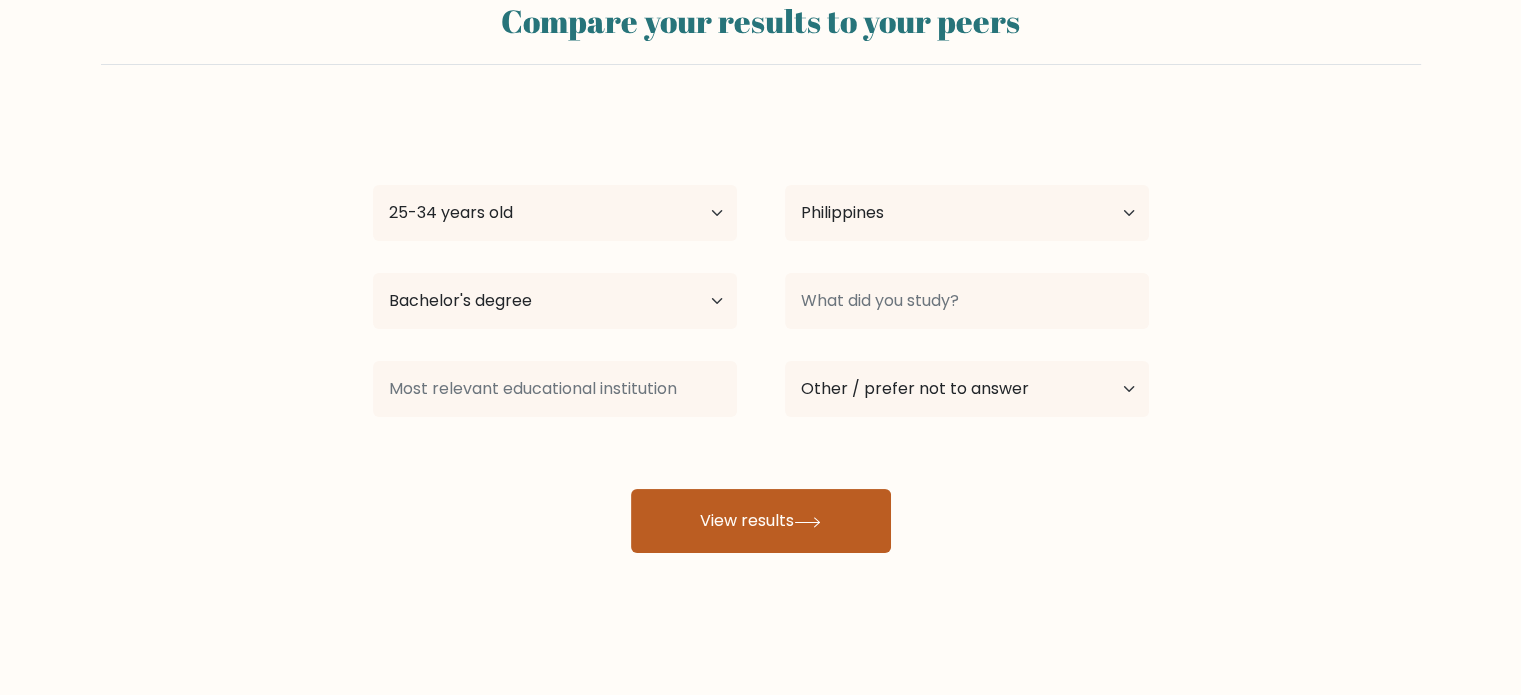 click on "View results" at bounding box center (761, 521) 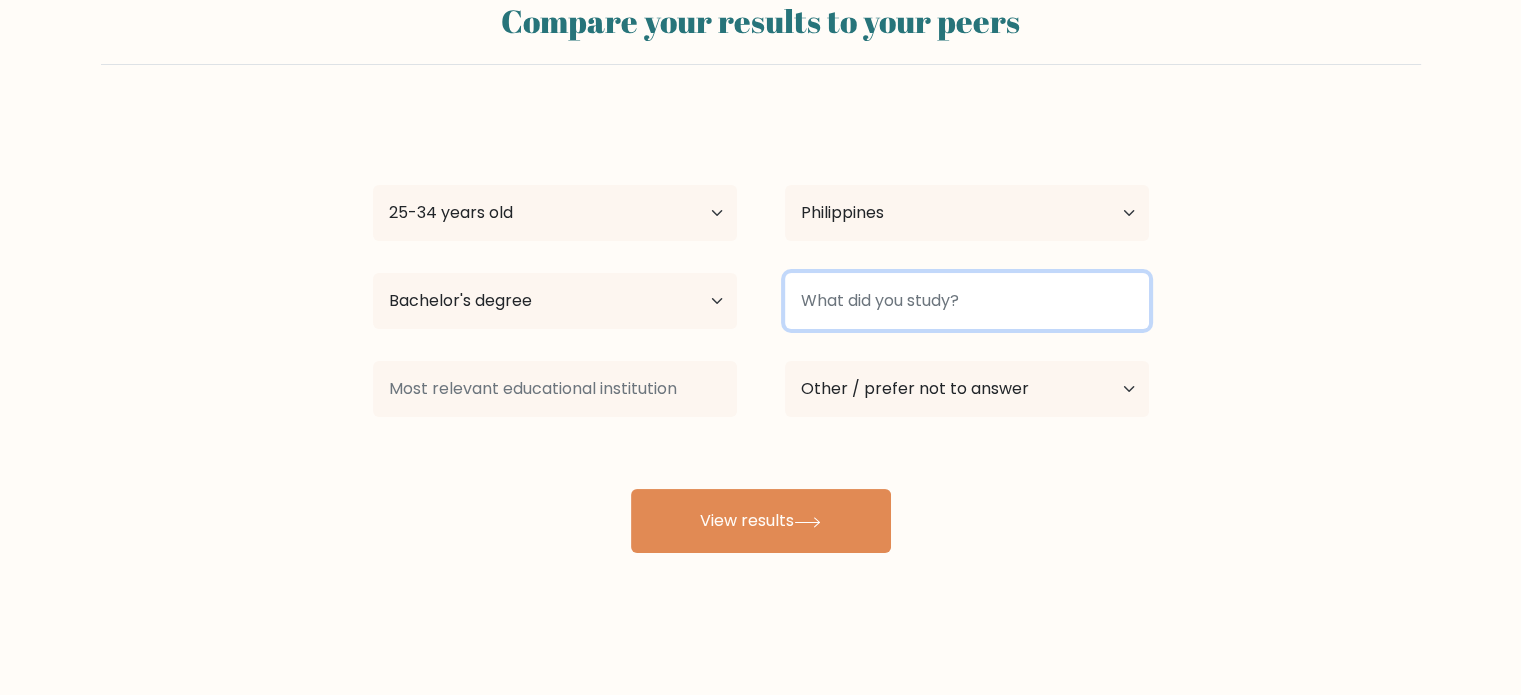 click at bounding box center [967, 301] 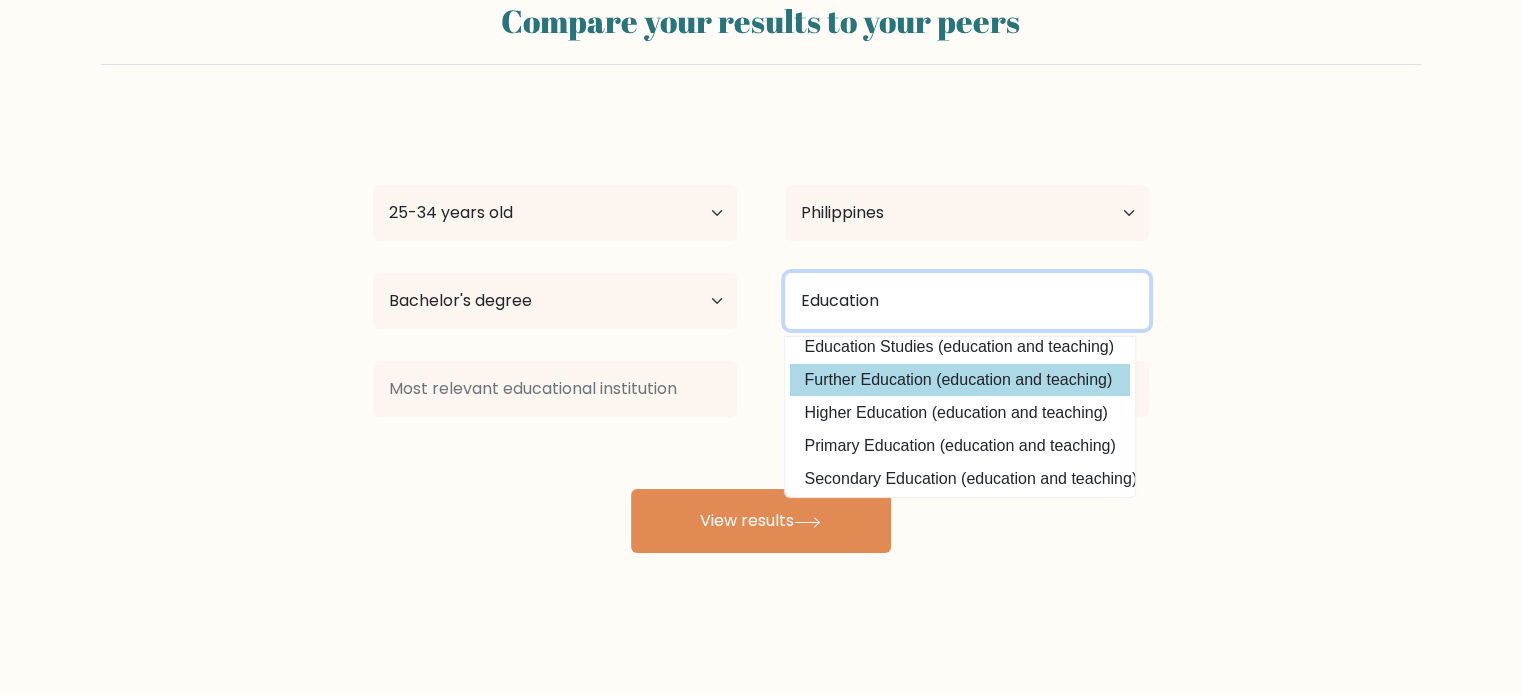 scroll, scrollTop: 46, scrollLeft: 0, axis: vertical 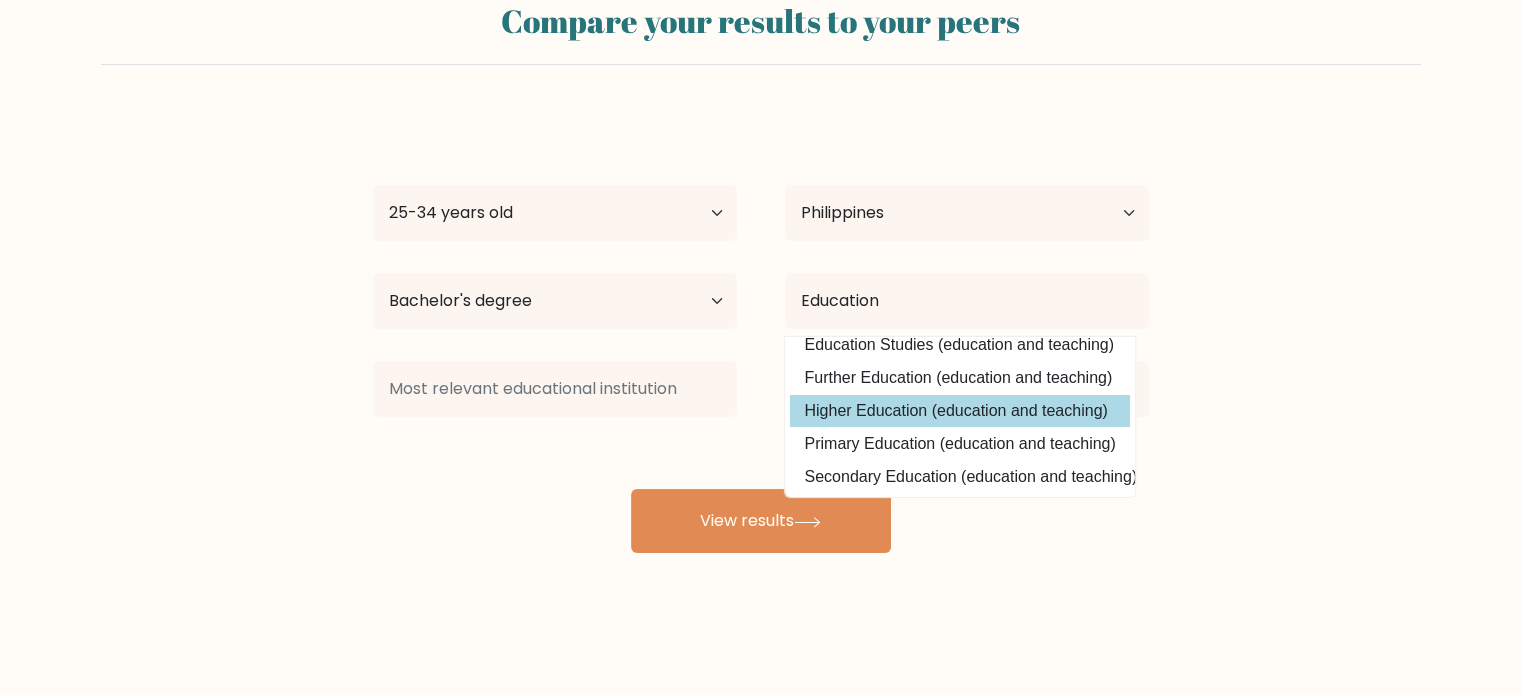 click on "[FIRST] [LAST]
[LAST]
Age
Under 18 years old
18-24 years old
25-34 years old
35-44 years old
45-54 years old
55-64 years old
65 years old and above
Country
Afghanistan
Albania
Algeria
American Samoa
Andorra
Angola
Anguilla
Antarctica
Antigua and Barbuda
Argentina
Armenia
Aruba
Australia
Austria
Azerbaijan
Bahamas
Bahrain
Bangladesh
Barbados
Belarus
Belgium
Belize
Benin
Bermuda
Bhutan
Bolivia
Bonaire, Sint Eustatius and Saba
Bosnia and Herzegovina
Botswana
Bouvet Island
Brazil
Chad" at bounding box center (761, 333) 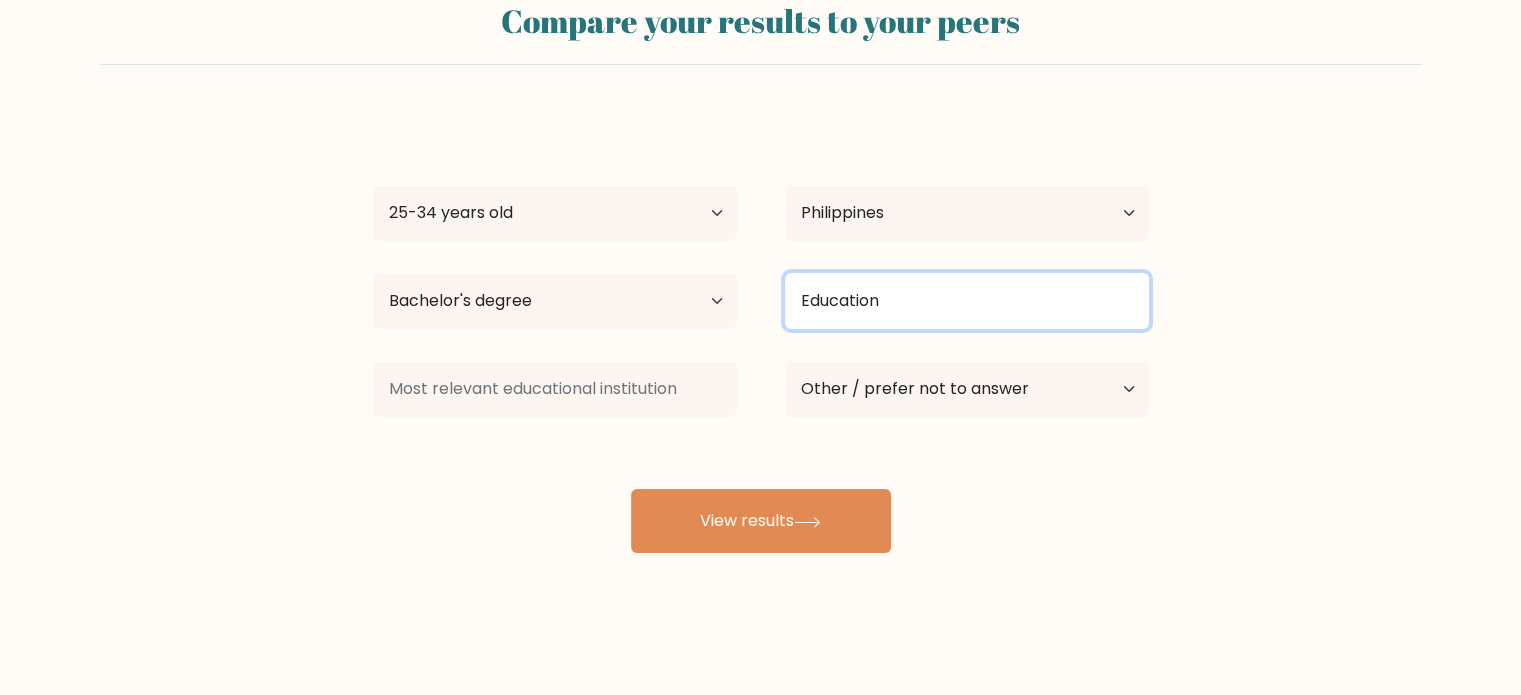 click on "Education" at bounding box center (967, 301) 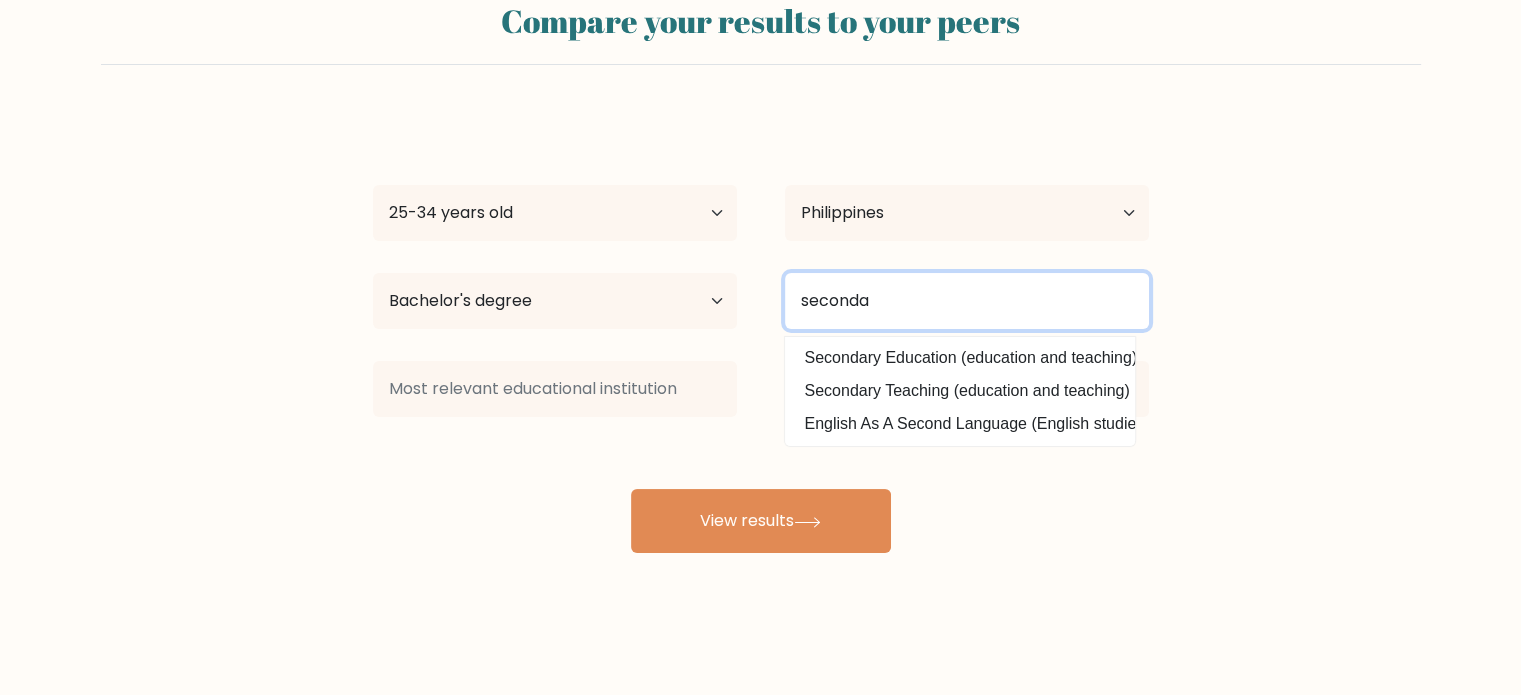 scroll, scrollTop: 0, scrollLeft: 0, axis: both 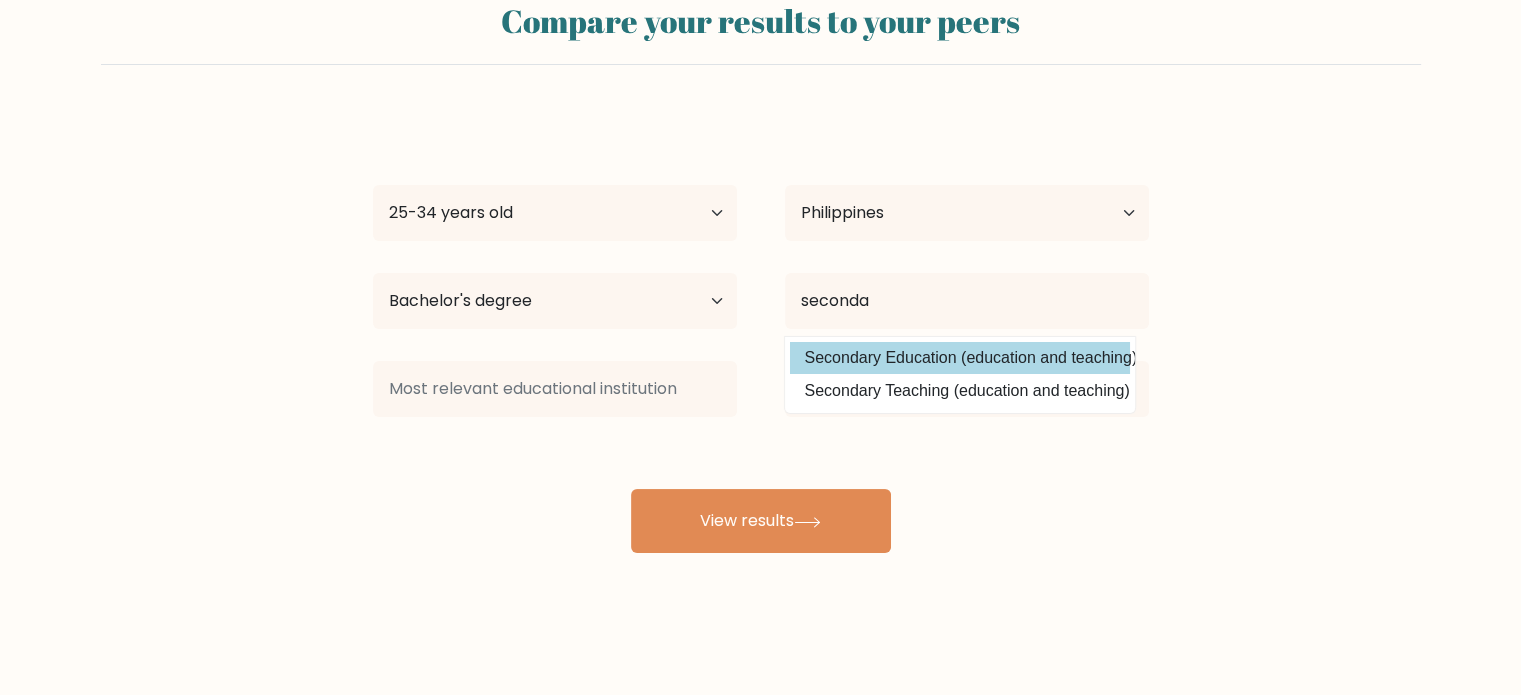 click on "[FIRST] [LAST]
[LAST]
Age
Under 18 years old
18-24 years old
25-34 years old
35-44 years old
45-54 years old
55-64 years old
65 years old and above
Country
Afghanistan
Albania
Algeria
American Samoa
Andorra
Angola
Anguilla
Antarctica
Antigua and Barbuda
Argentina
Armenia
Aruba
Australia
Austria
Azerbaijan
Bahamas
Bahrain
Bangladesh
Barbados
Belarus
Belgium
Belize
Benin
Bermuda
Bhutan
Bolivia
Bonaire, Sint Eustatius and Saba
Bosnia and Herzegovina
Botswana
Bouvet Island
Brazil
Chad" at bounding box center [761, 333] 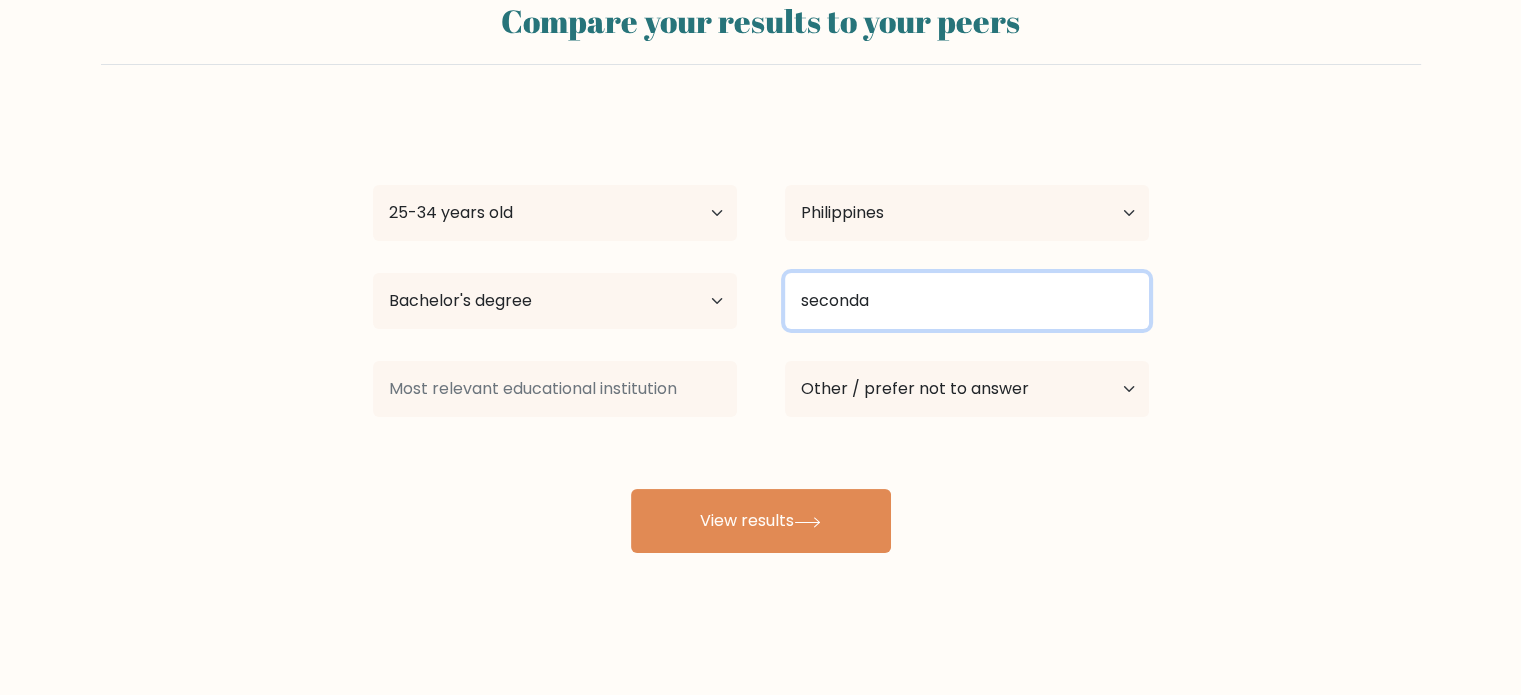 click on "seconda" at bounding box center (967, 301) 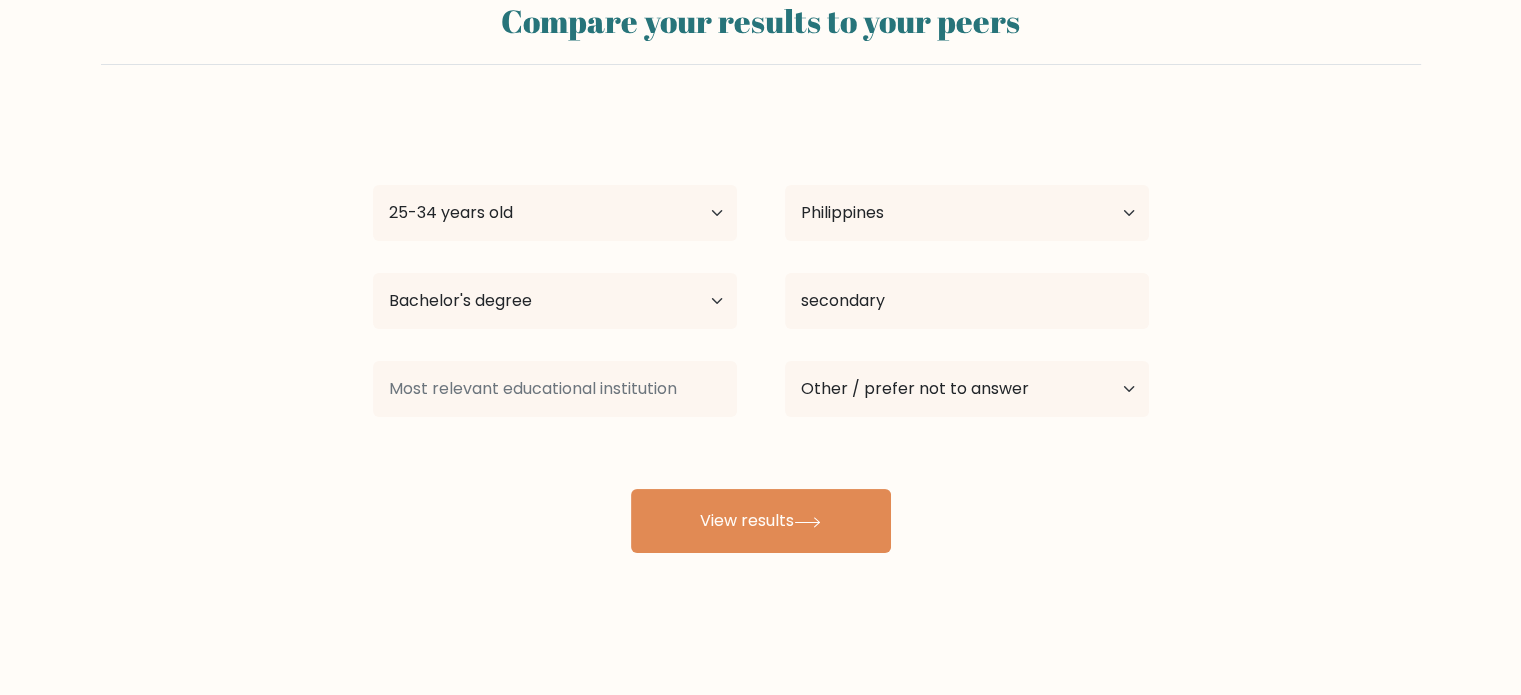 click on "Chaca Janice
Garcia
Age
Under 18 years old
18-24 years old
25-34 years old
35-44 years old
45-54 years old
55-64 years old
65 years old and above
Country
Afghanistan
Albania
Algeria
American Samoa
Andorra
Angola
Anguilla
Antarctica
Antigua and Barbuda
Argentina
Armenia
Aruba
Australia
Austria
Azerbaijan
Bahamas
Bahrain
Bangladesh
Barbados
Belarus
Belgium
Belize
Benin
Bermuda
Bhutan
Bolivia
Bonaire, Sint Eustatius and Saba
Bosnia and Herzegovina
Botswana
Bouvet Island
Brazil
Chad" at bounding box center [761, 333] 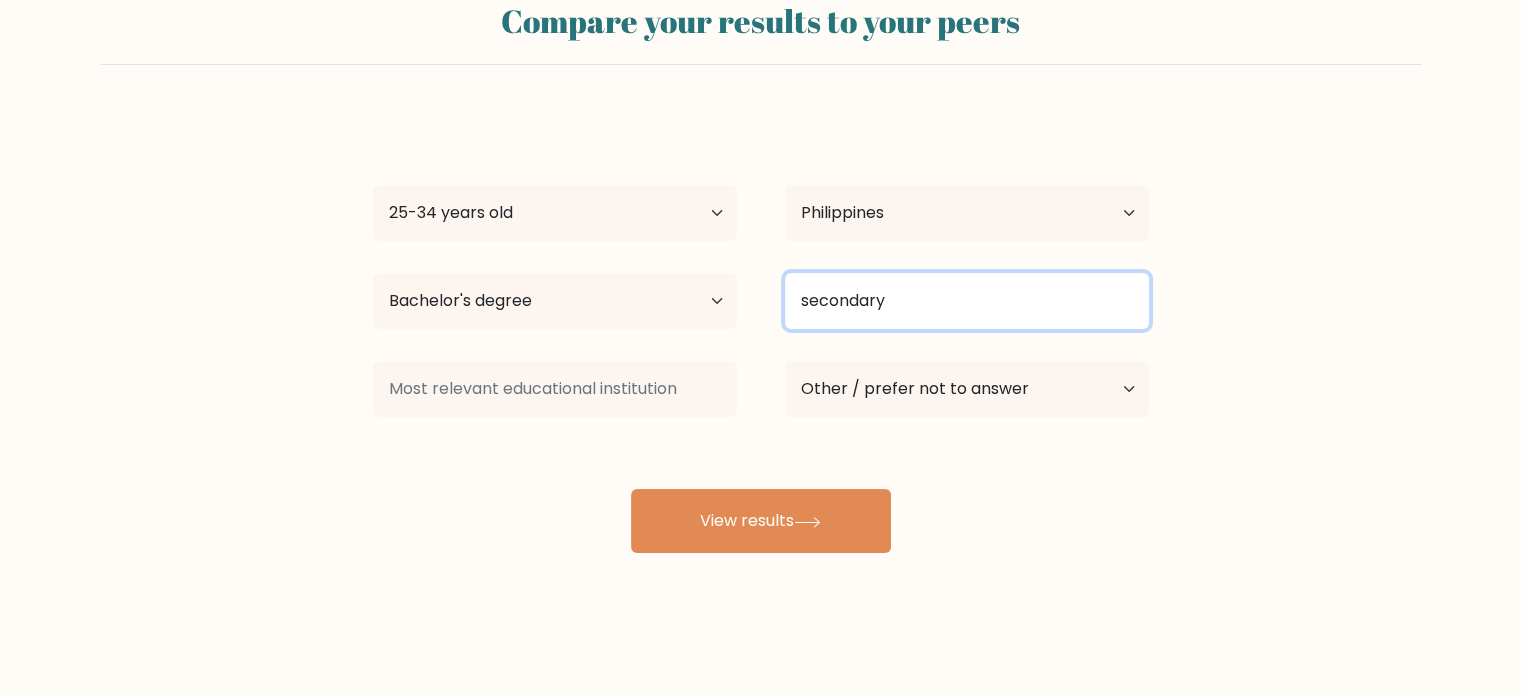 click on "secondary" at bounding box center [967, 301] 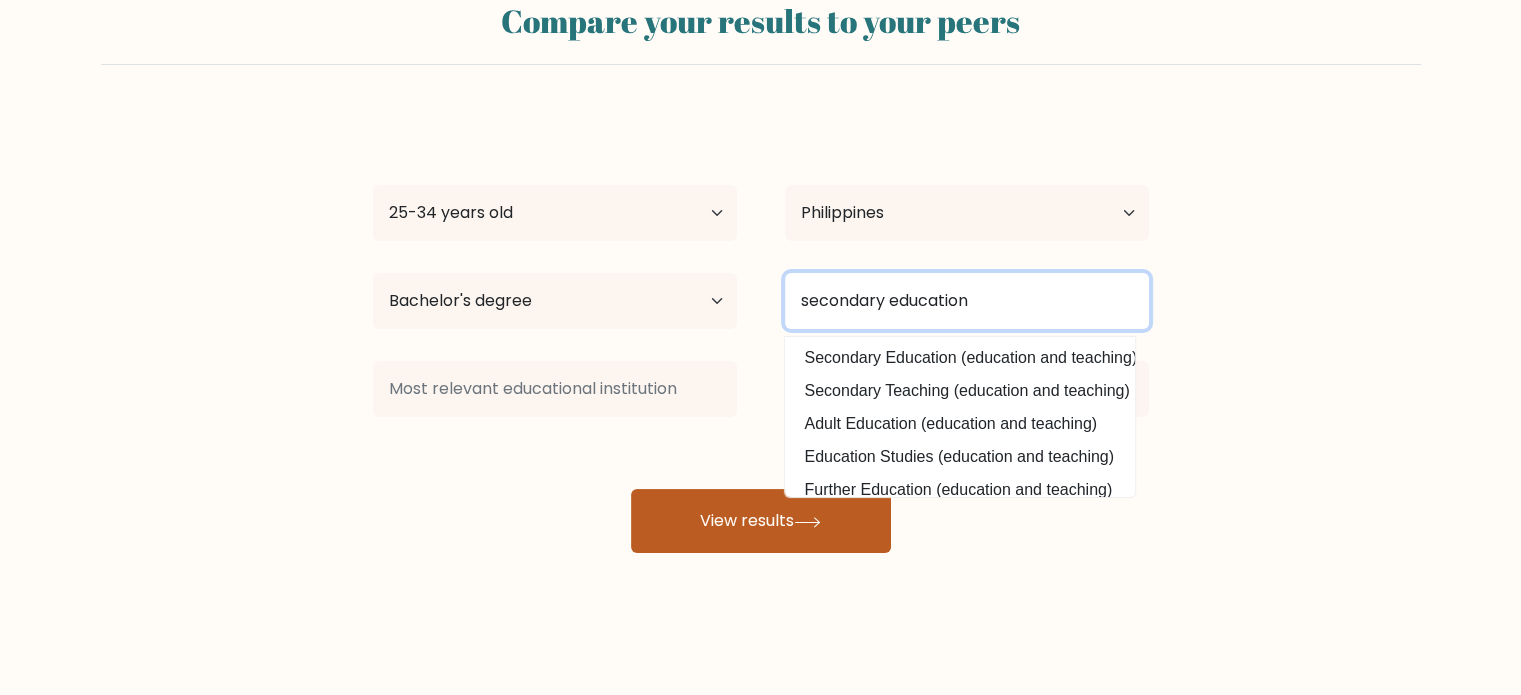 type on "secondary education" 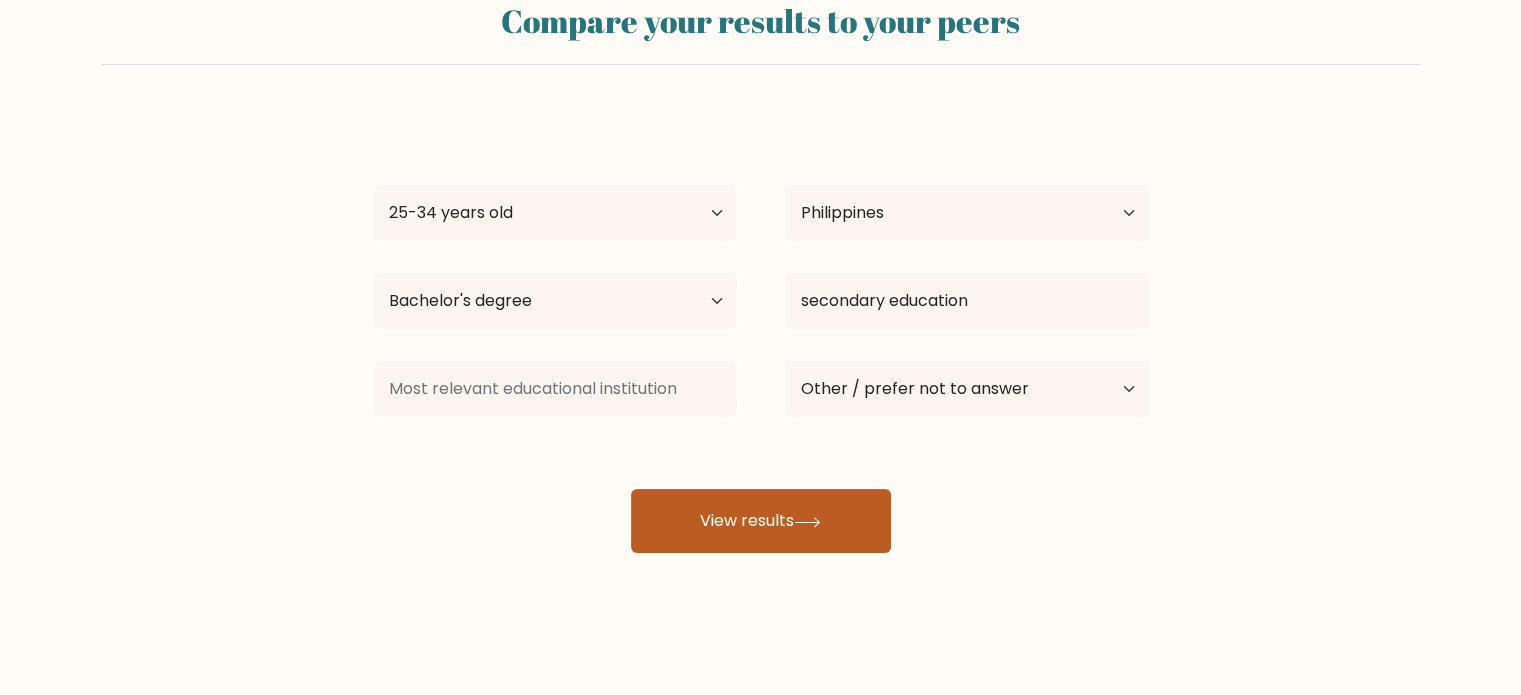 click on "View results" at bounding box center (761, 521) 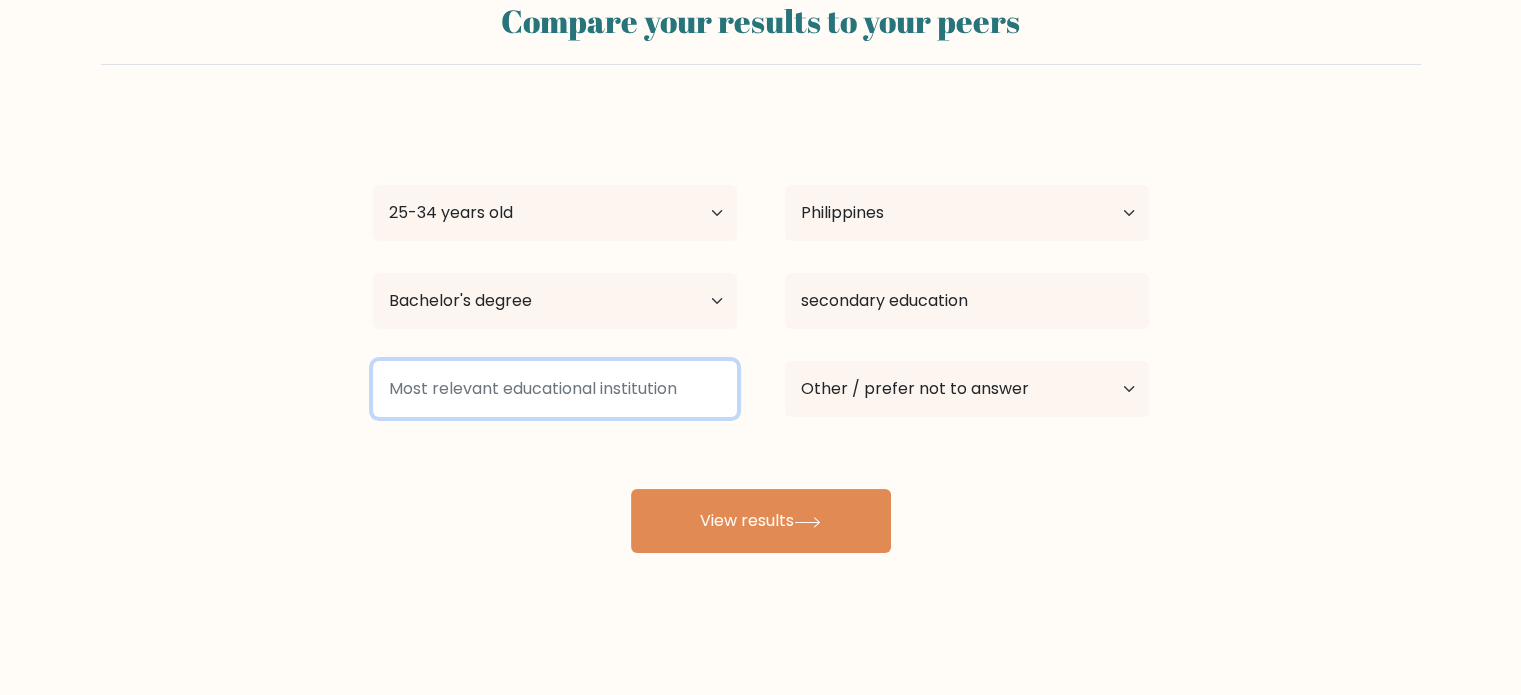 click at bounding box center (555, 389) 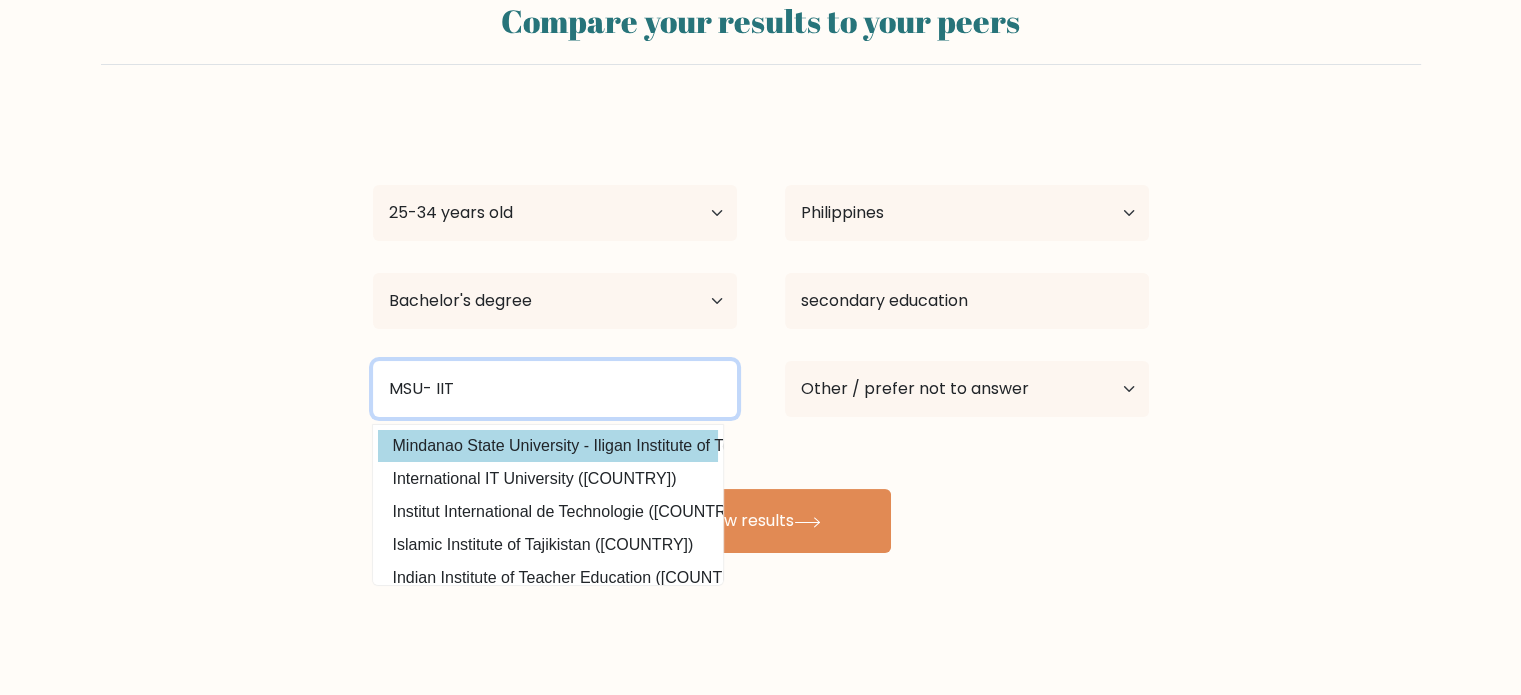 type on "MSU- IIT" 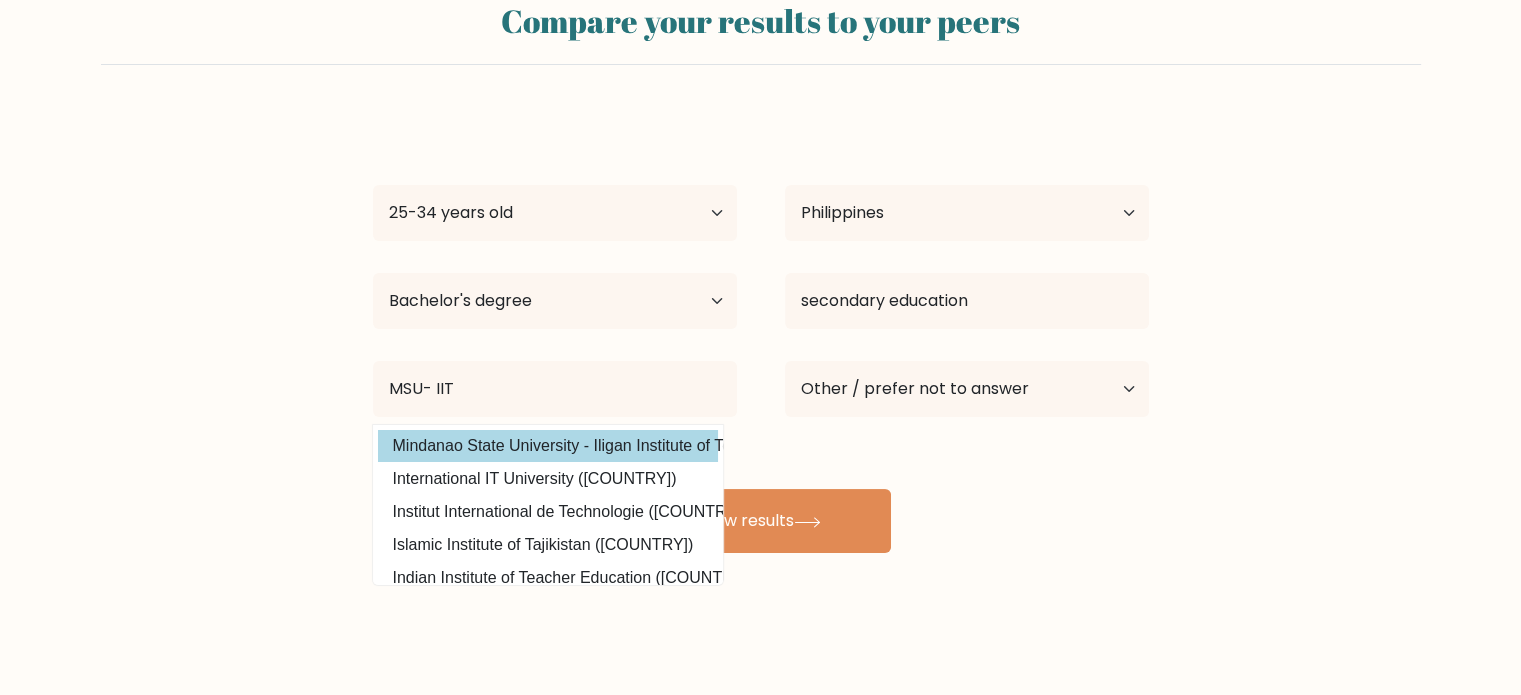click on "Chaca Janice
Garcia
Age
Under 18 years old
18-24 years old
25-34 years old
35-44 years old
45-54 years old
55-64 years old
65 years old and above
Country
Afghanistan
Albania
Algeria
American Samoa
Andorra
Angola
Anguilla
Antarctica
Antigua and Barbuda
Argentina
Armenia
Aruba
Australia
Austria
Azerbaijan
Bahamas
Bahrain
Bangladesh
Barbados
Belarus
Belgium
Belize
Benin
Bermuda
Bhutan
Bolivia
Bonaire, Sint Eustatius and Saba
Bosnia and Herzegovina
Botswana
Bouvet Island
Brazil
Chad" at bounding box center (761, 333) 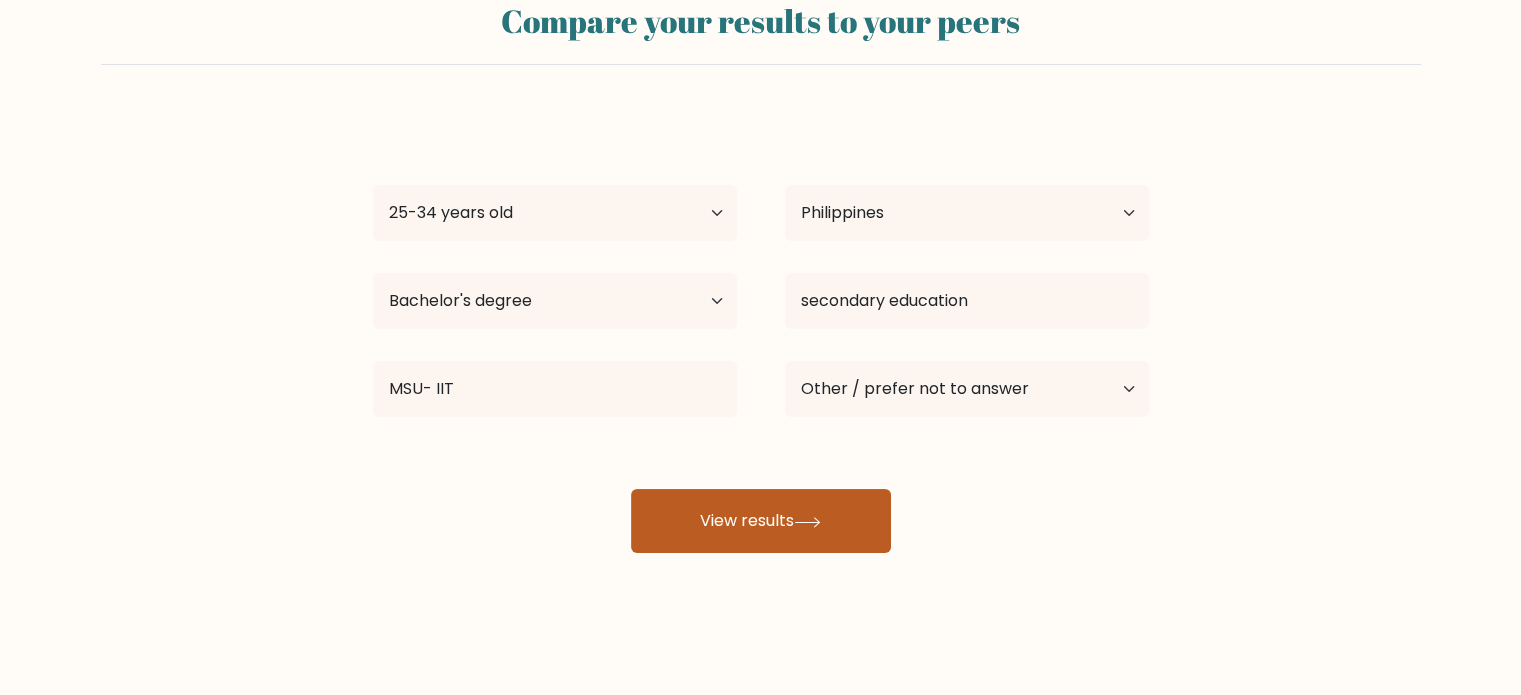 click on "View results" at bounding box center (761, 521) 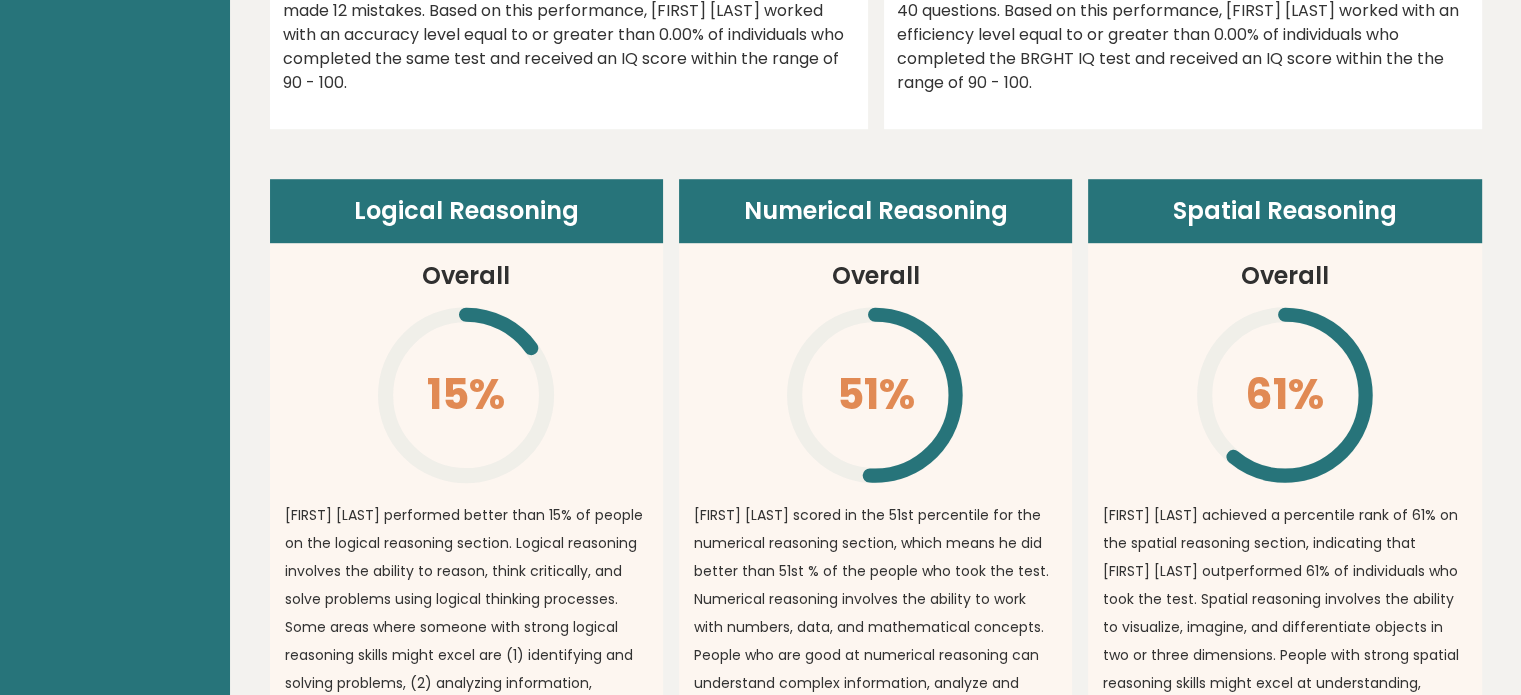 scroll, scrollTop: 0, scrollLeft: 0, axis: both 